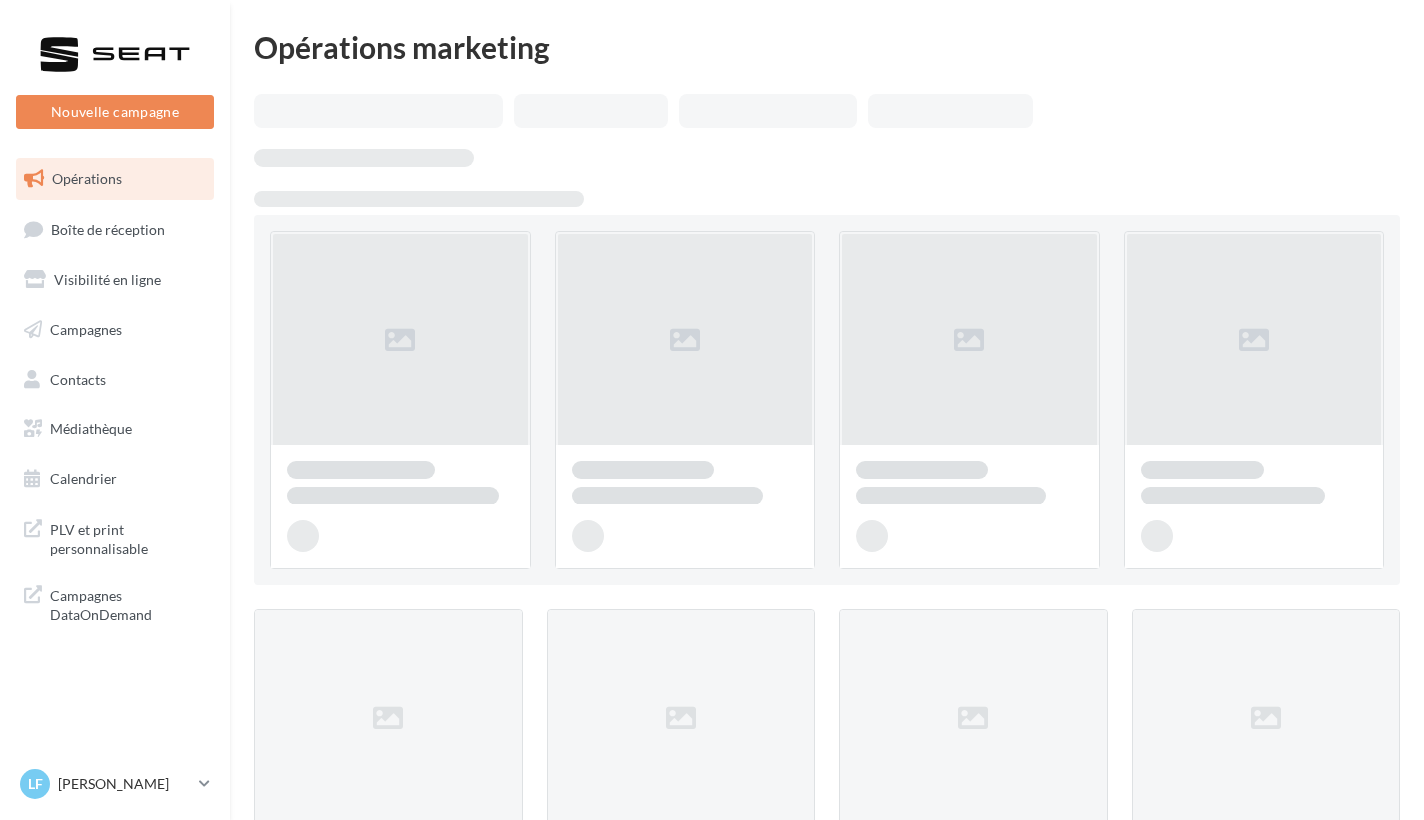 scroll, scrollTop: 0, scrollLeft: 0, axis: both 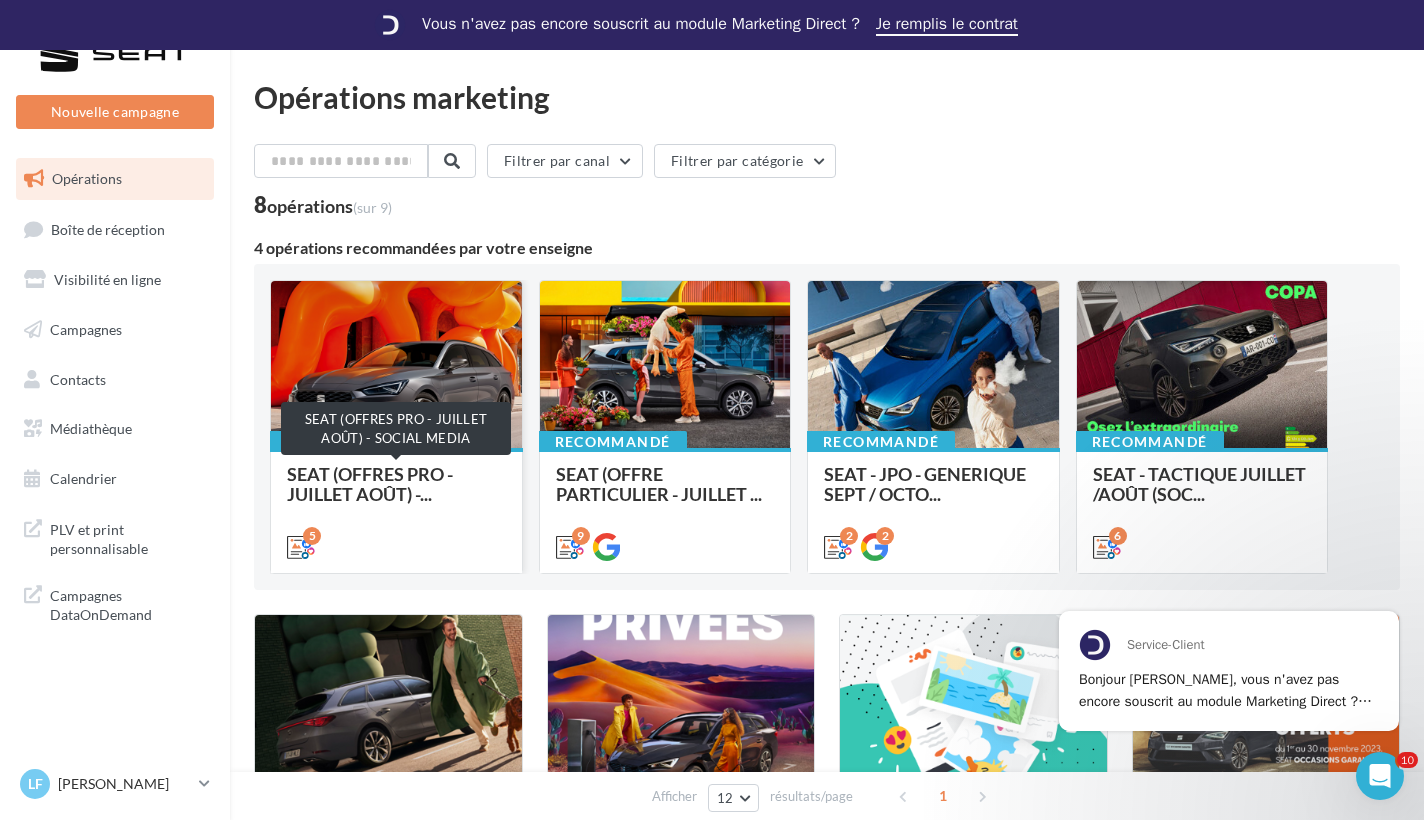 click on "SEAT (OFFRES PRO - JUILLET AOÛT) -..." at bounding box center (370, 484) 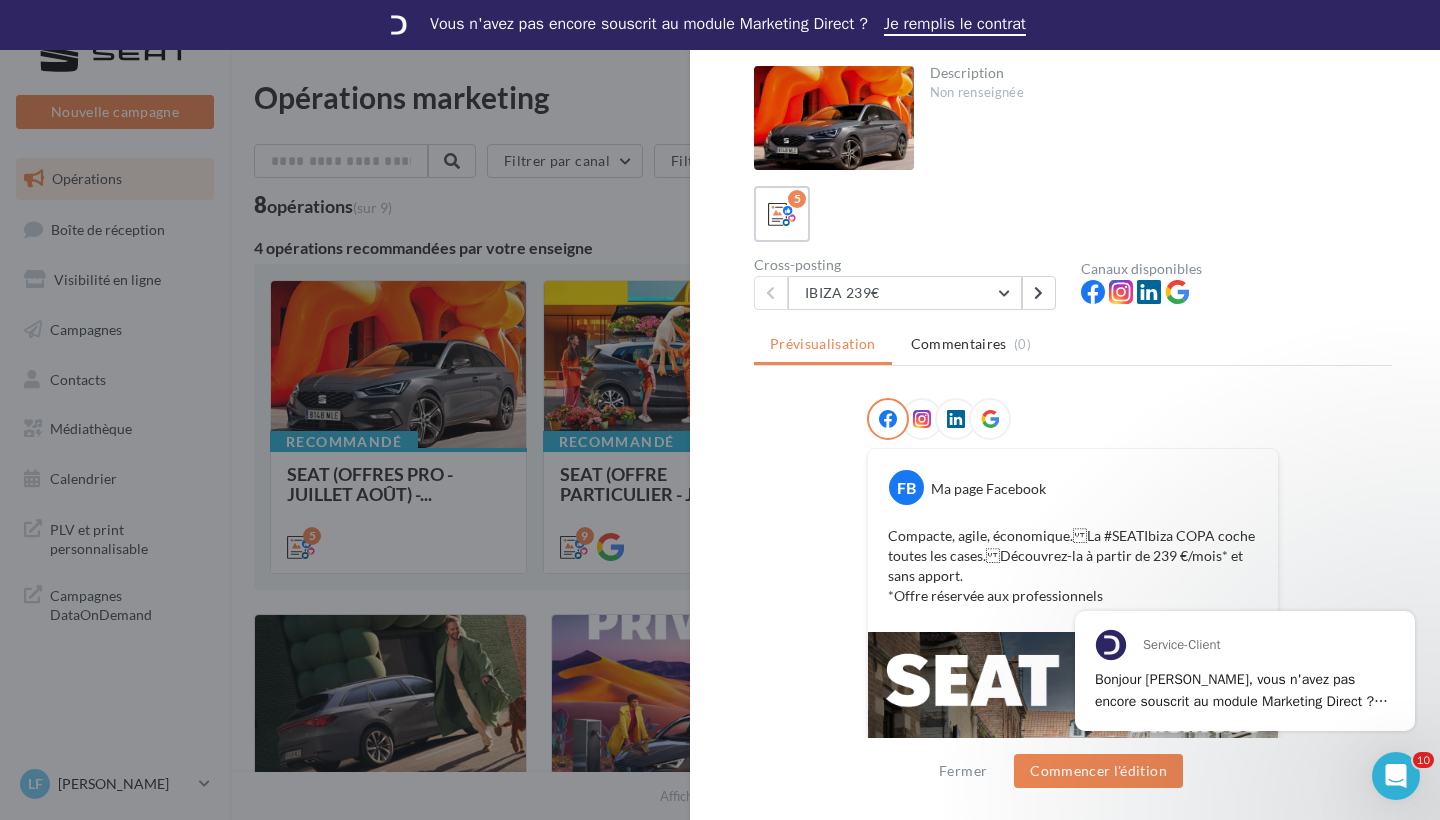 scroll, scrollTop: 0, scrollLeft: 0, axis: both 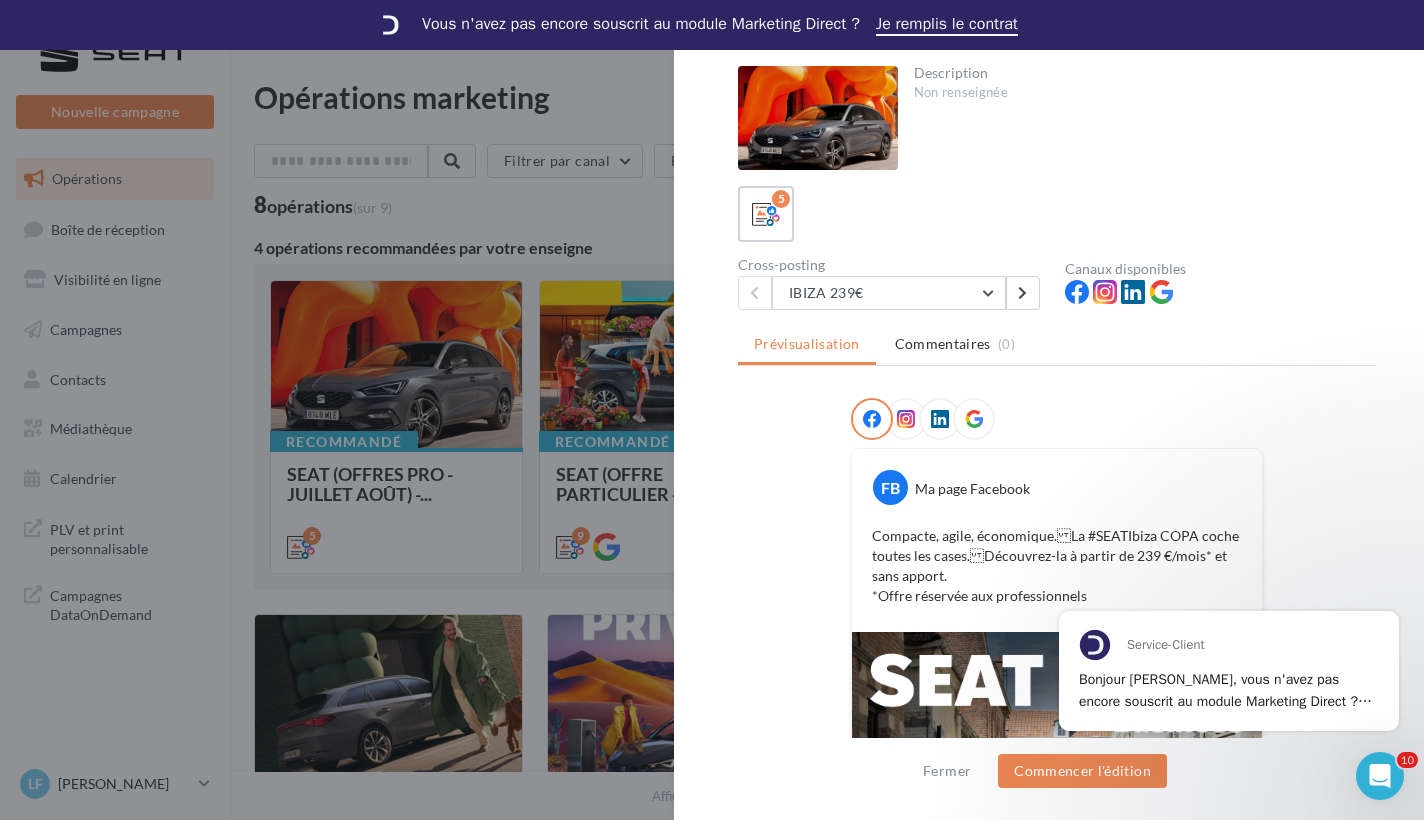 click at bounding box center [712, 410] 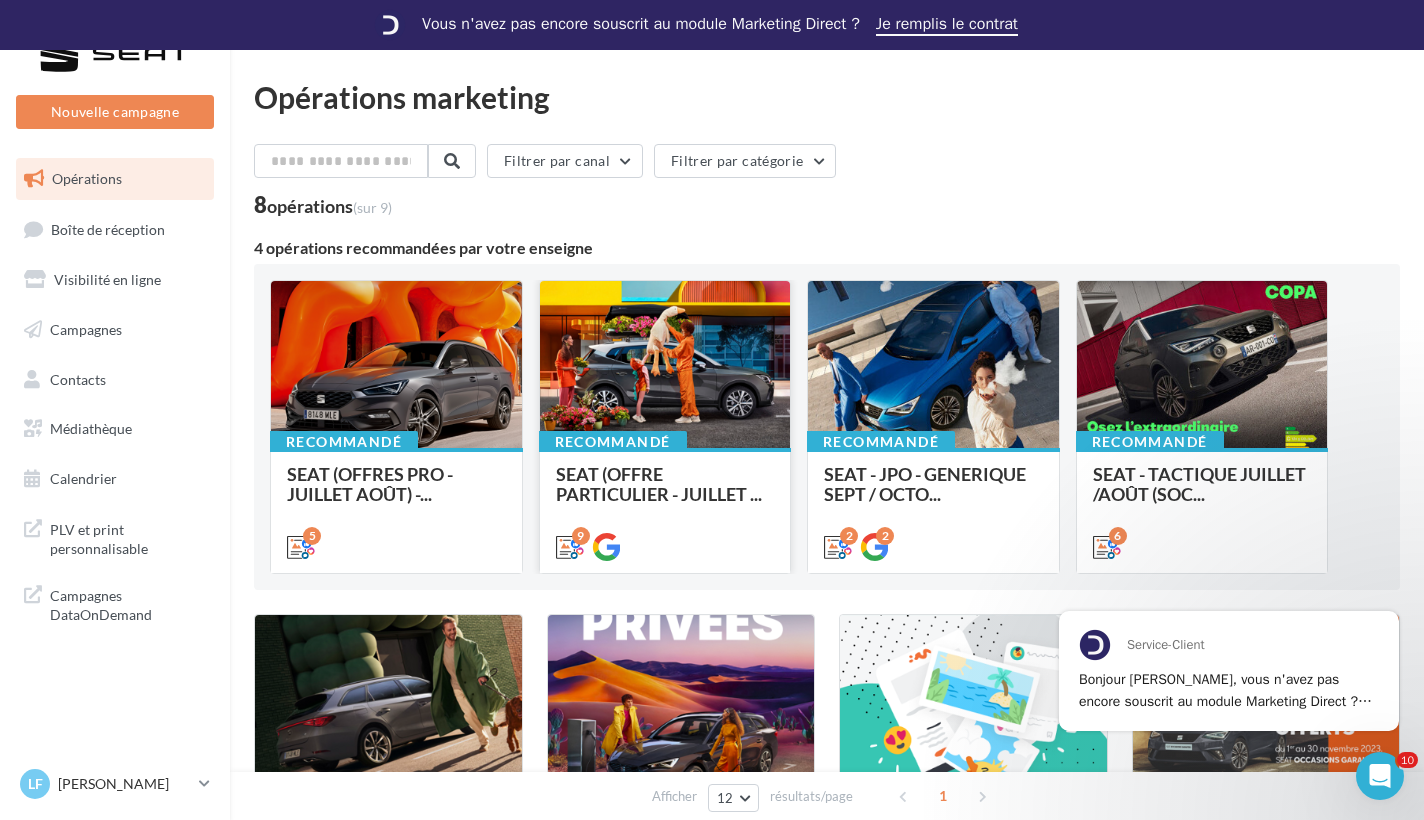 click at bounding box center (665, 365) 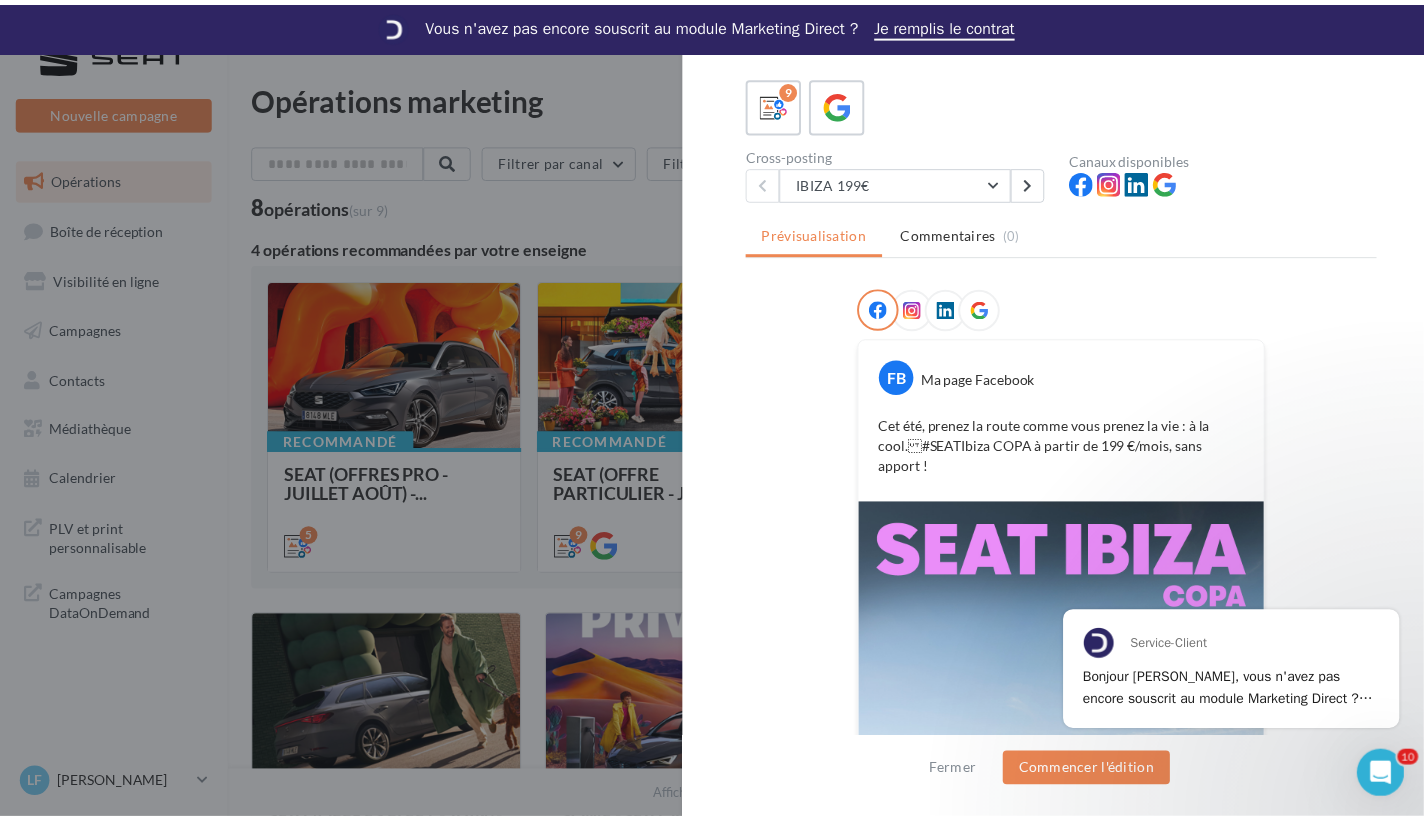 scroll, scrollTop: 112, scrollLeft: 0, axis: vertical 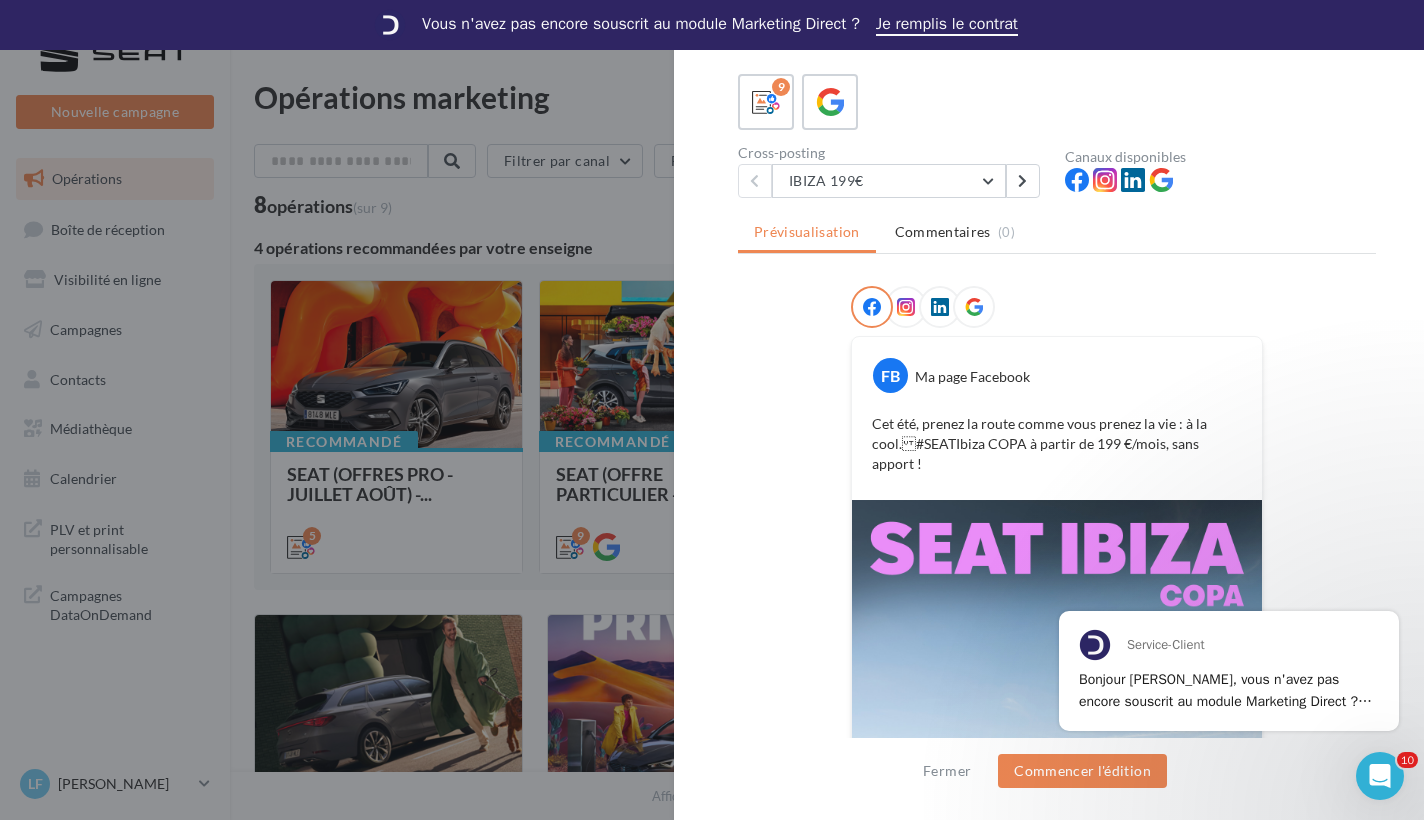 click at bounding box center (712, 410) 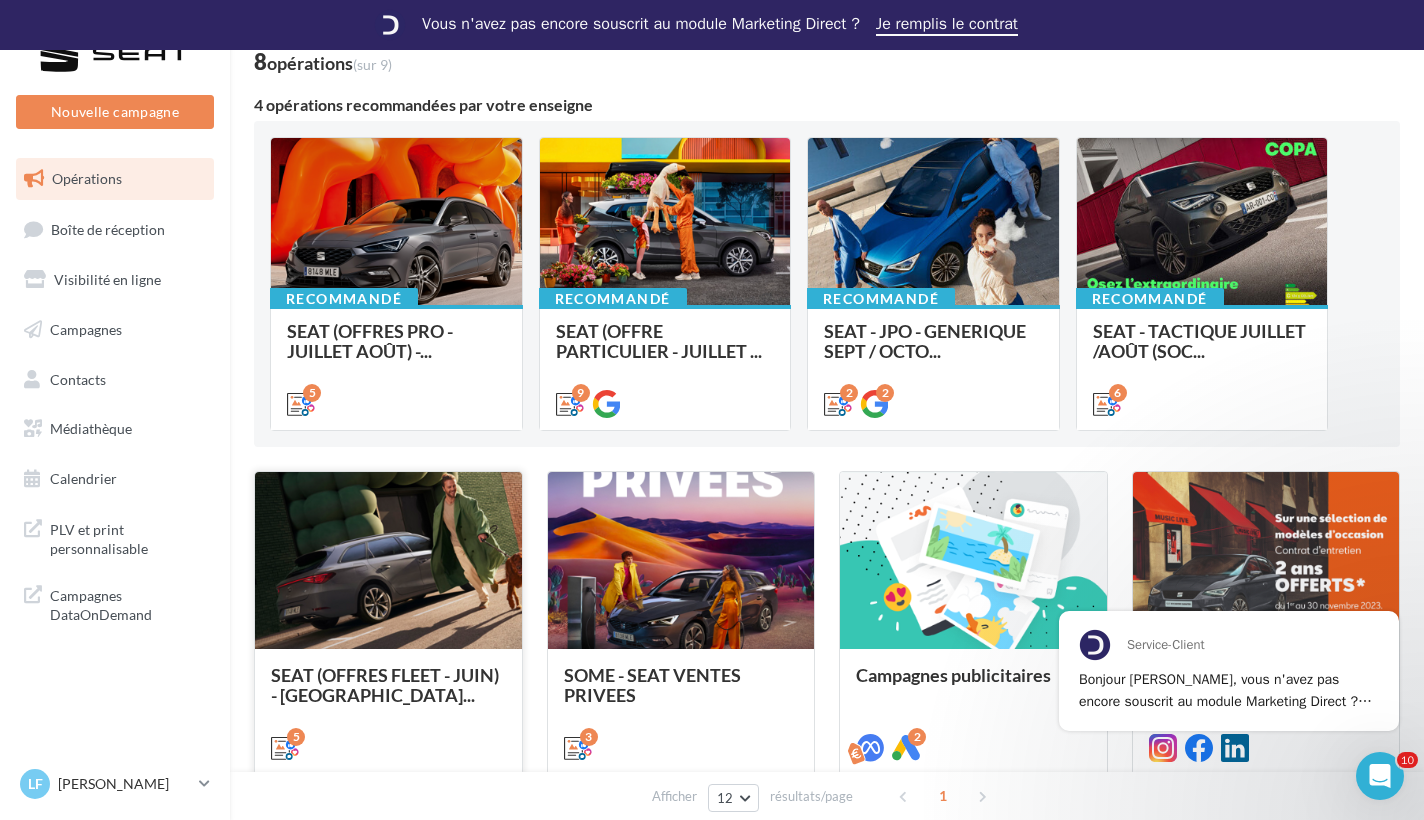 scroll, scrollTop: 178, scrollLeft: 0, axis: vertical 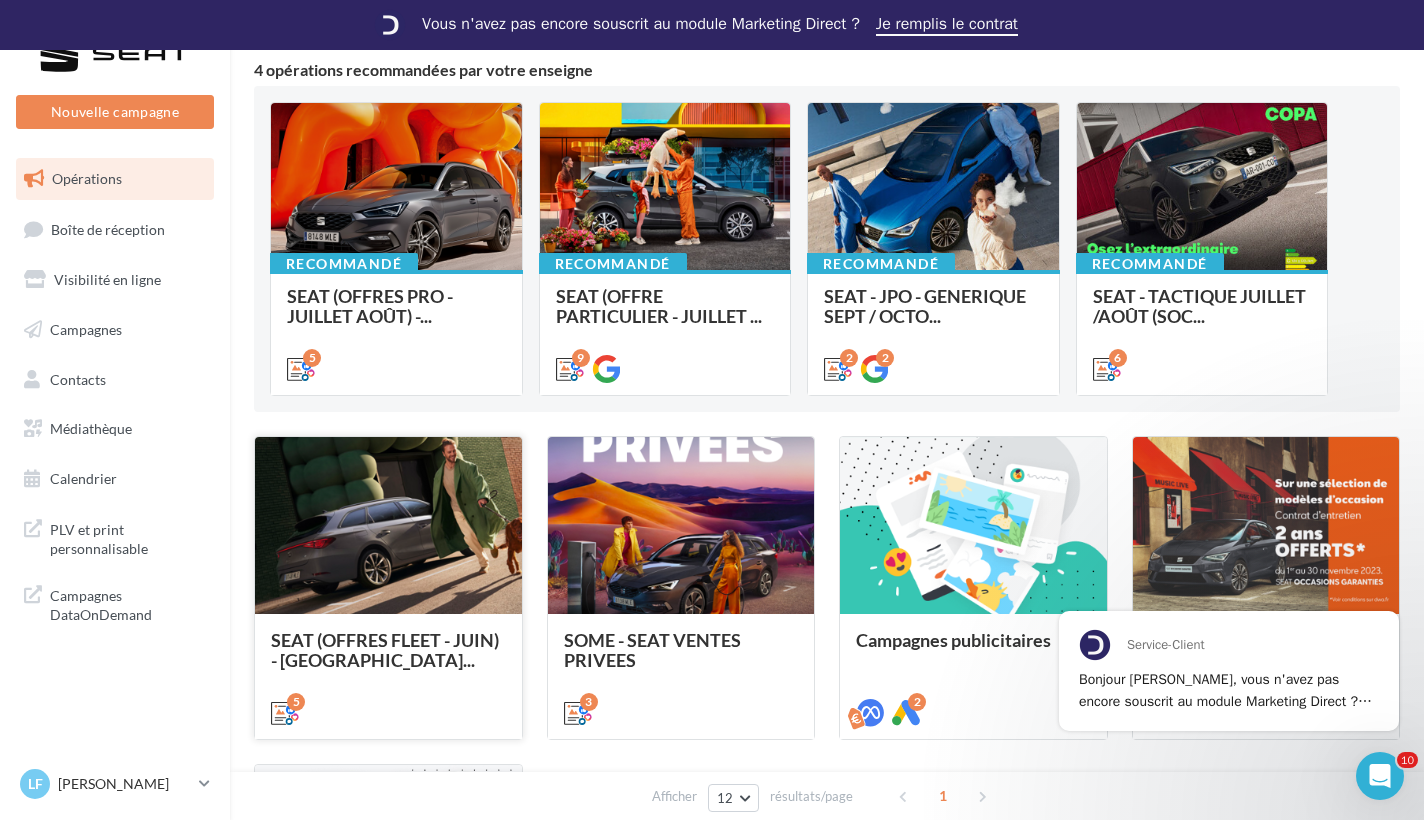 click on "SEAT (OFFRES FLEET - JUIN) - SOCIA..." at bounding box center [388, 675] 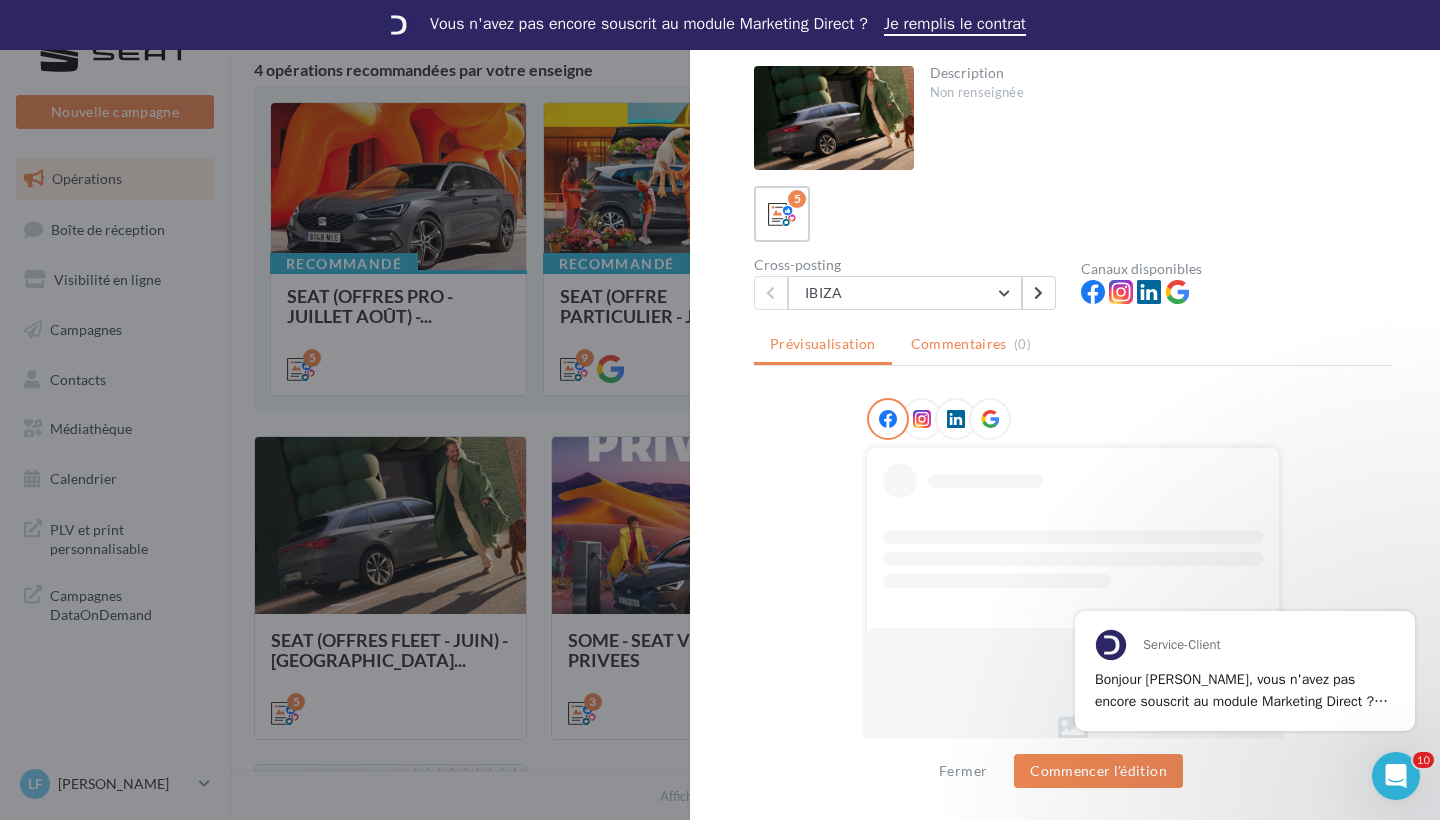 click on "Commentaires" at bounding box center (959, 344) 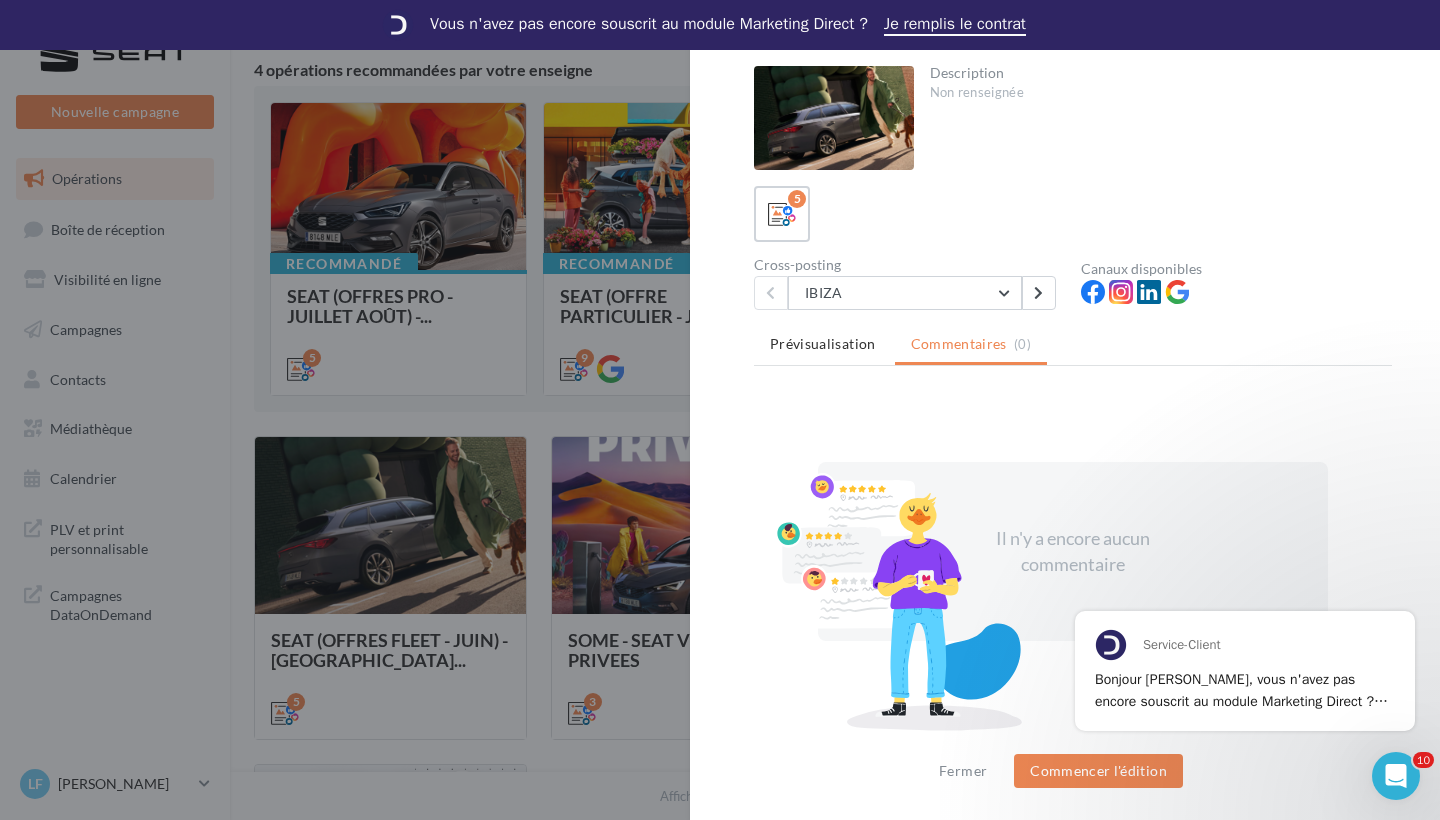 click at bounding box center [720, 410] 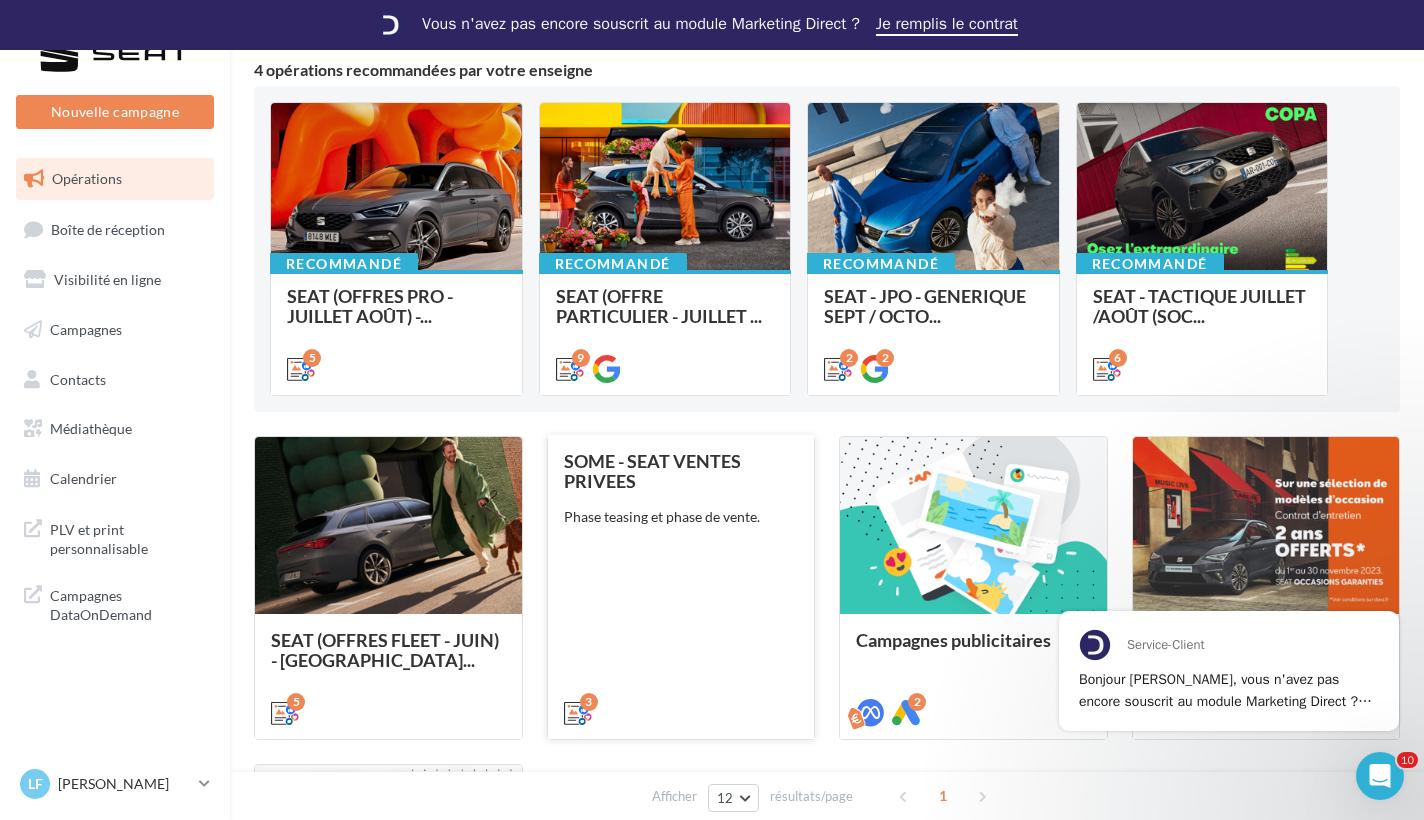 click on "SOME - SEAT VENTES PRIVEES        Phase teasing et phase de vente." at bounding box center [681, 586] 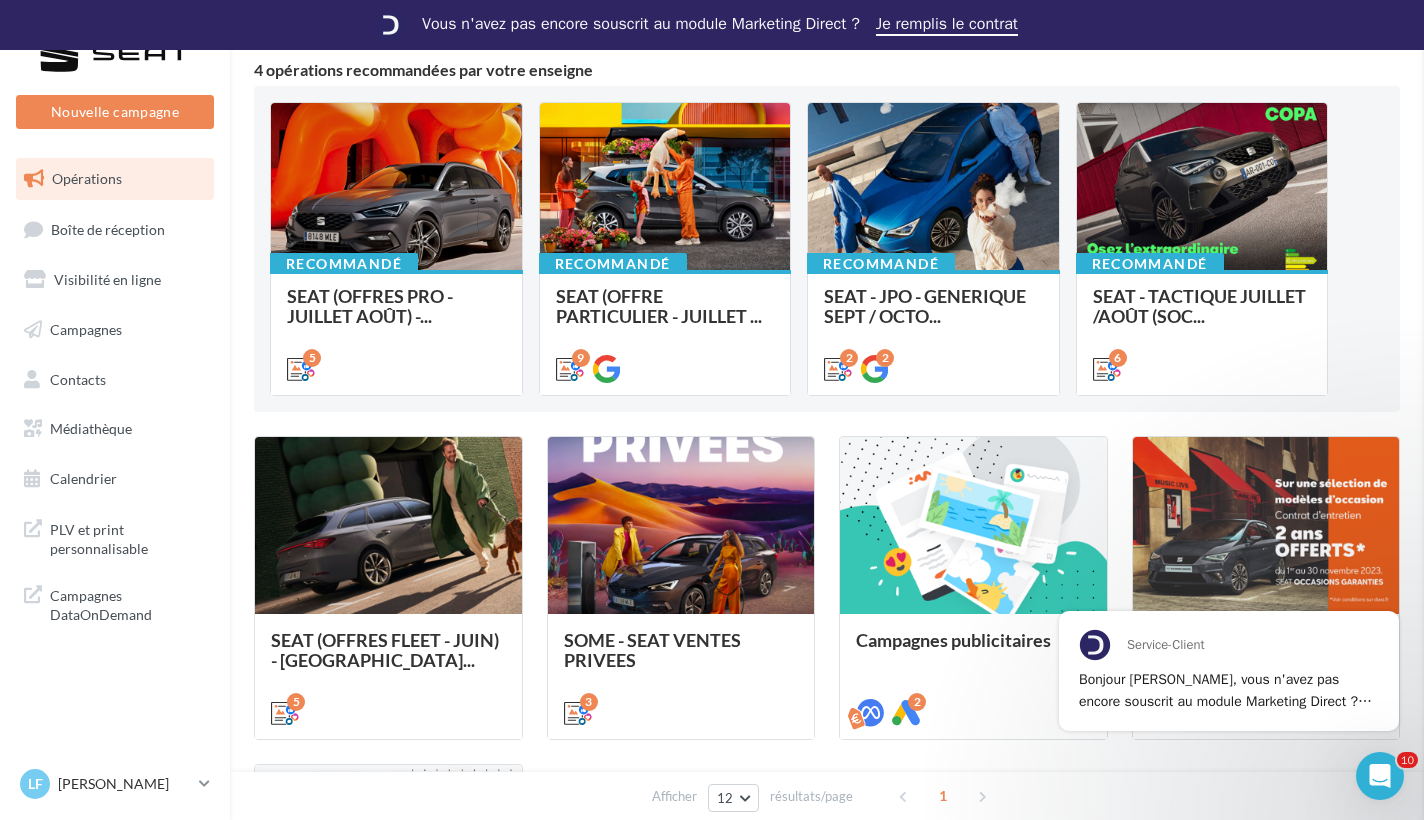 click at bounding box center (2136, 410) 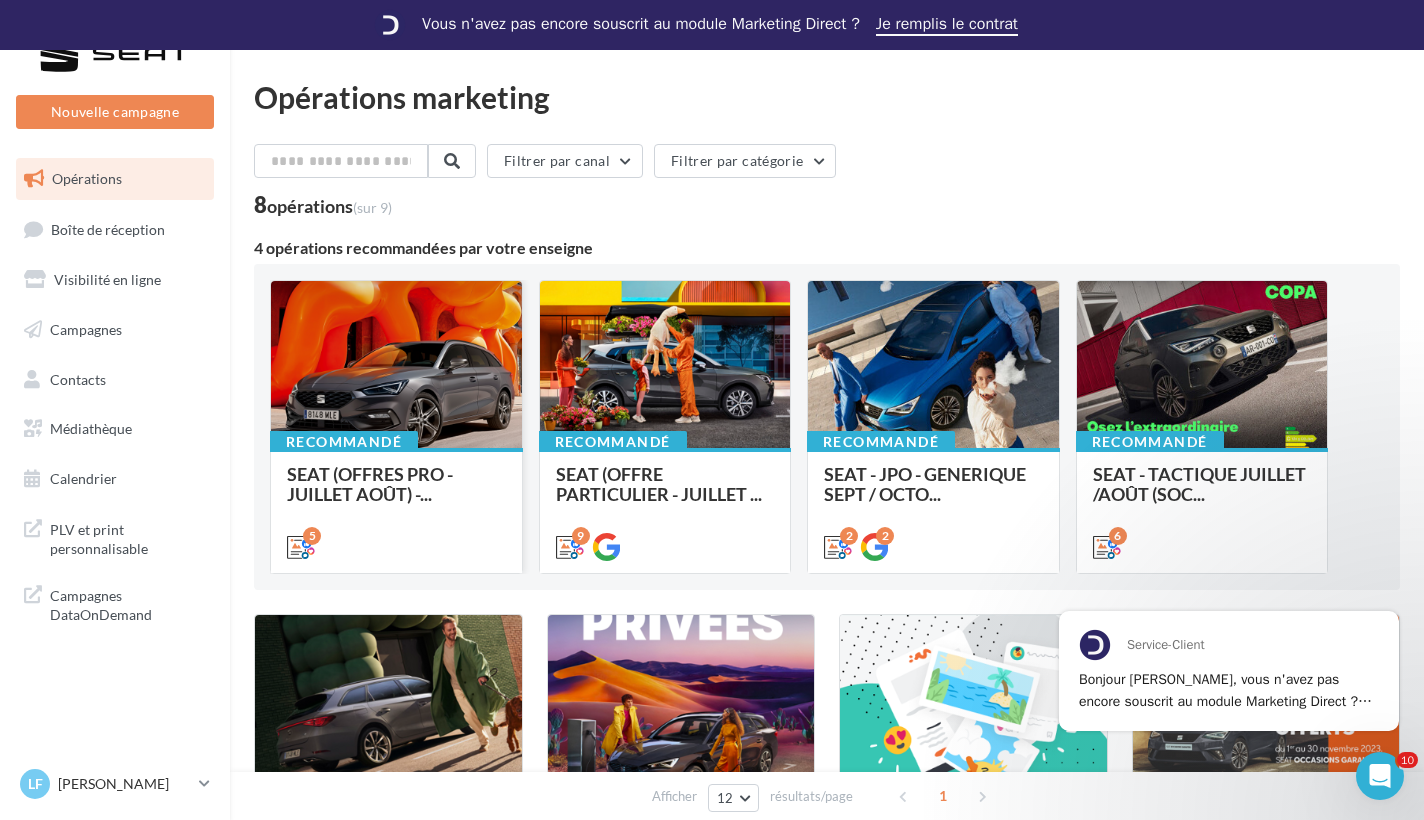 scroll, scrollTop: -1, scrollLeft: 0, axis: vertical 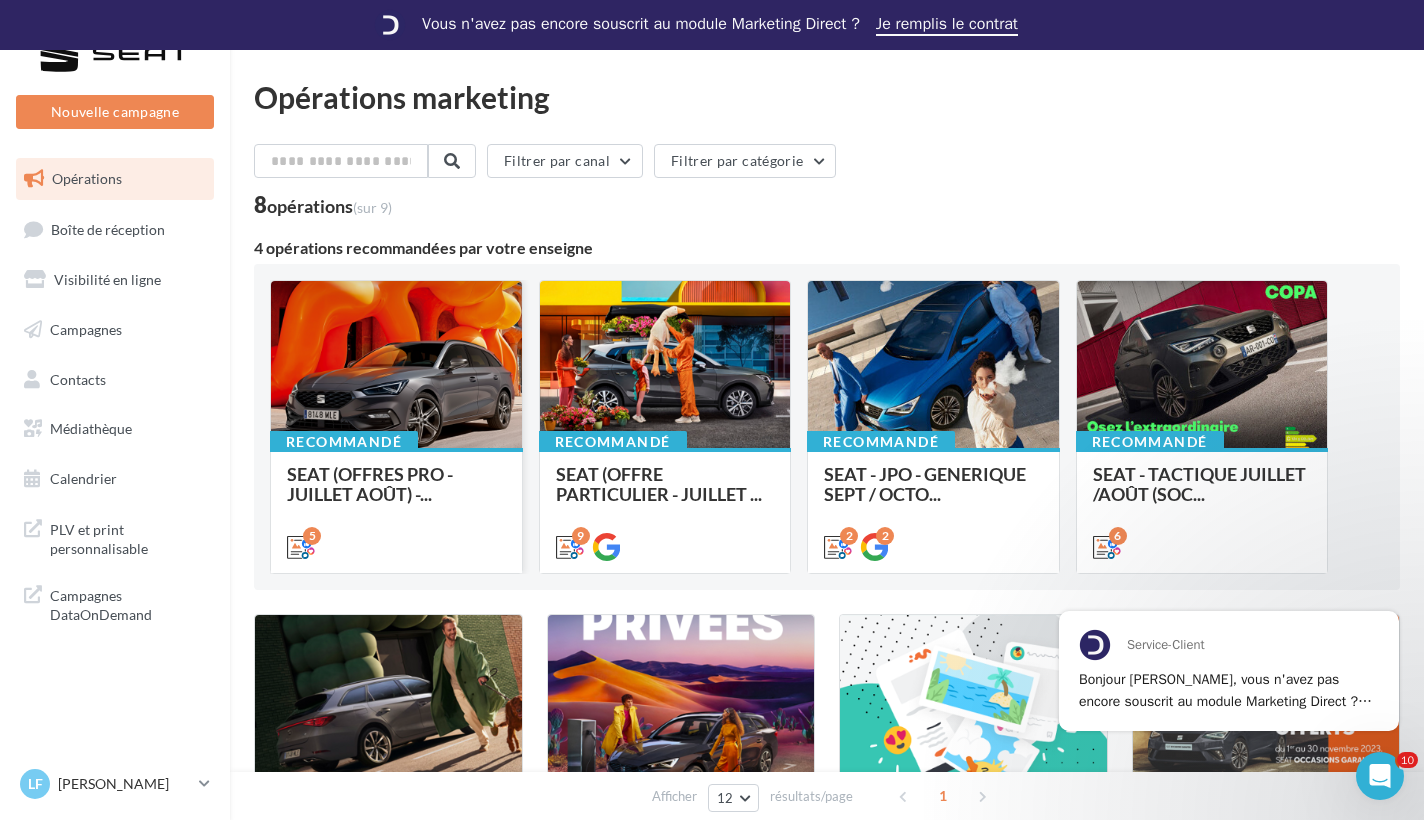 click at bounding box center (396, 365) 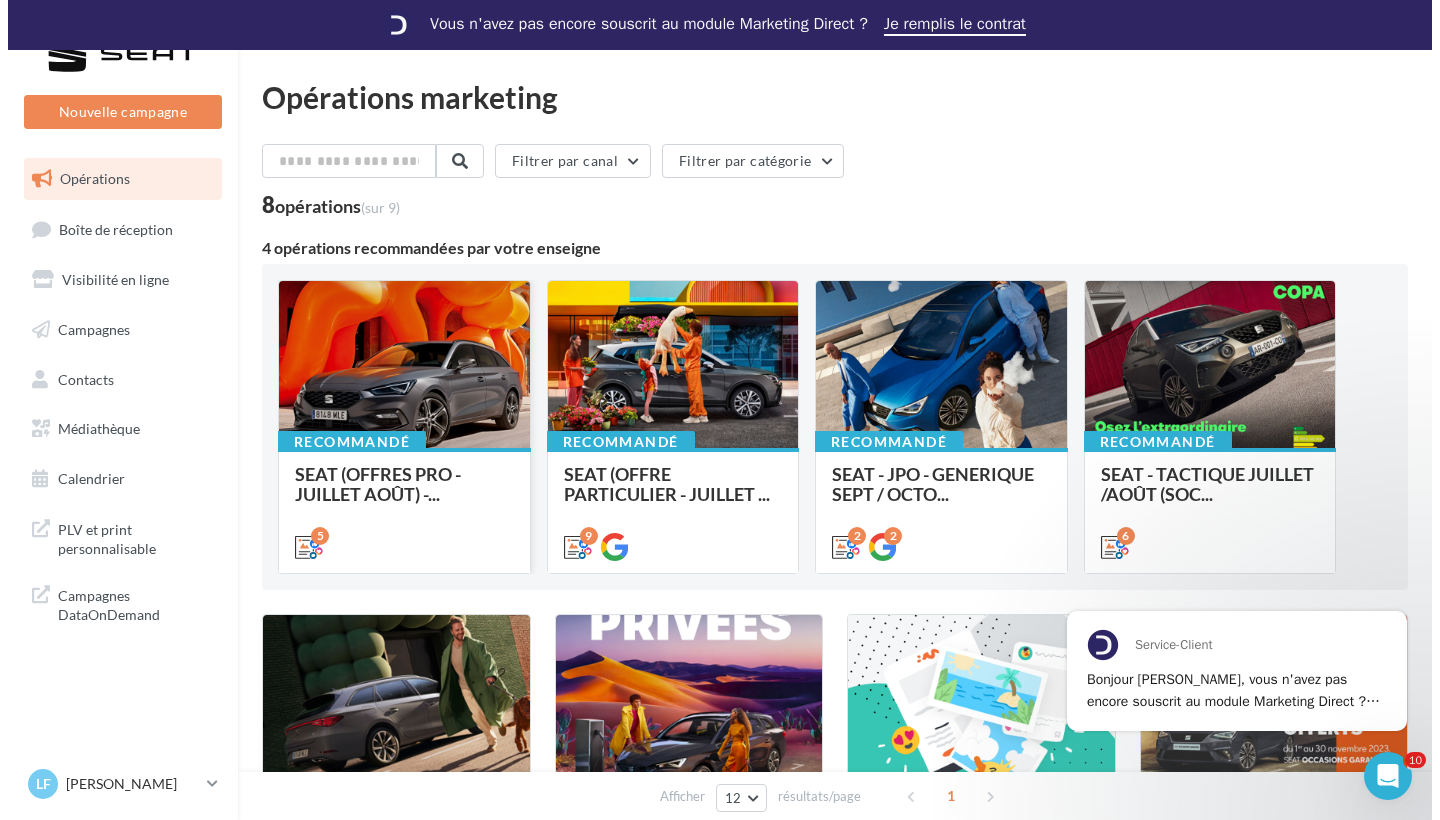 scroll, scrollTop: 0, scrollLeft: 0, axis: both 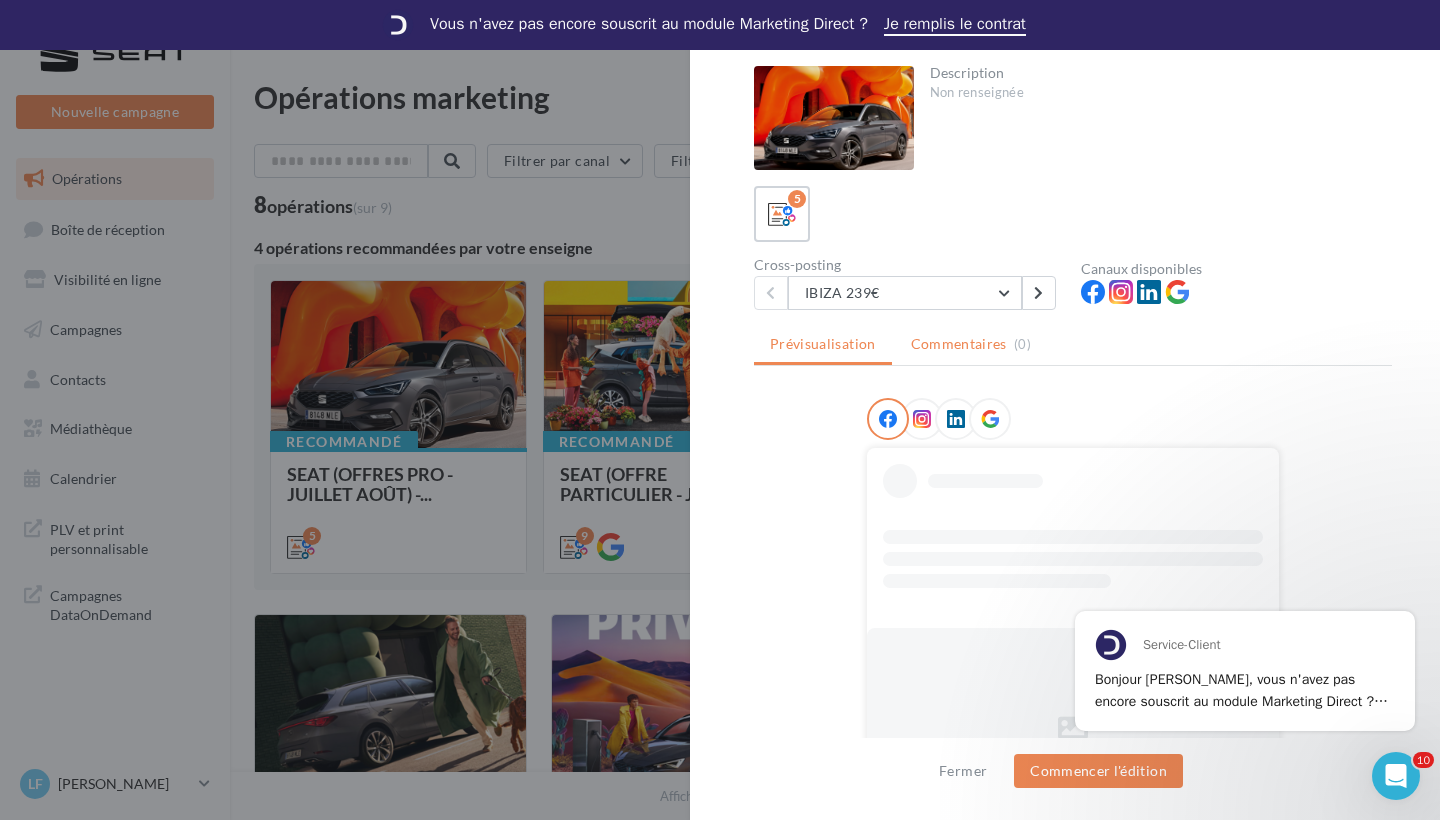 click on "Commentaires" at bounding box center [959, 344] 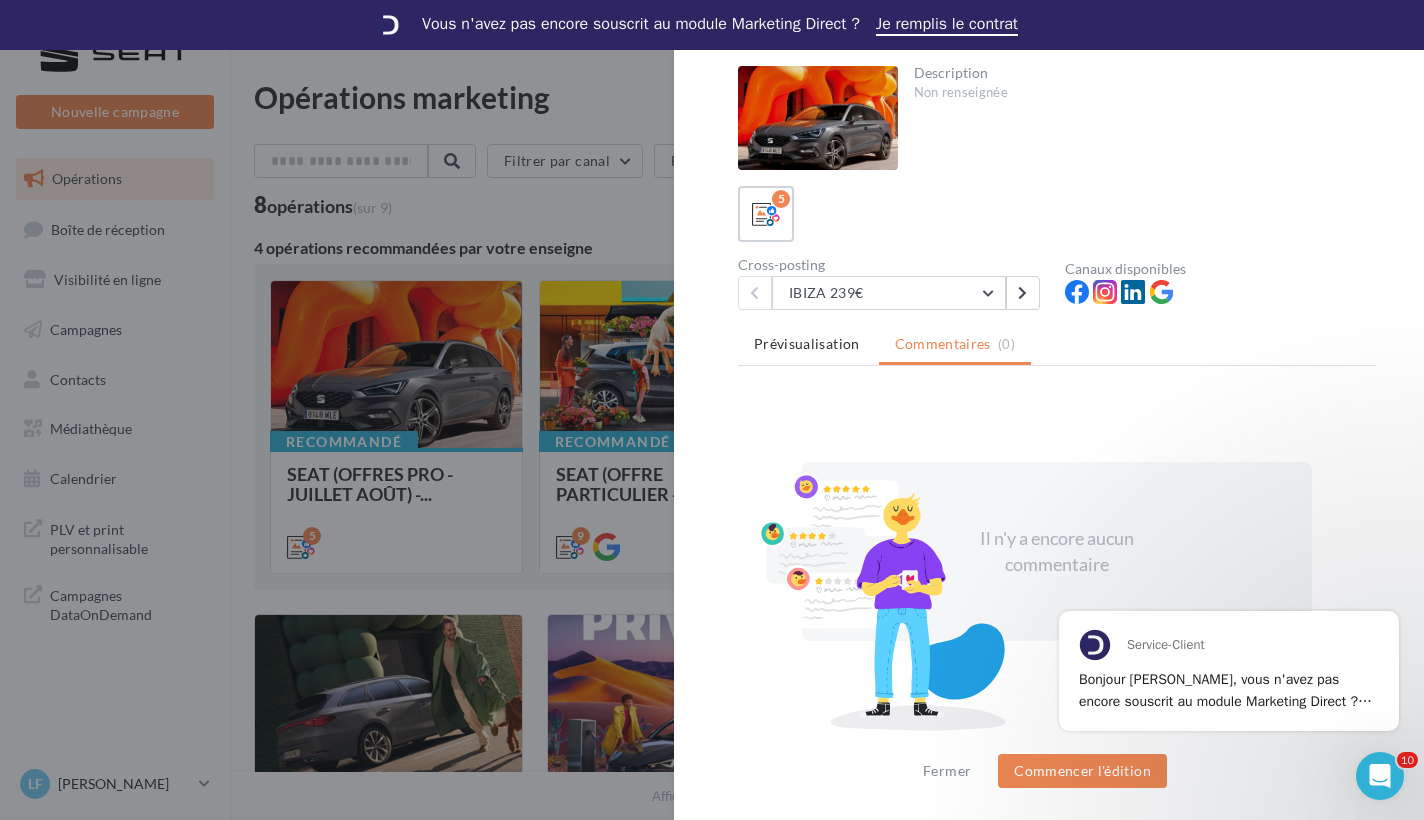 click at bounding box center [712, 410] 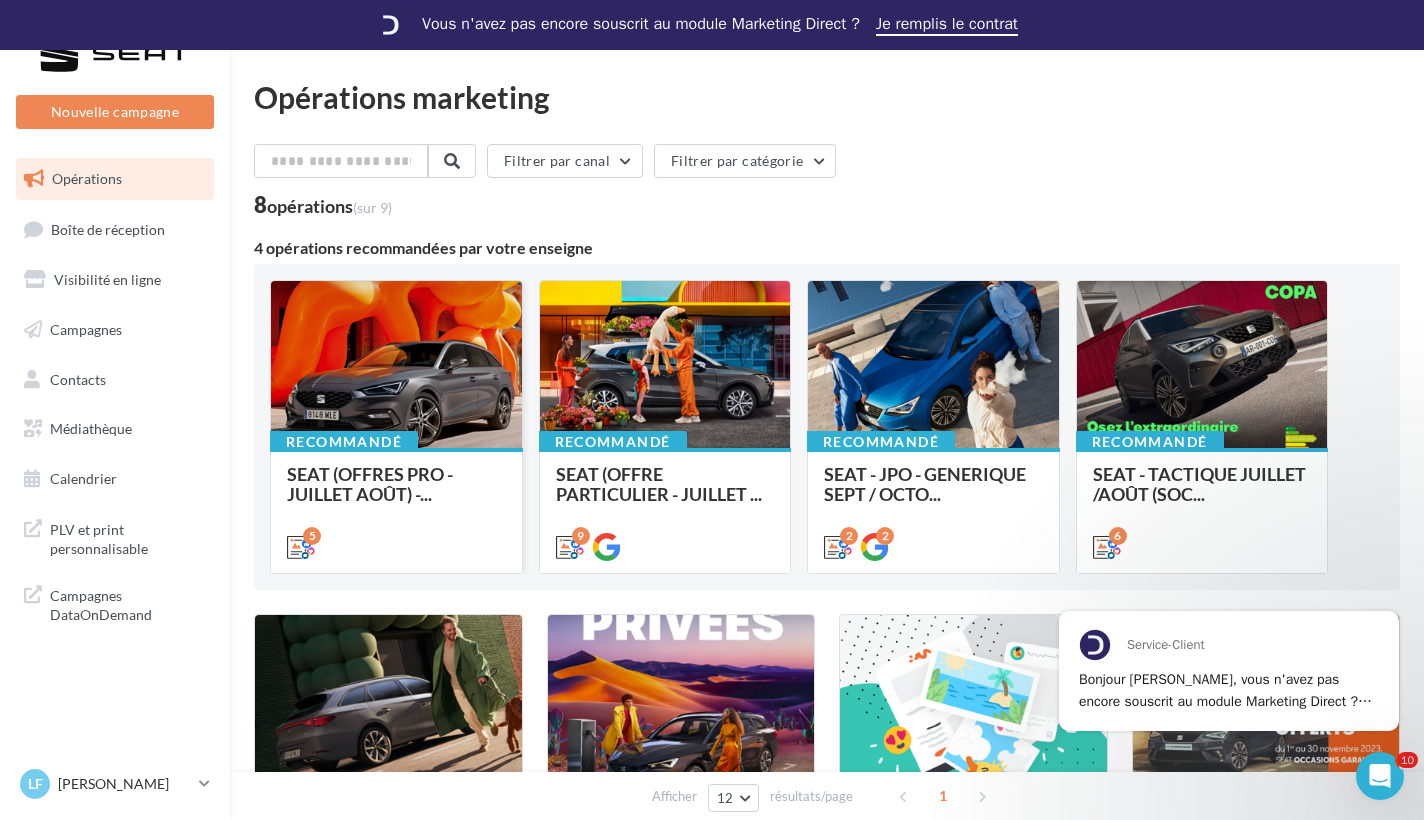 click on "Recommandé" at bounding box center [344, 442] 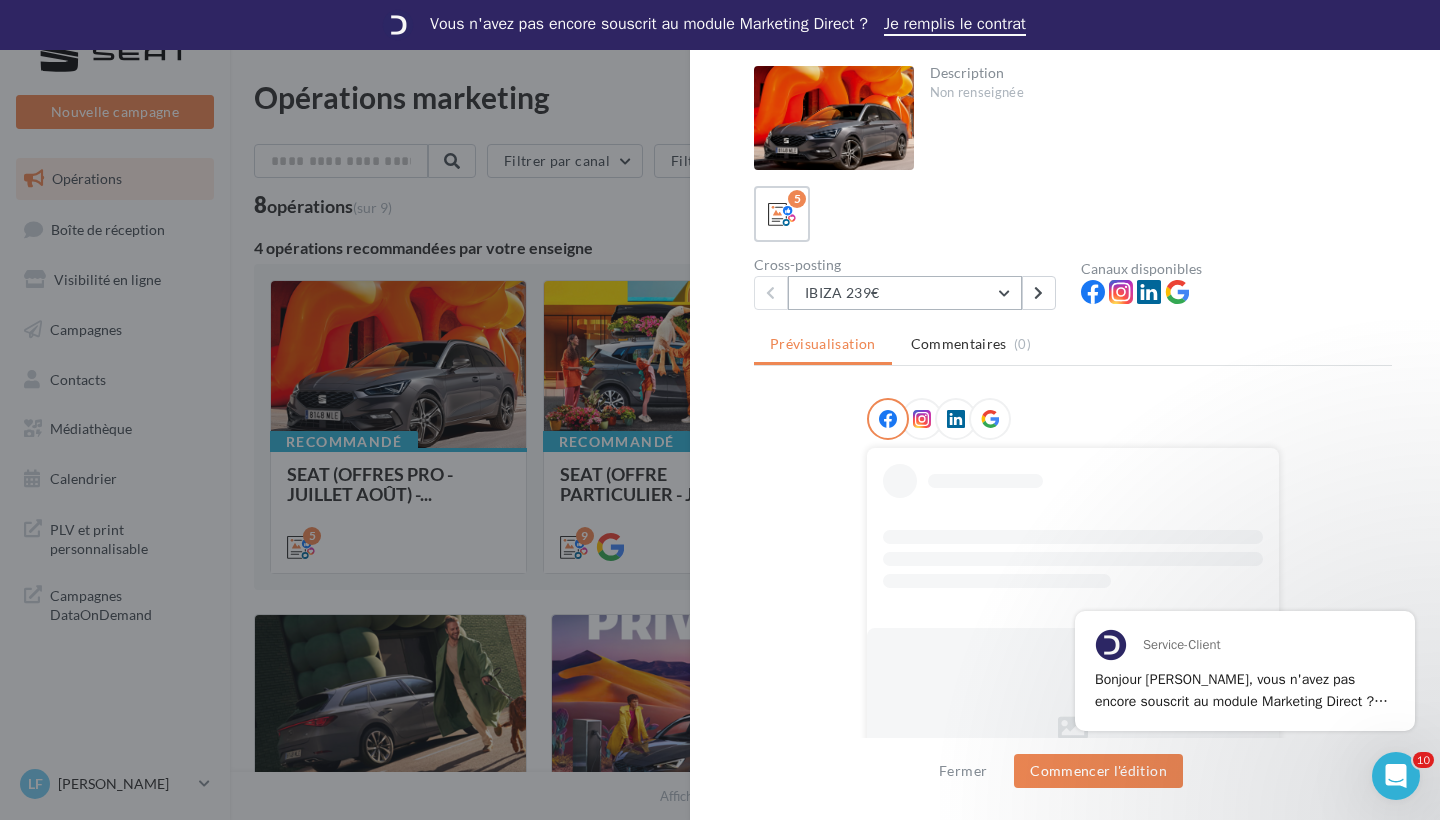click on "IBIZA 239€" at bounding box center [905, 293] 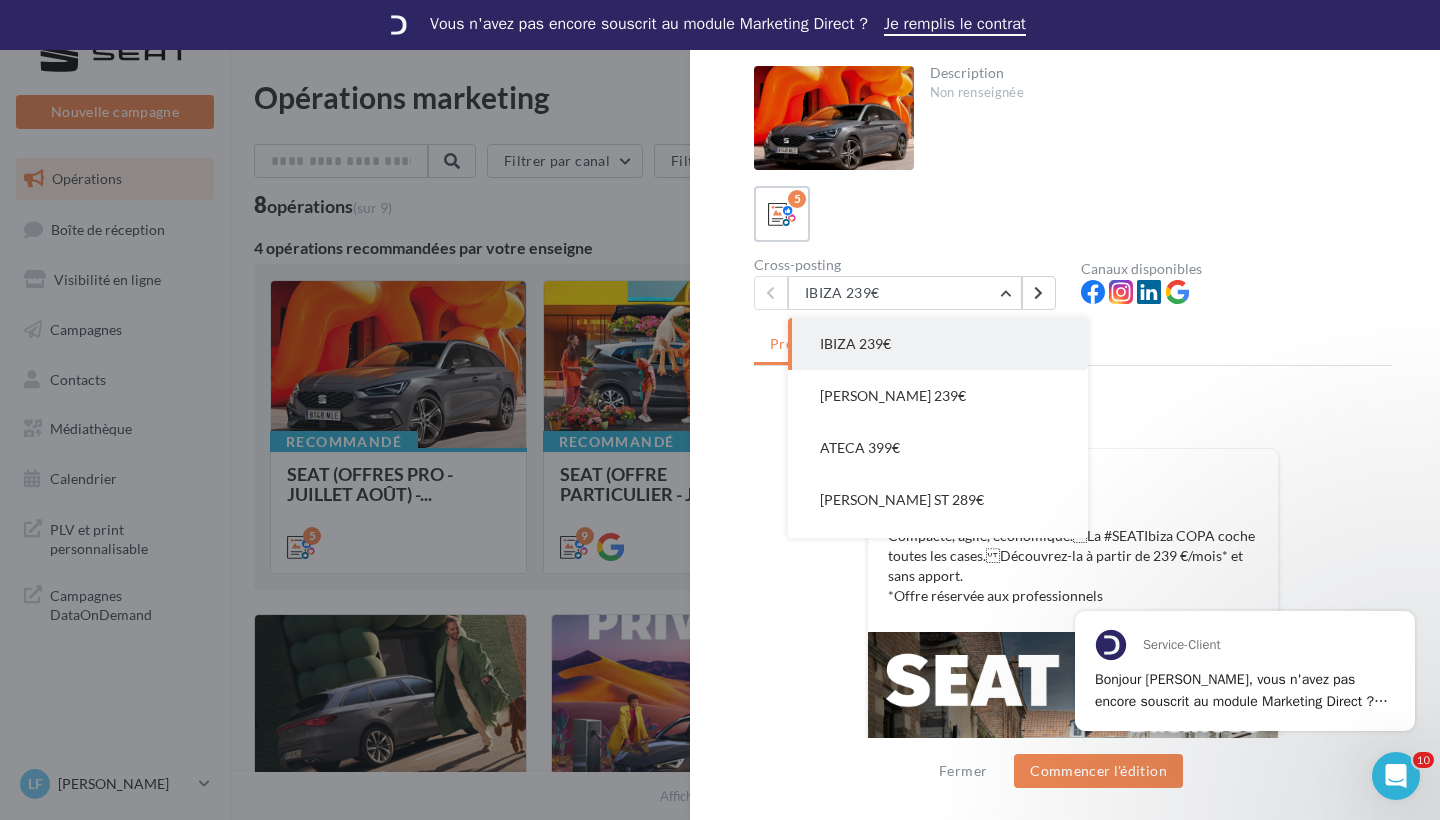click on "5" at bounding box center (1073, 214) 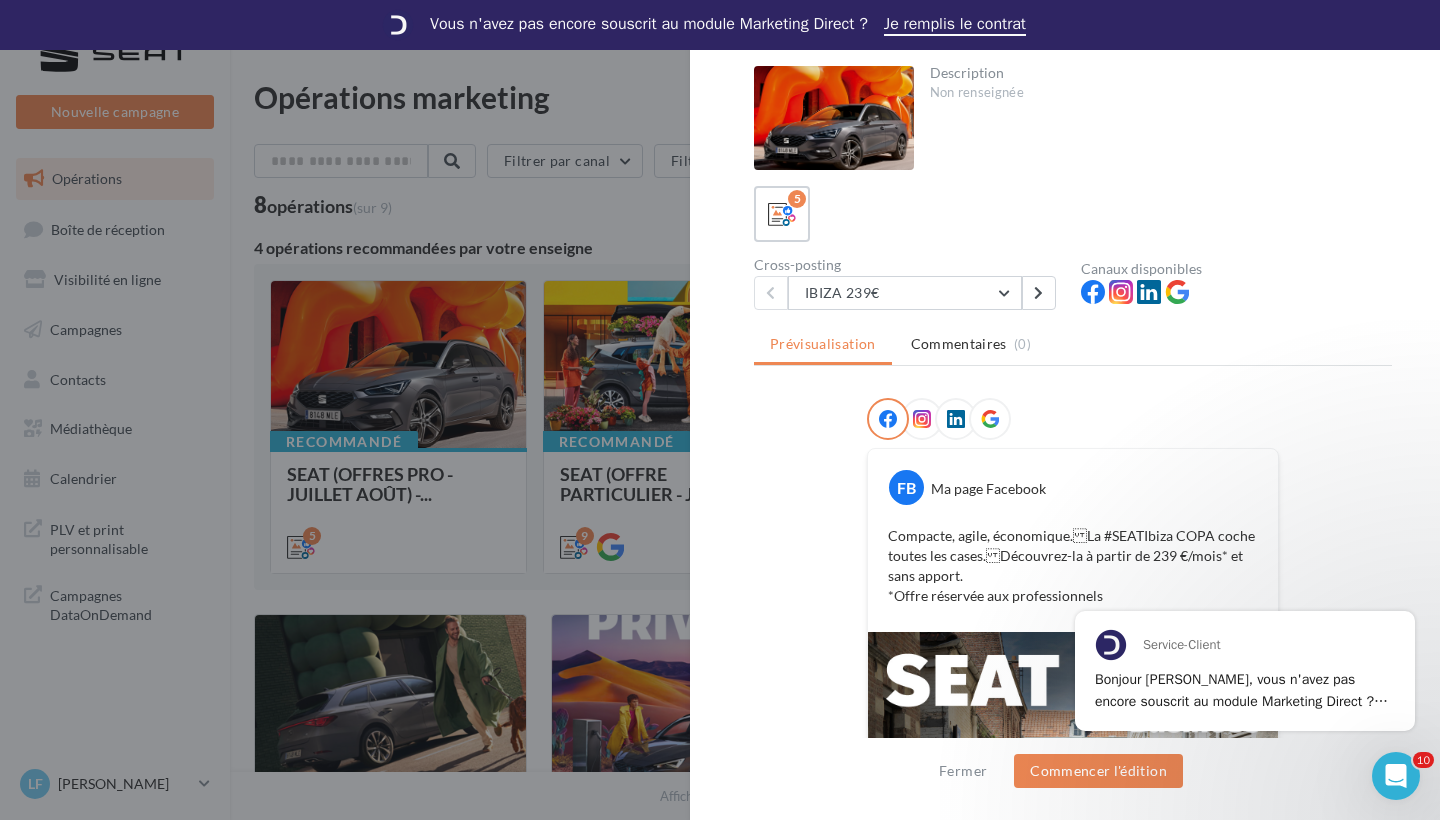 click 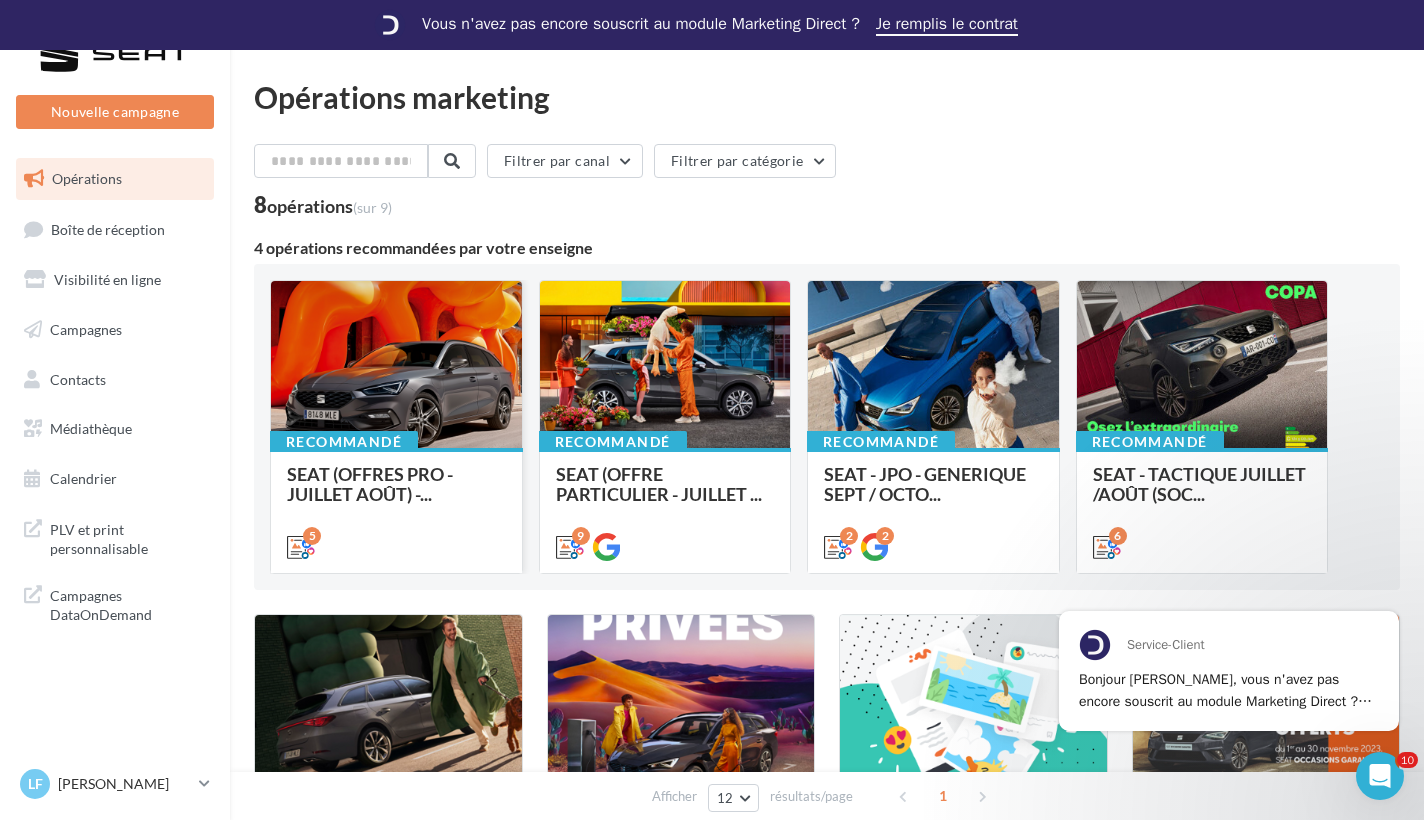 click on "Recommandé" at bounding box center [344, 442] 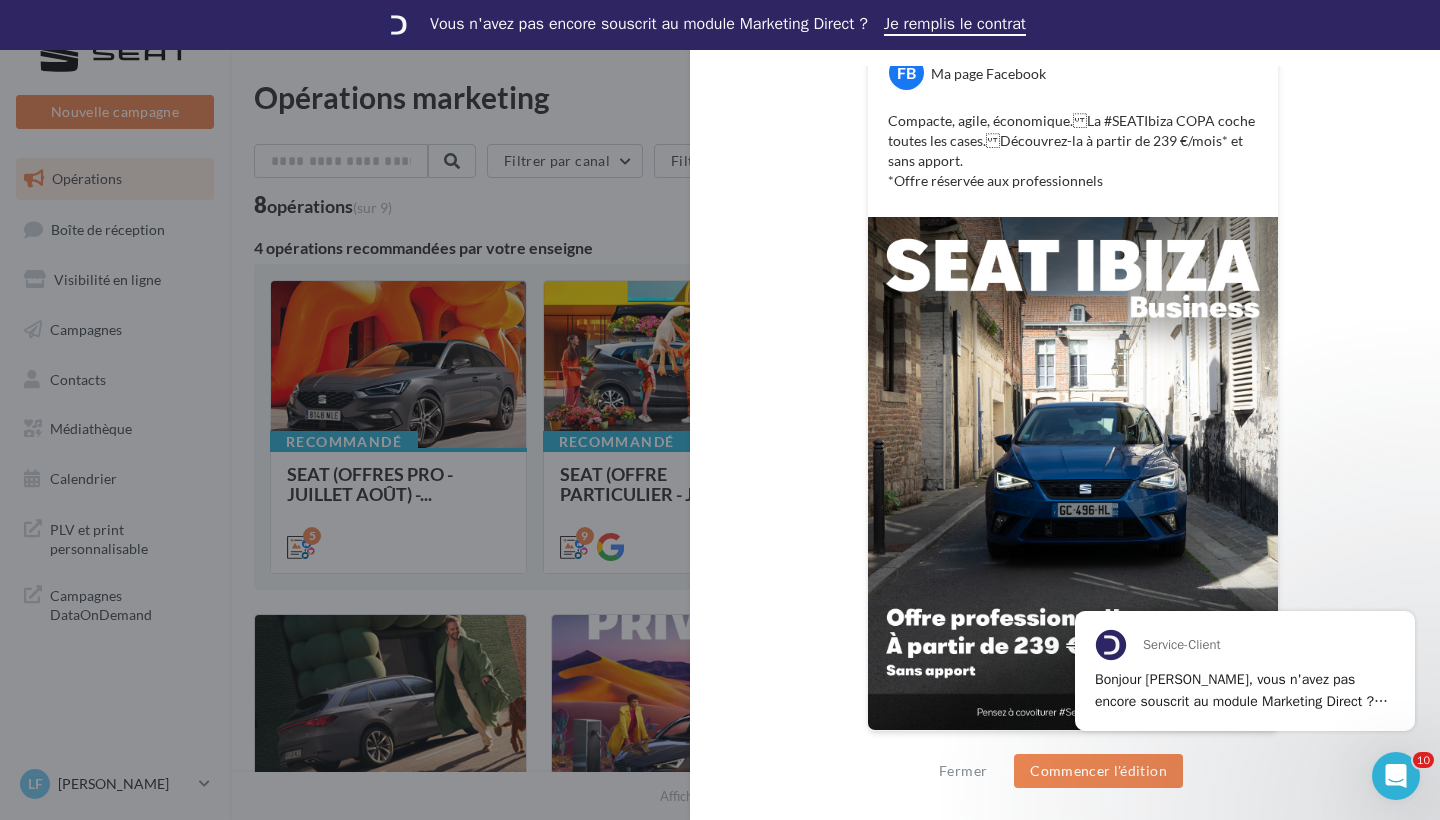 scroll, scrollTop: 415, scrollLeft: 0, axis: vertical 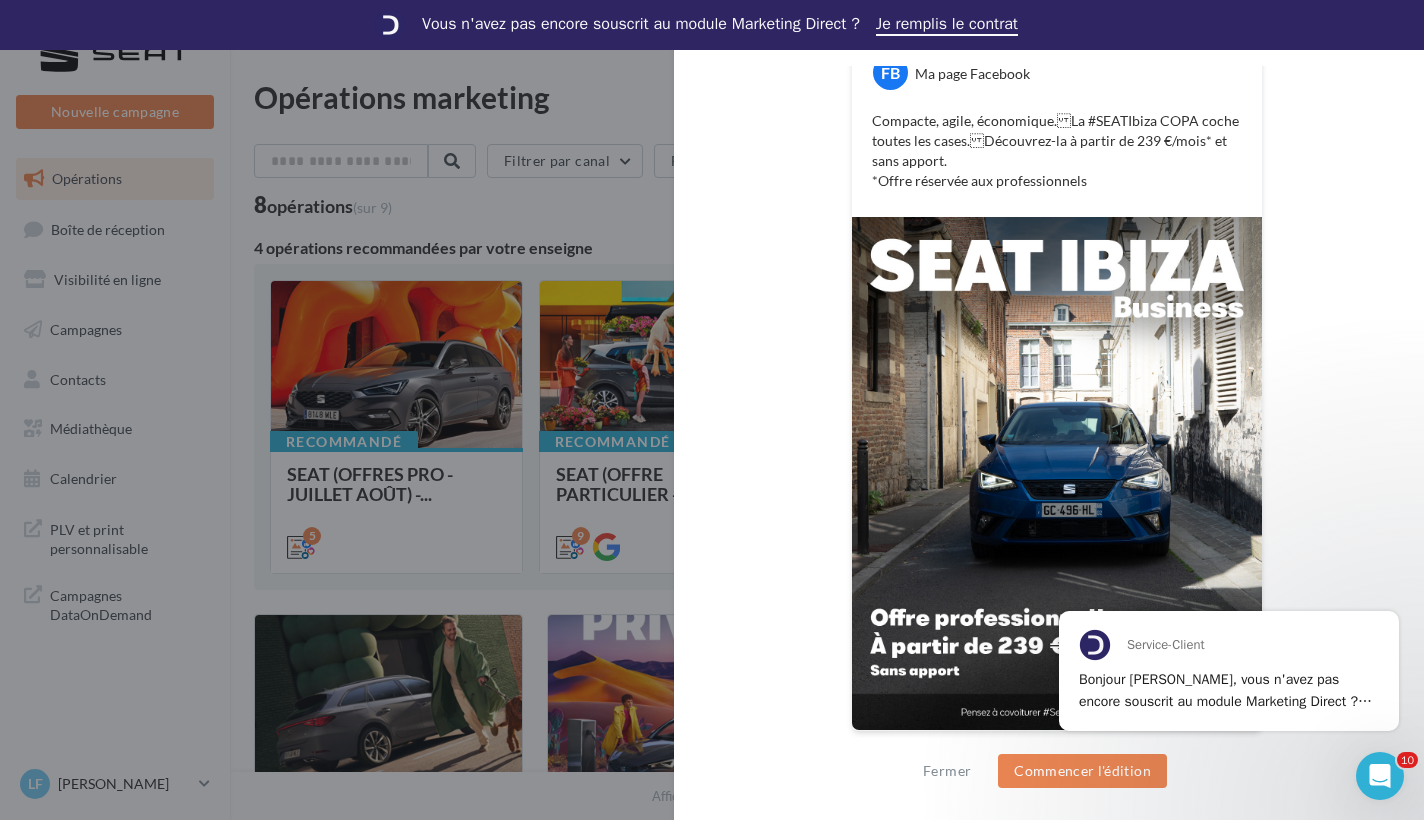 click on "SEAT (OFFRES PRO - JUILLET AOÛT) - SOCIAL MEDIA
Description
Non renseignée
5
Cross-posting
IBIZA 239€
IBIZA 239€     ARONA 239€     ATECA 399€     LEON ST 289€     LEON PHEV 369€
Canaux disponibles
Prévisualisation
Commentaires
(0)
FB
Ma page Facebook
Compacte, agile, économique.La #SEATIbiza COPA coche toutes les cases.Découvrez-la à partir de 239 €/mois* et sans apport. *Offre réservée aux professionnels" at bounding box center (827, 1326) 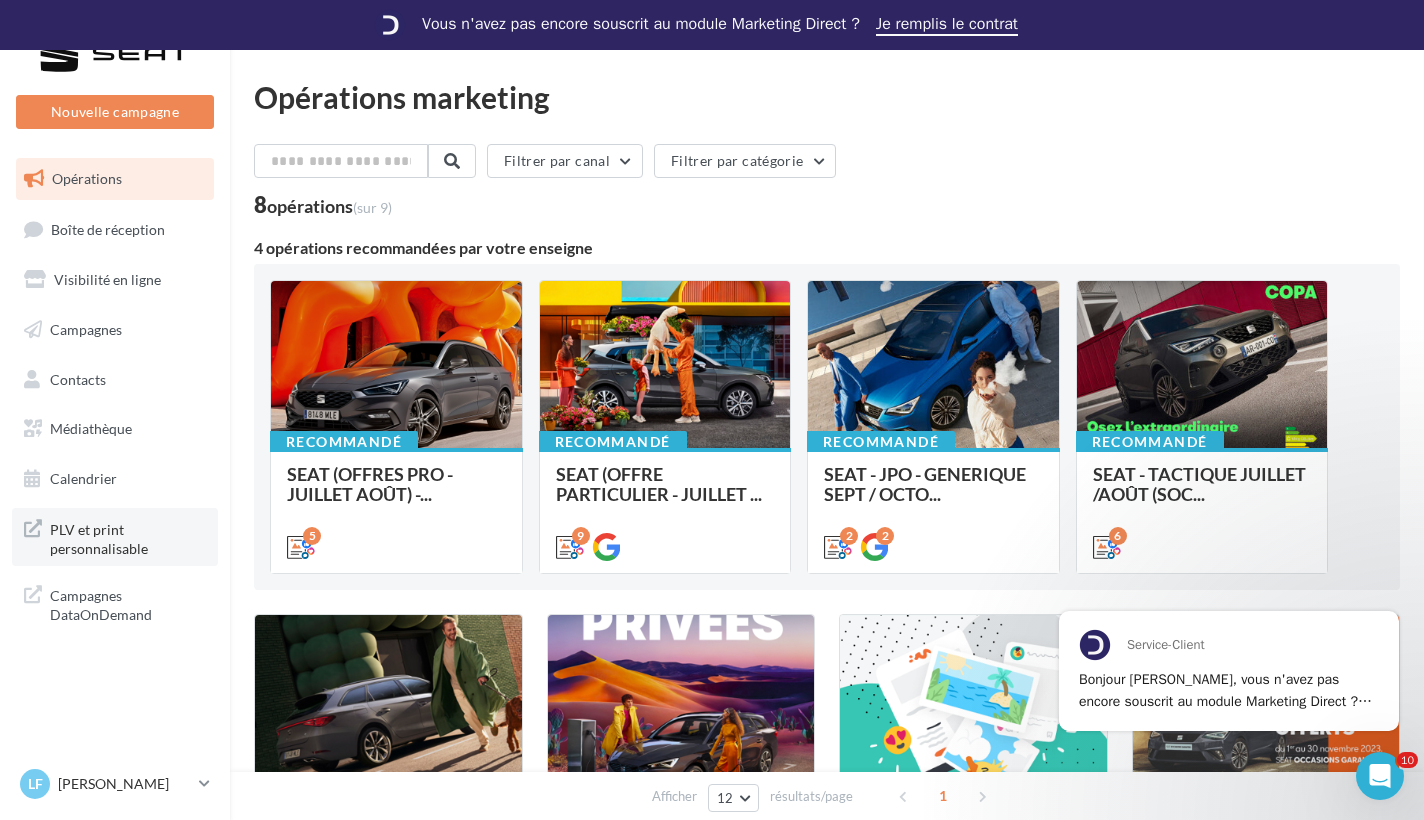 click on "PLV et print personnalisable" at bounding box center [128, 537] 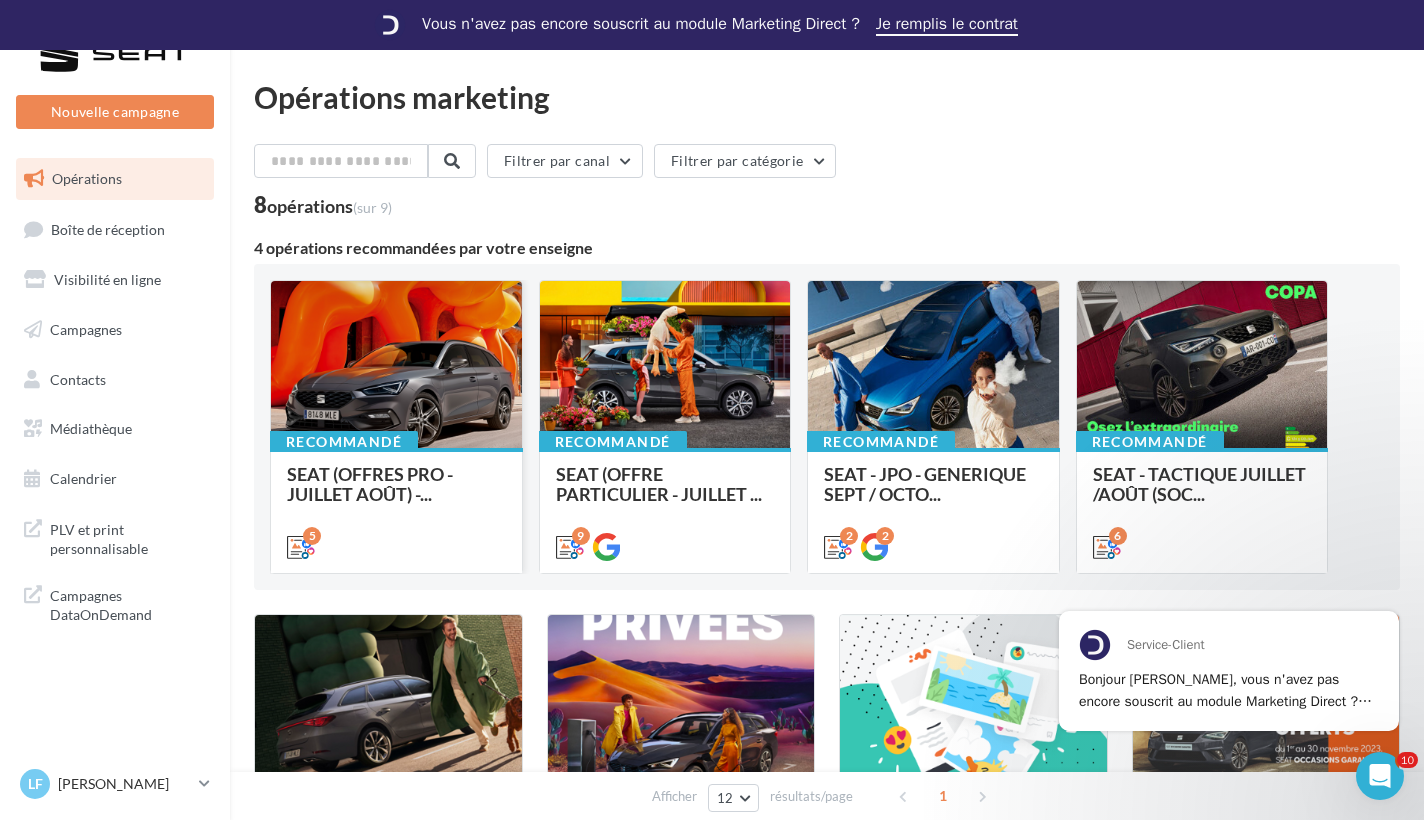 click at bounding box center [396, 365] 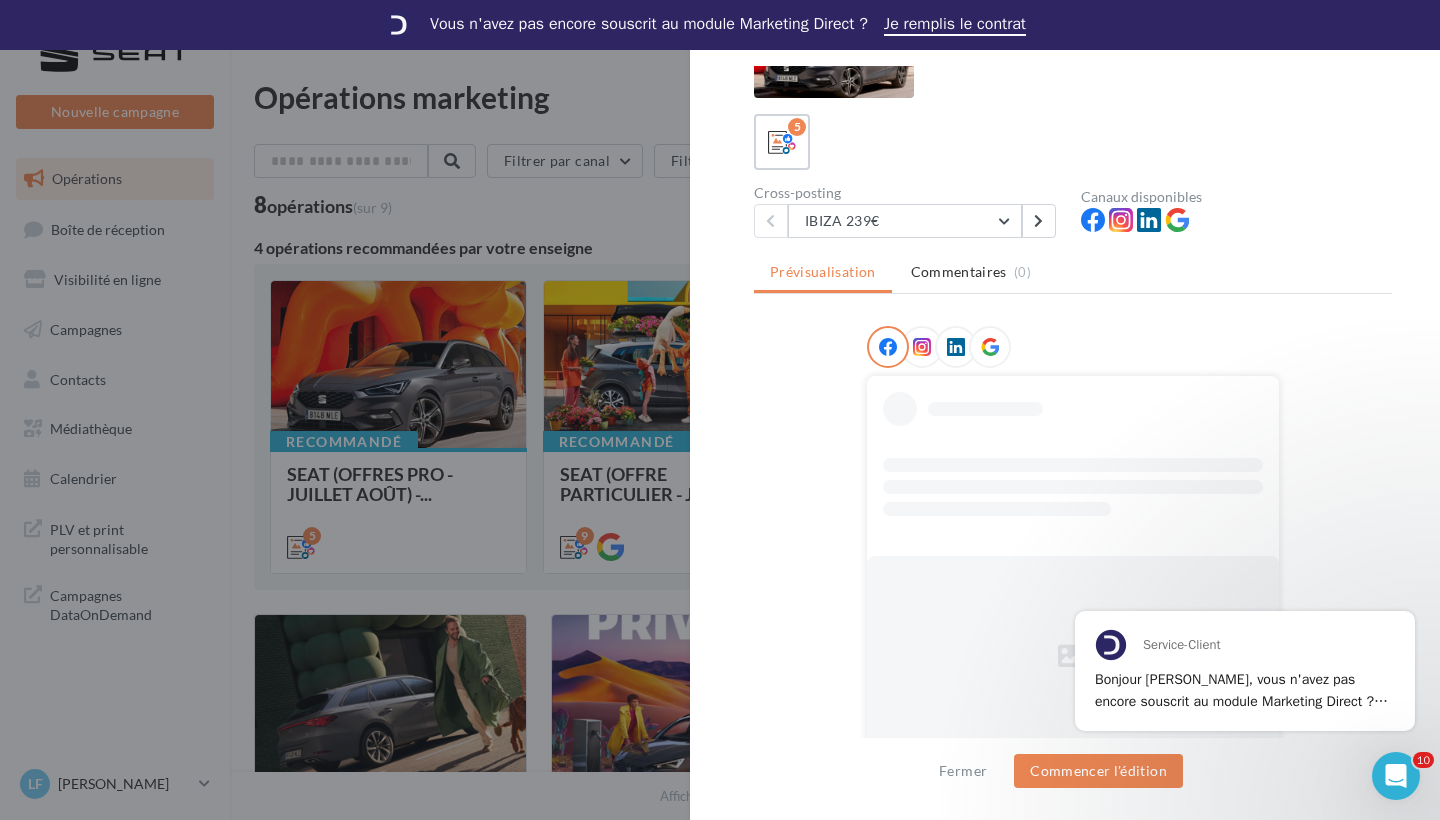 scroll, scrollTop: 72, scrollLeft: 0, axis: vertical 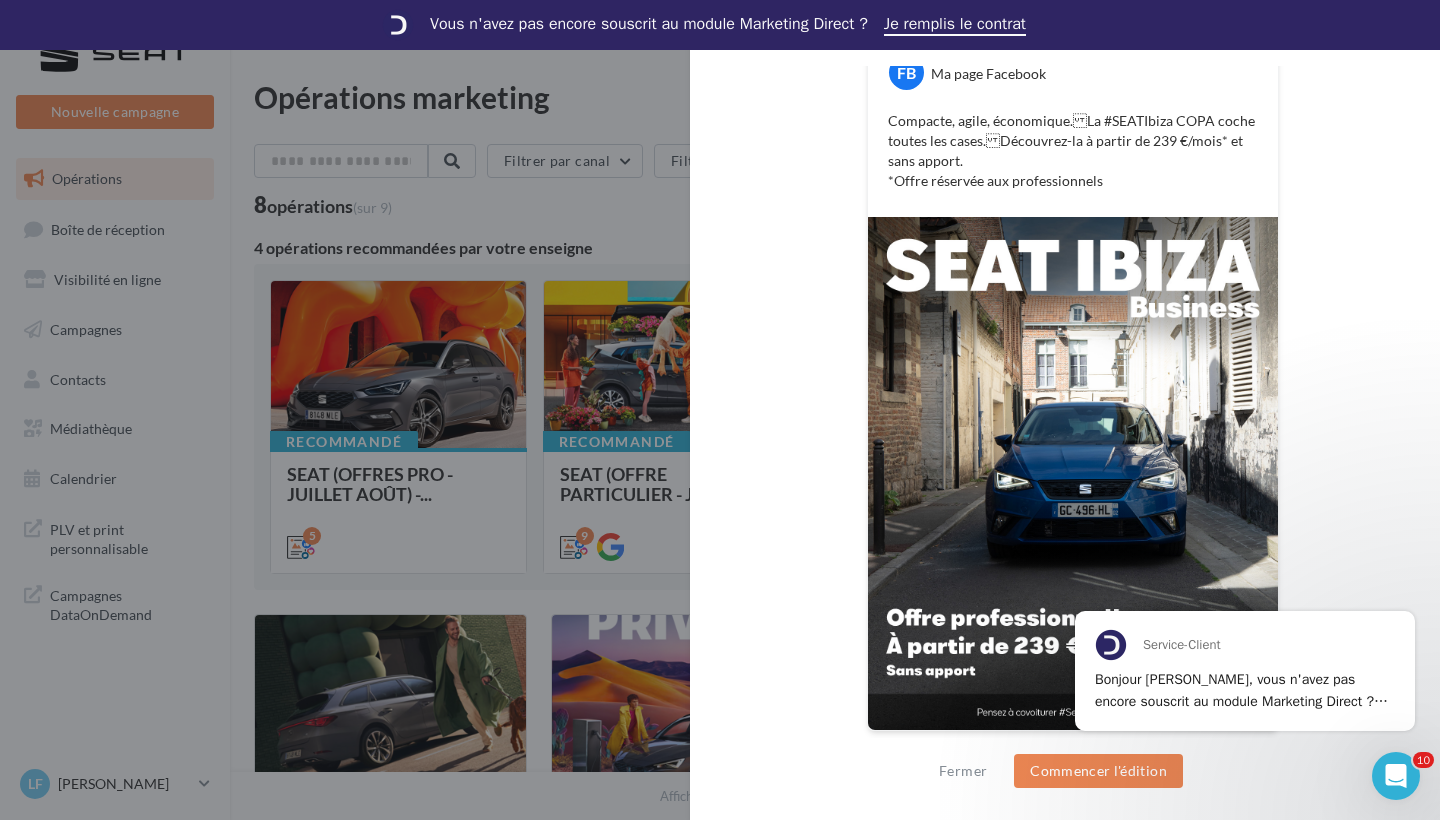 click at bounding box center (1073, 473) 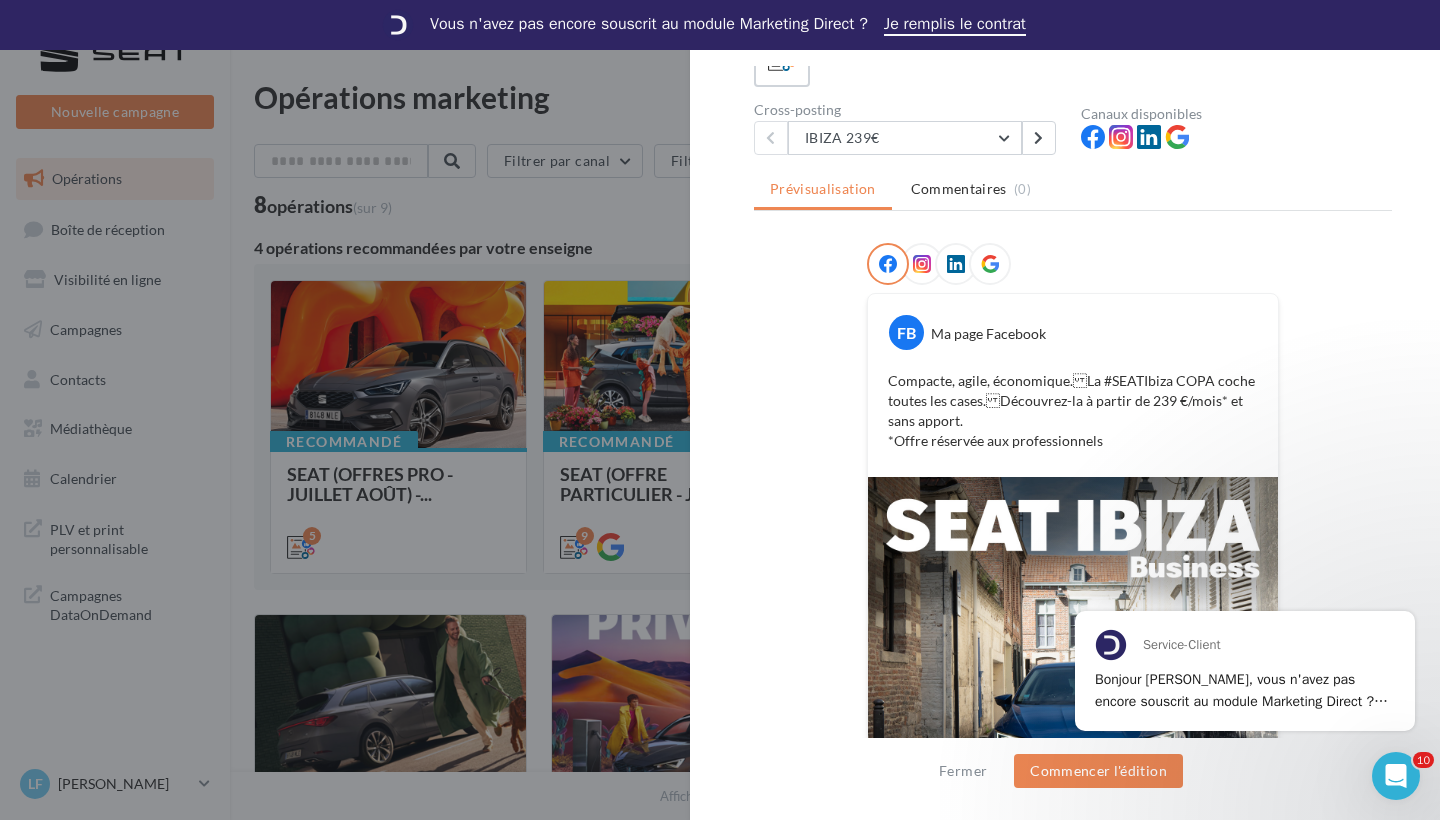 scroll, scrollTop: 152, scrollLeft: 0, axis: vertical 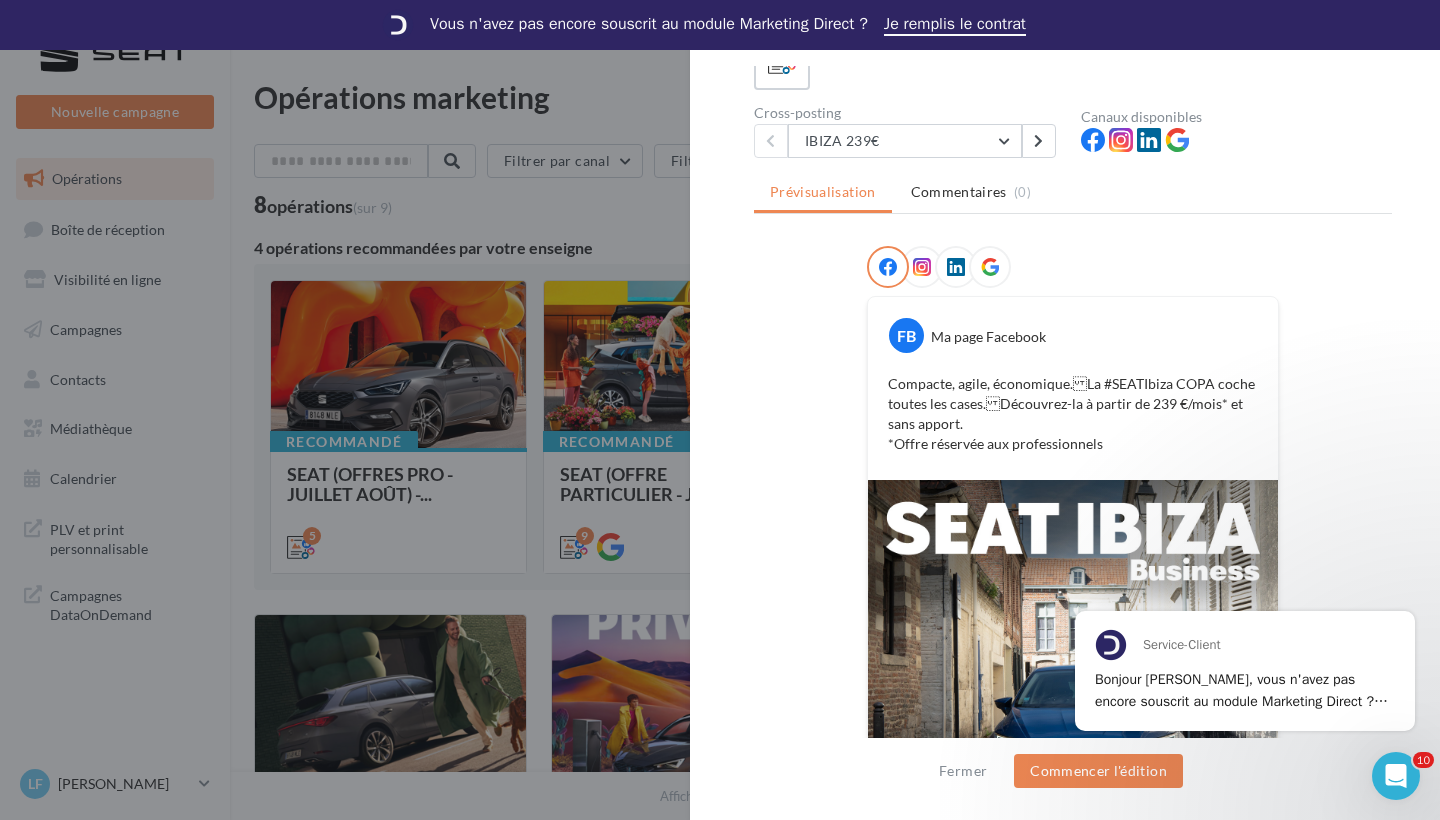 drag, startPoint x: 1194, startPoint y: 30, endPoint x: 720, endPoint y: 331, distance: 561.4953 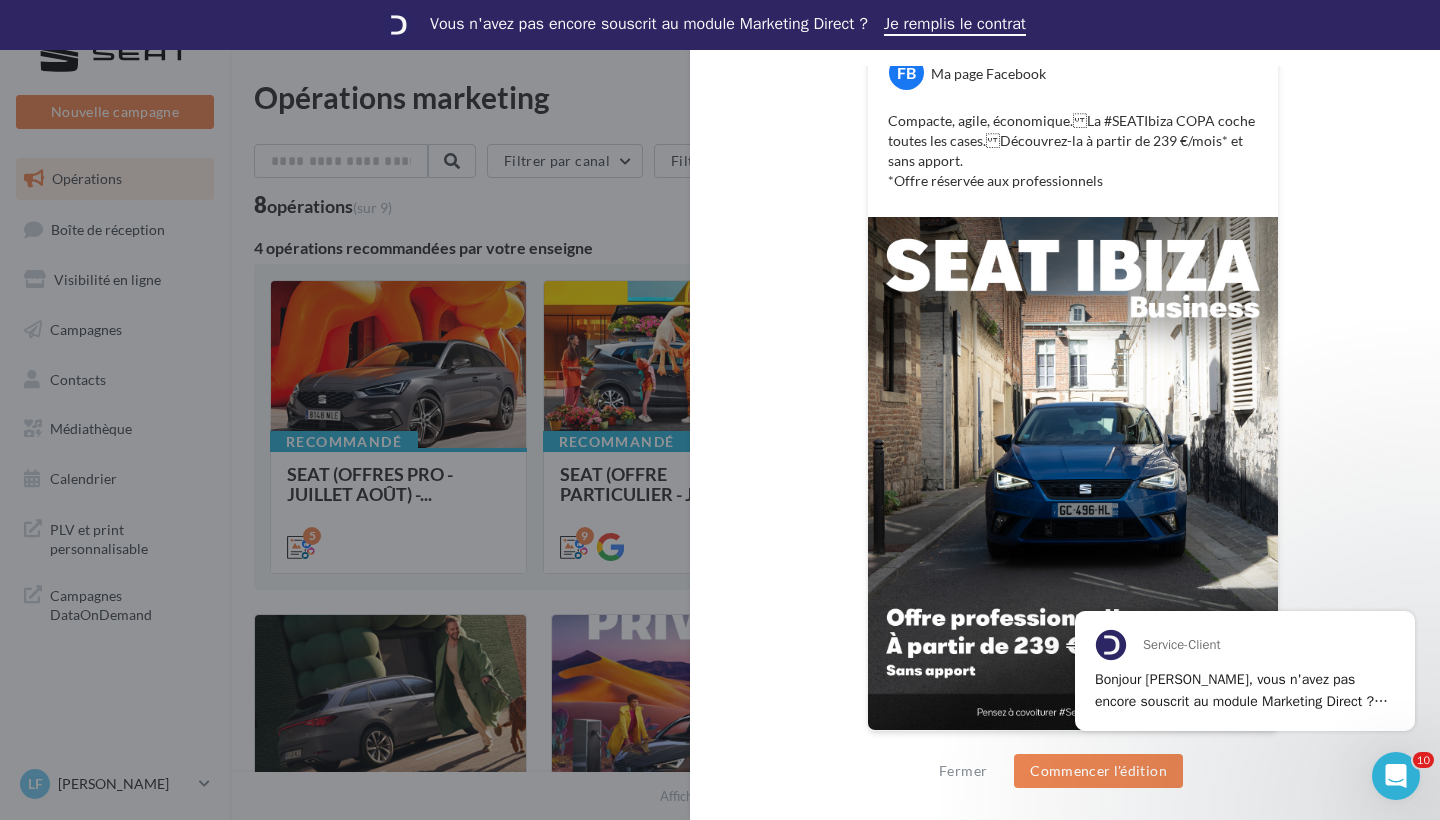 scroll, scrollTop: 415, scrollLeft: 0, axis: vertical 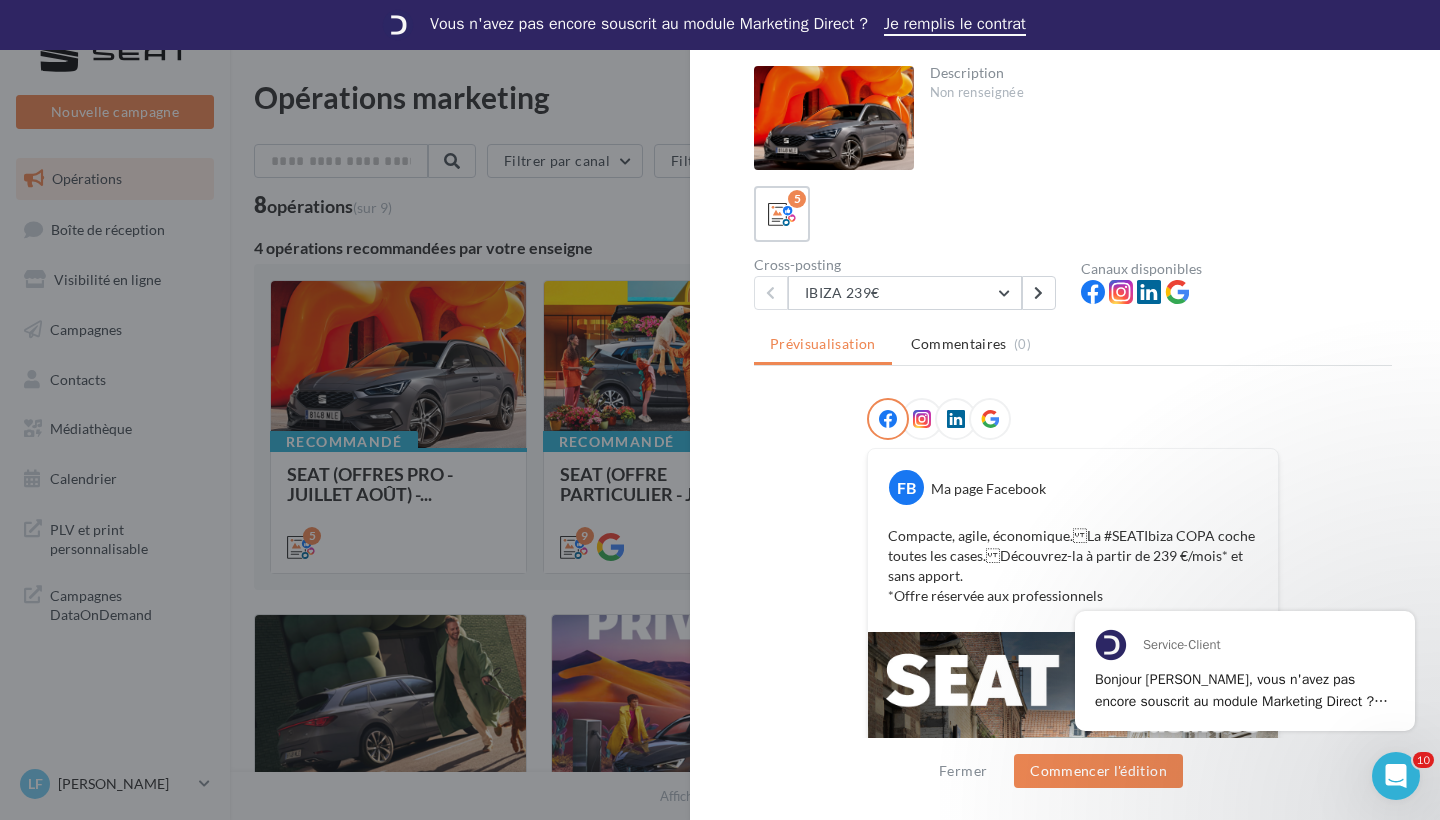 click on "Cross-posting" at bounding box center (909, 265) 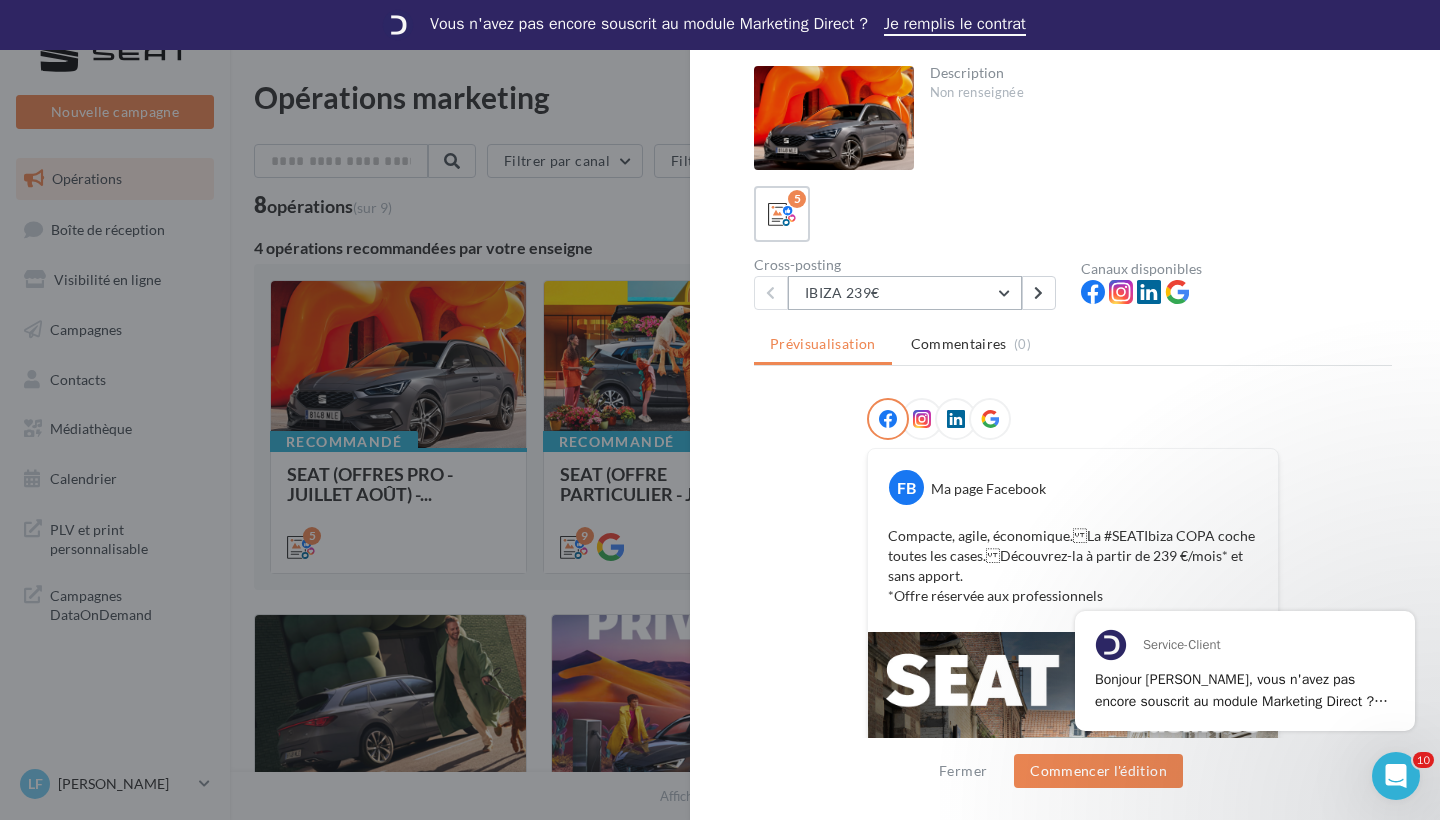 click on "IBIZA 239€" at bounding box center [905, 293] 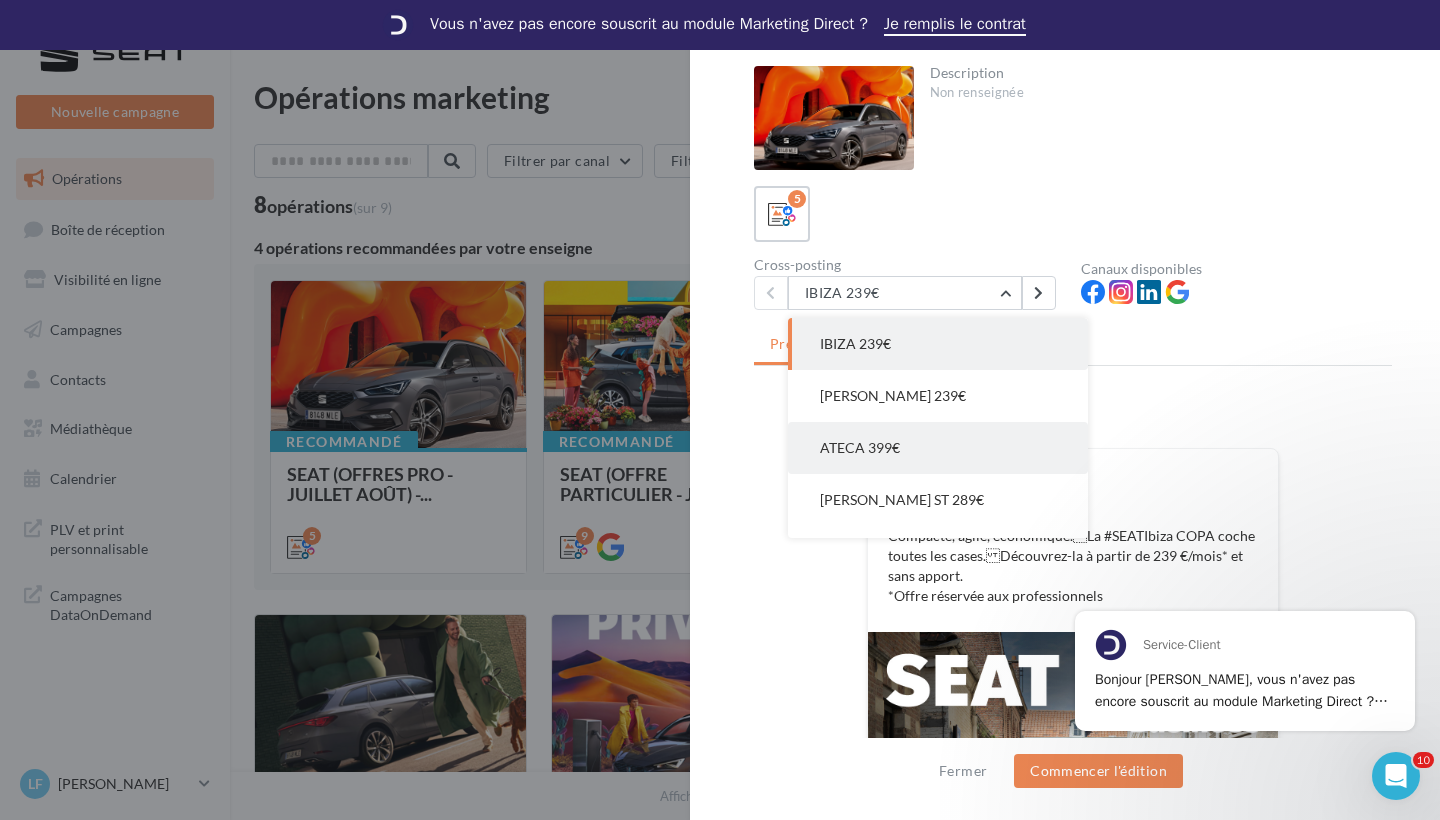click on "ATECA 399€" at bounding box center (938, 448) 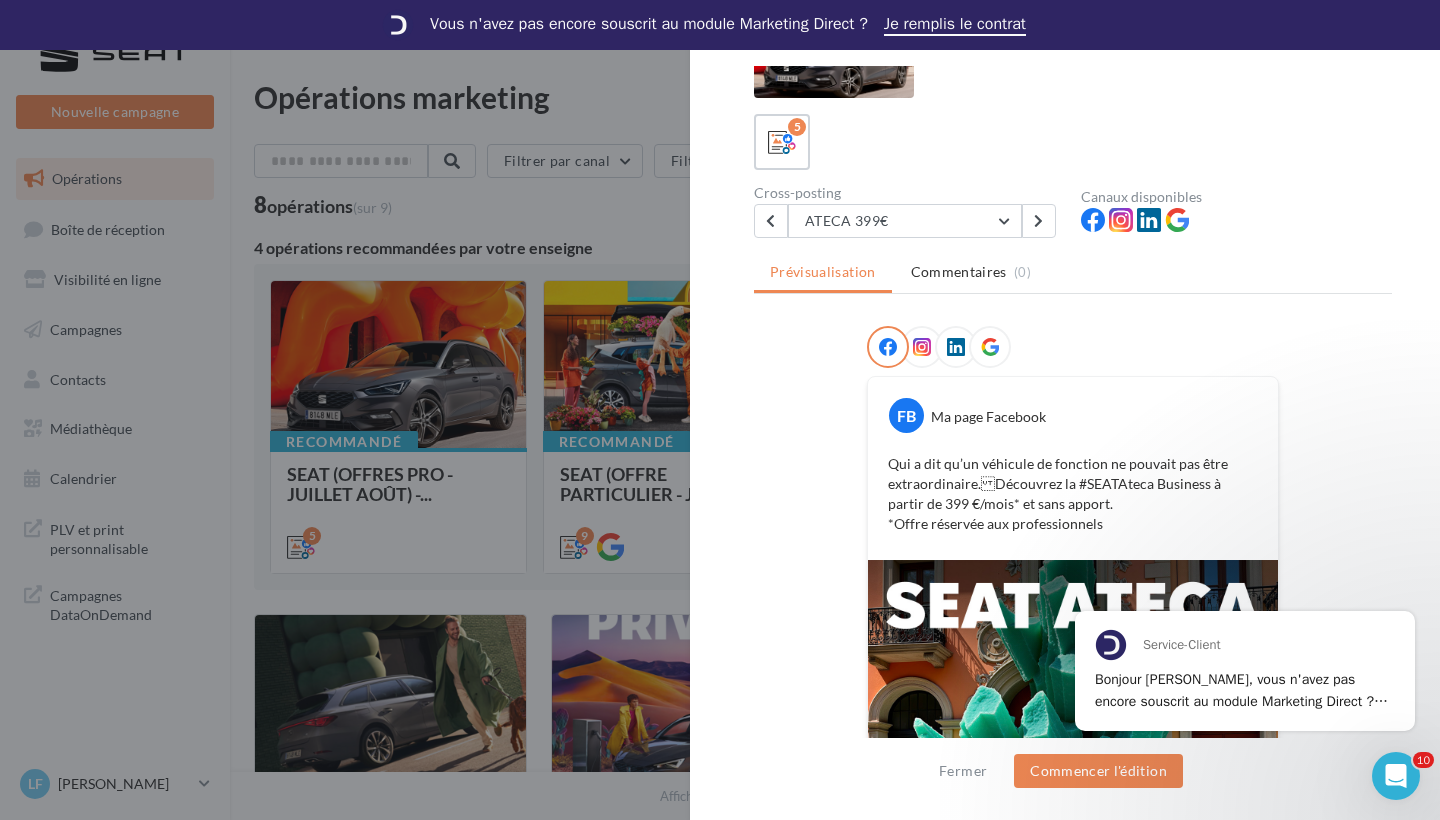 scroll, scrollTop: 2, scrollLeft: 0, axis: vertical 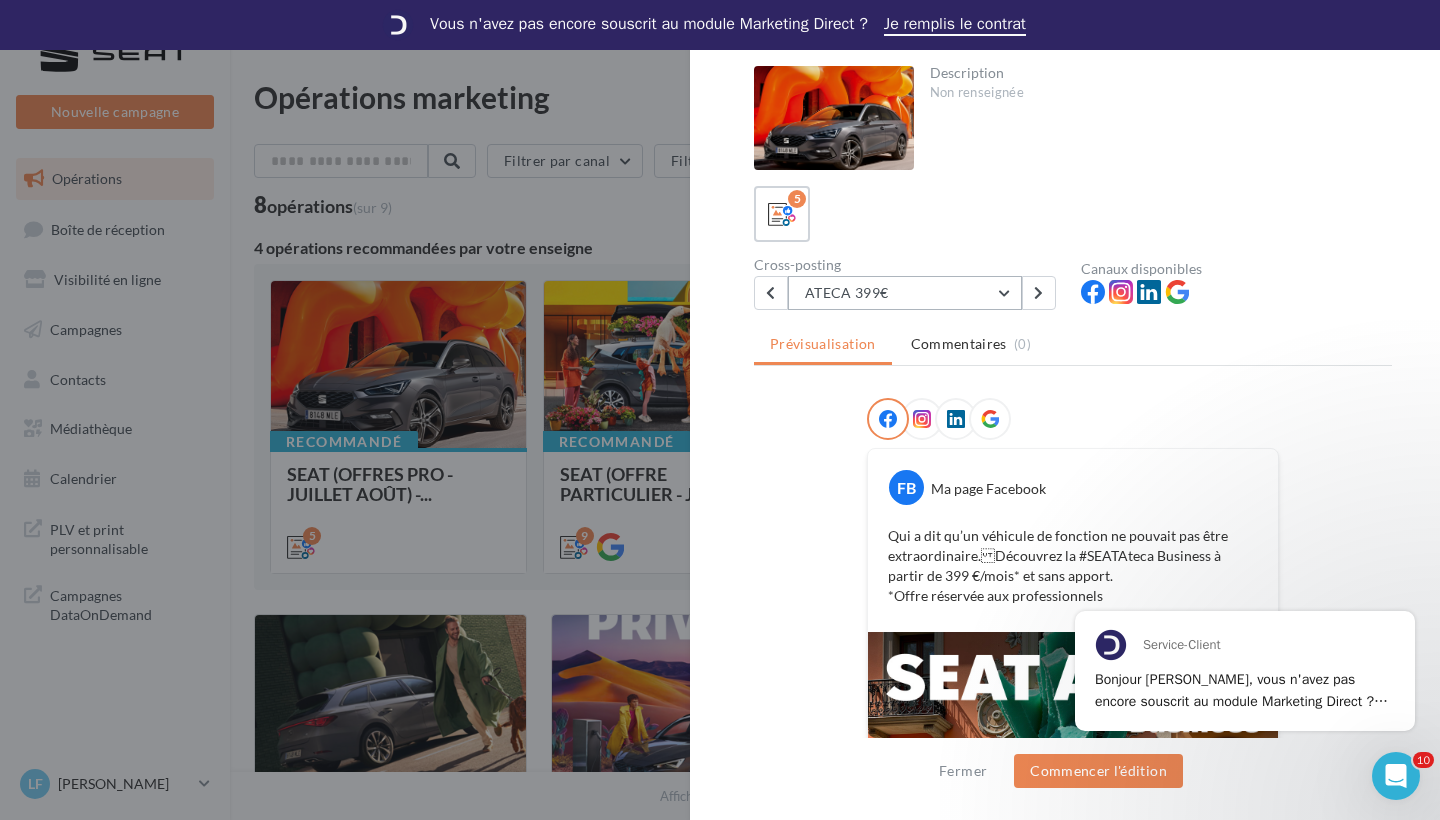 click on "ATECA 399€" at bounding box center [905, 293] 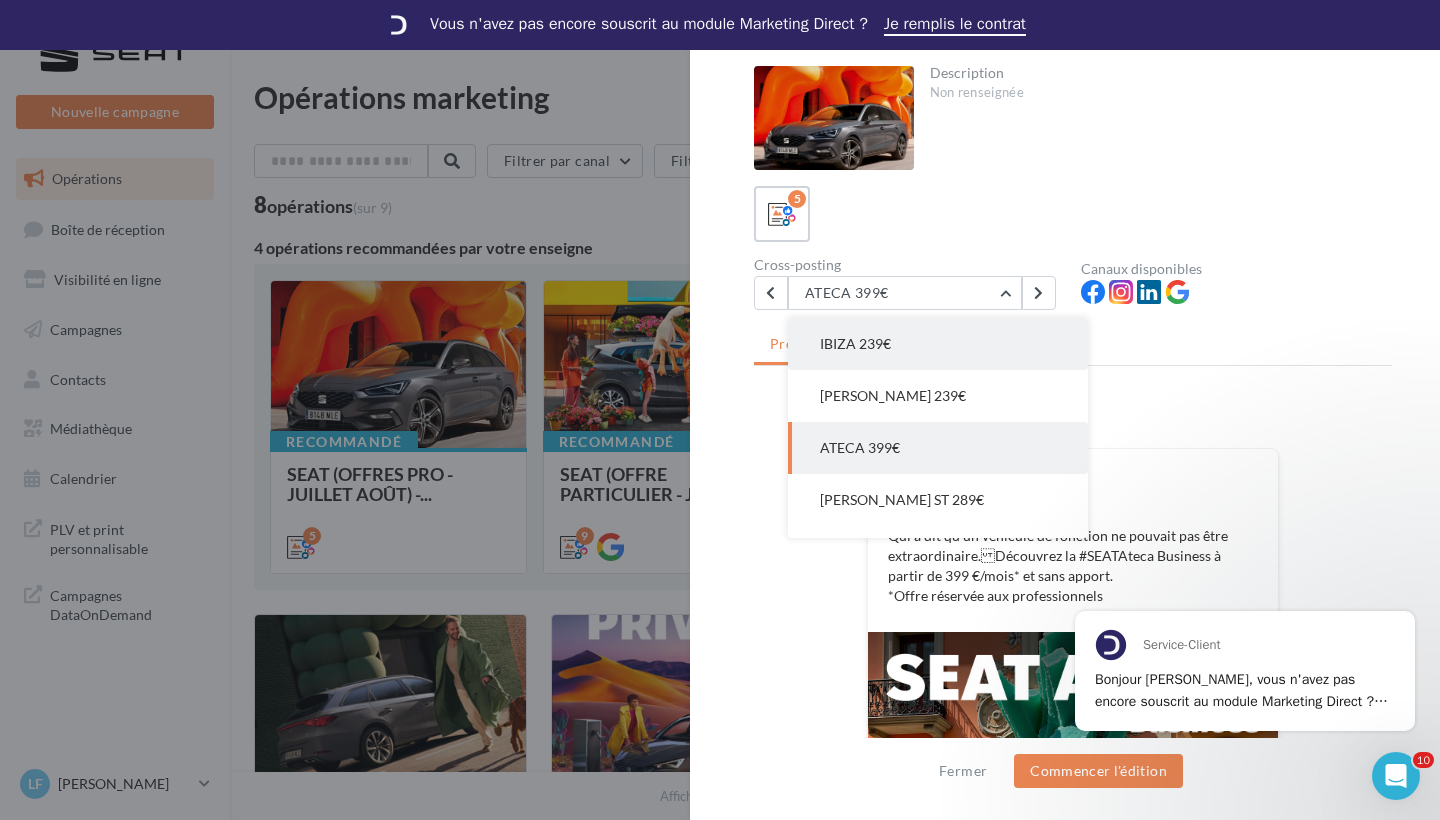 scroll, scrollTop: 0, scrollLeft: 0, axis: both 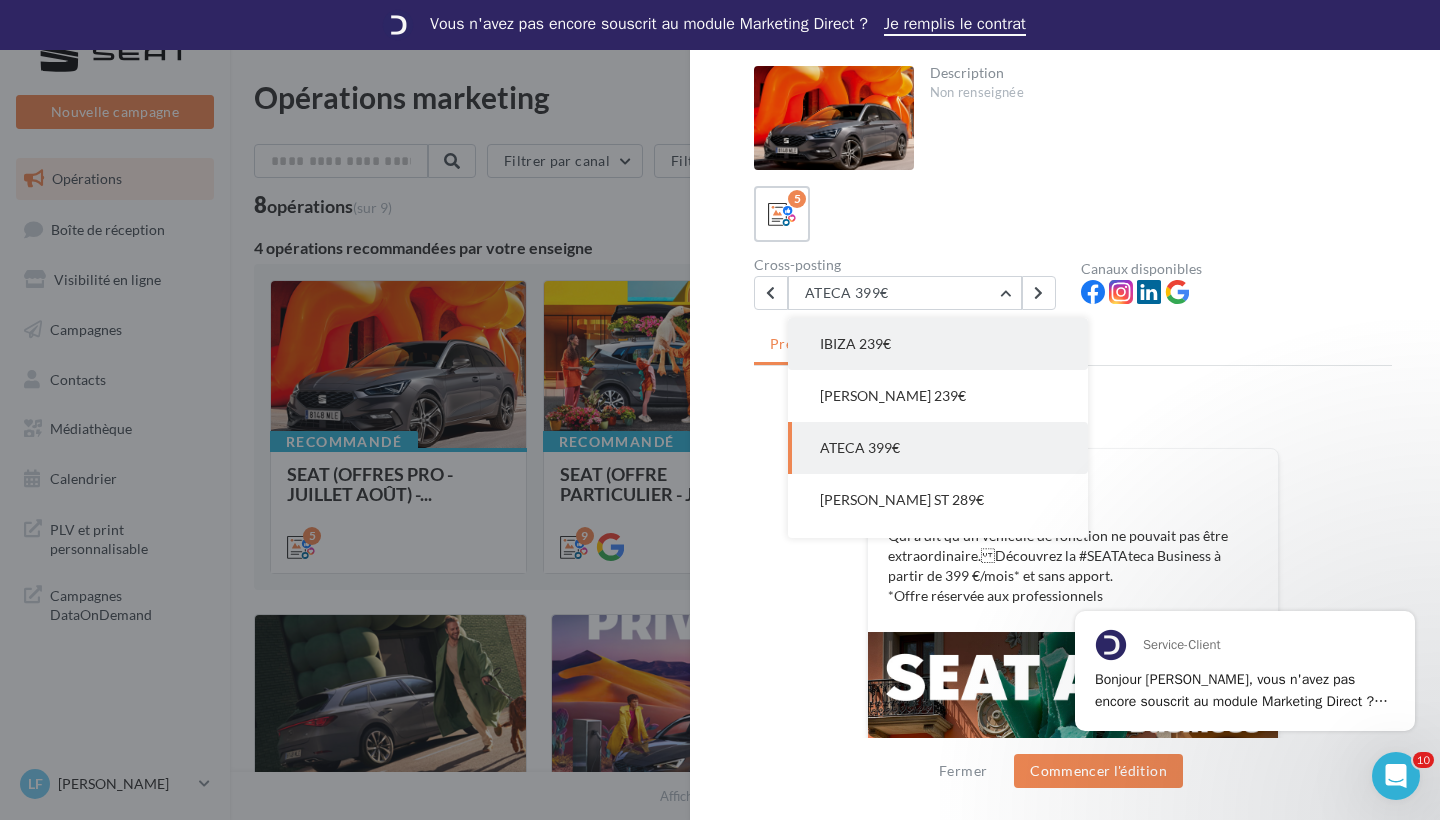 click on "IBIZA 239€" at bounding box center (938, 344) 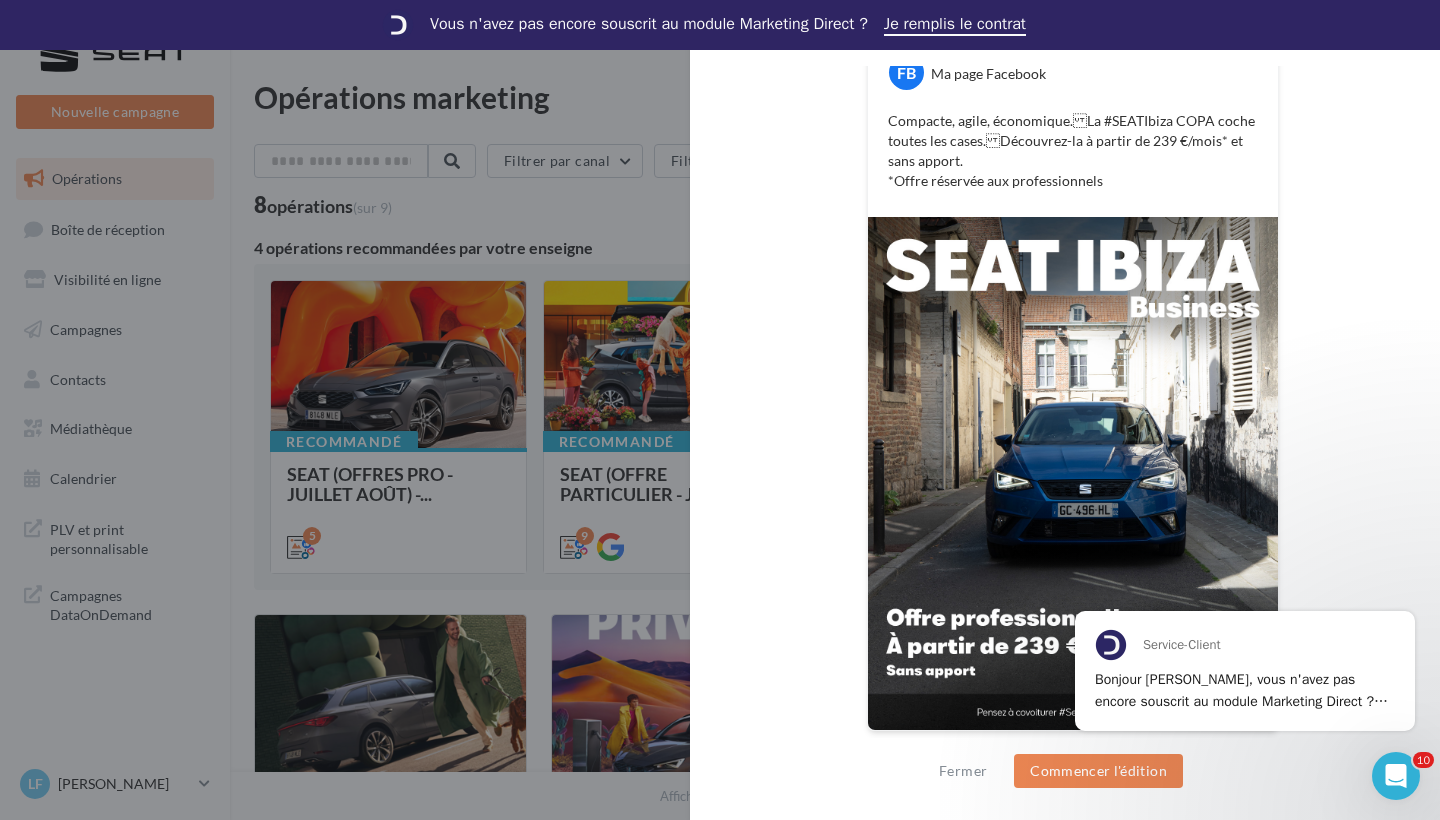 scroll, scrollTop: 415, scrollLeft: 0, axis: vertical 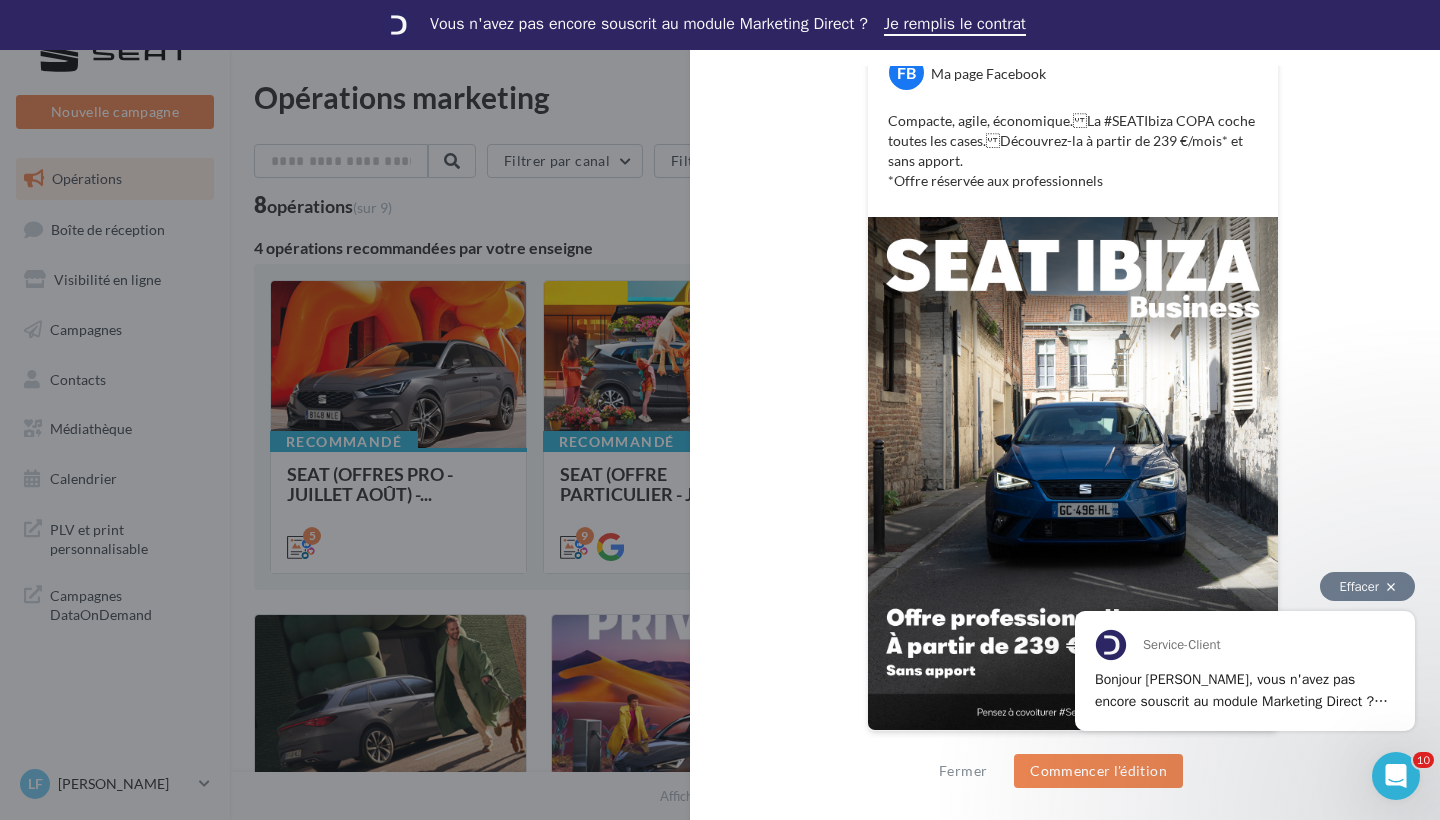 click on "Effacer" at bounding box center [1367, 586] 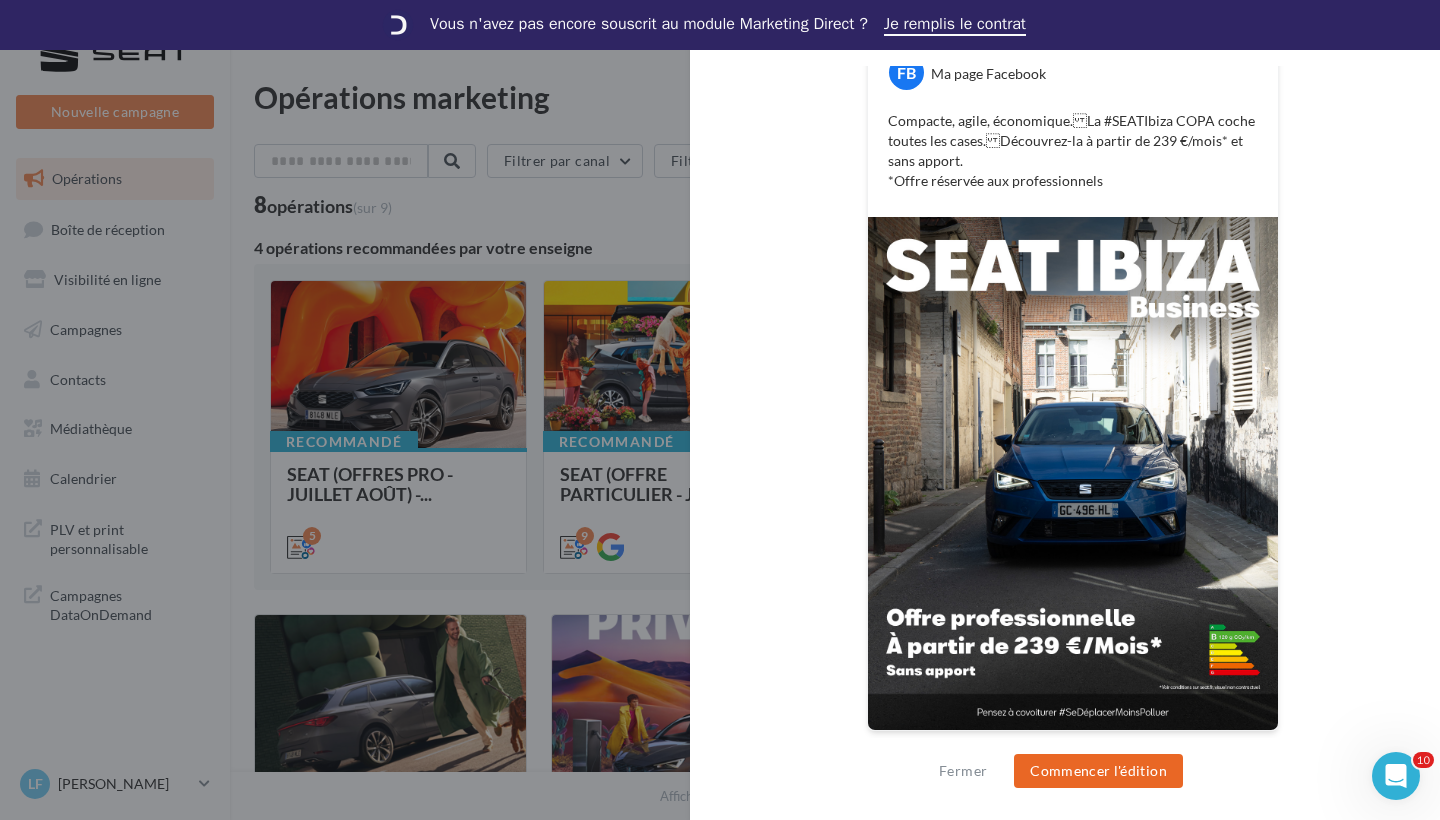 click on "Commencer l'édition" at bounding box center (1098, 771) 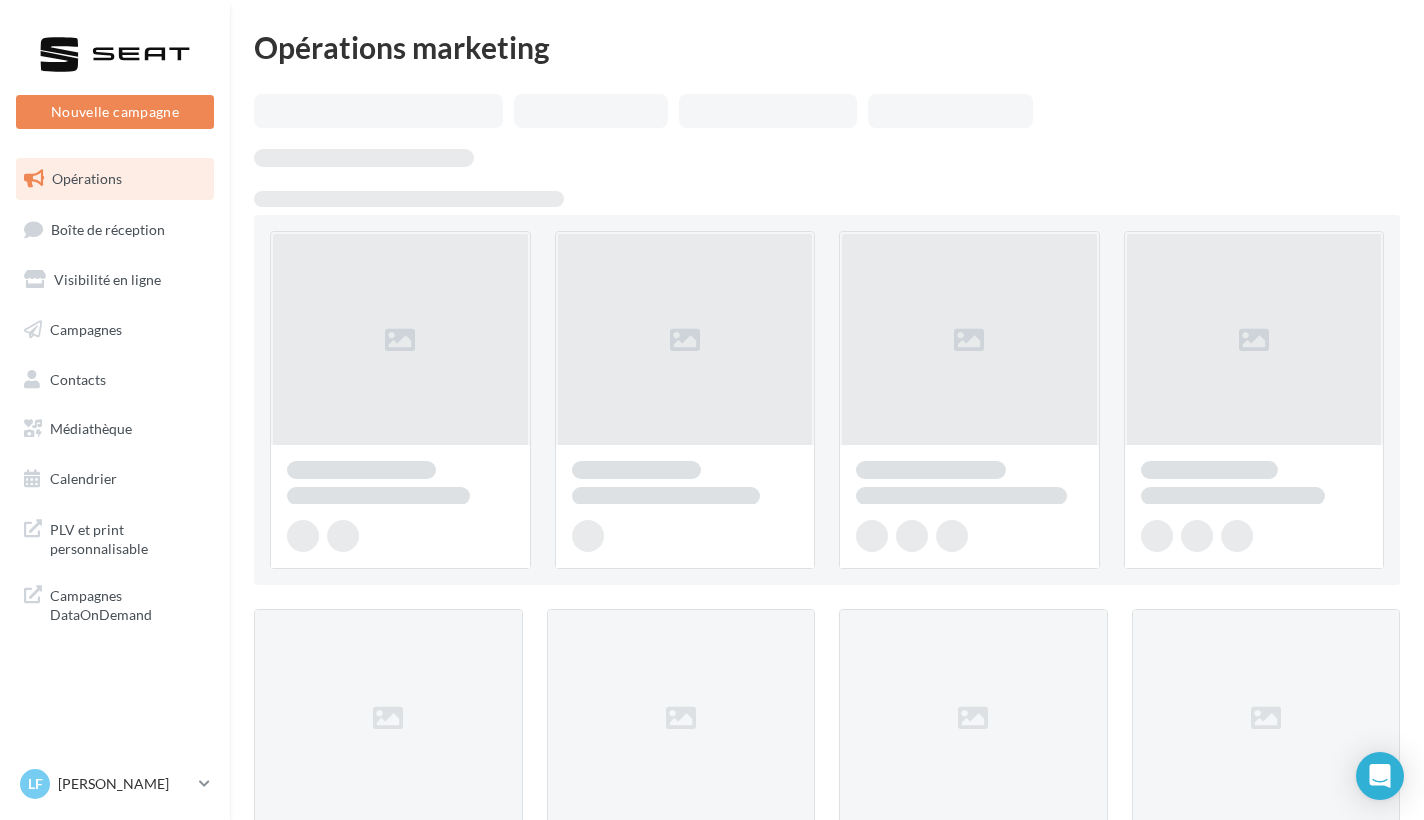 scroll, scrollTop: 0, scrollLeft: 0, axis: both 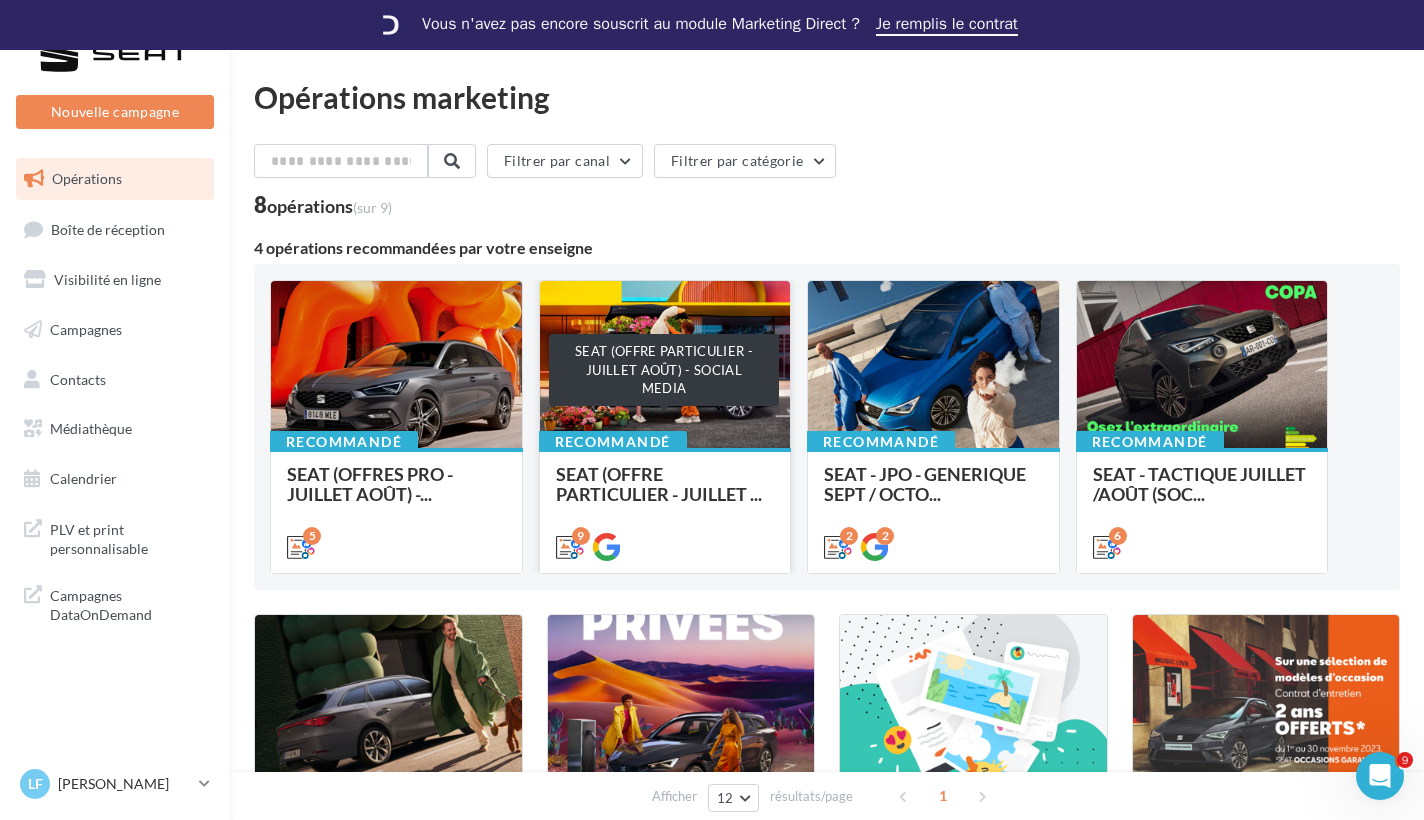 click on "Recommandé" at bounding box center (613, 442) 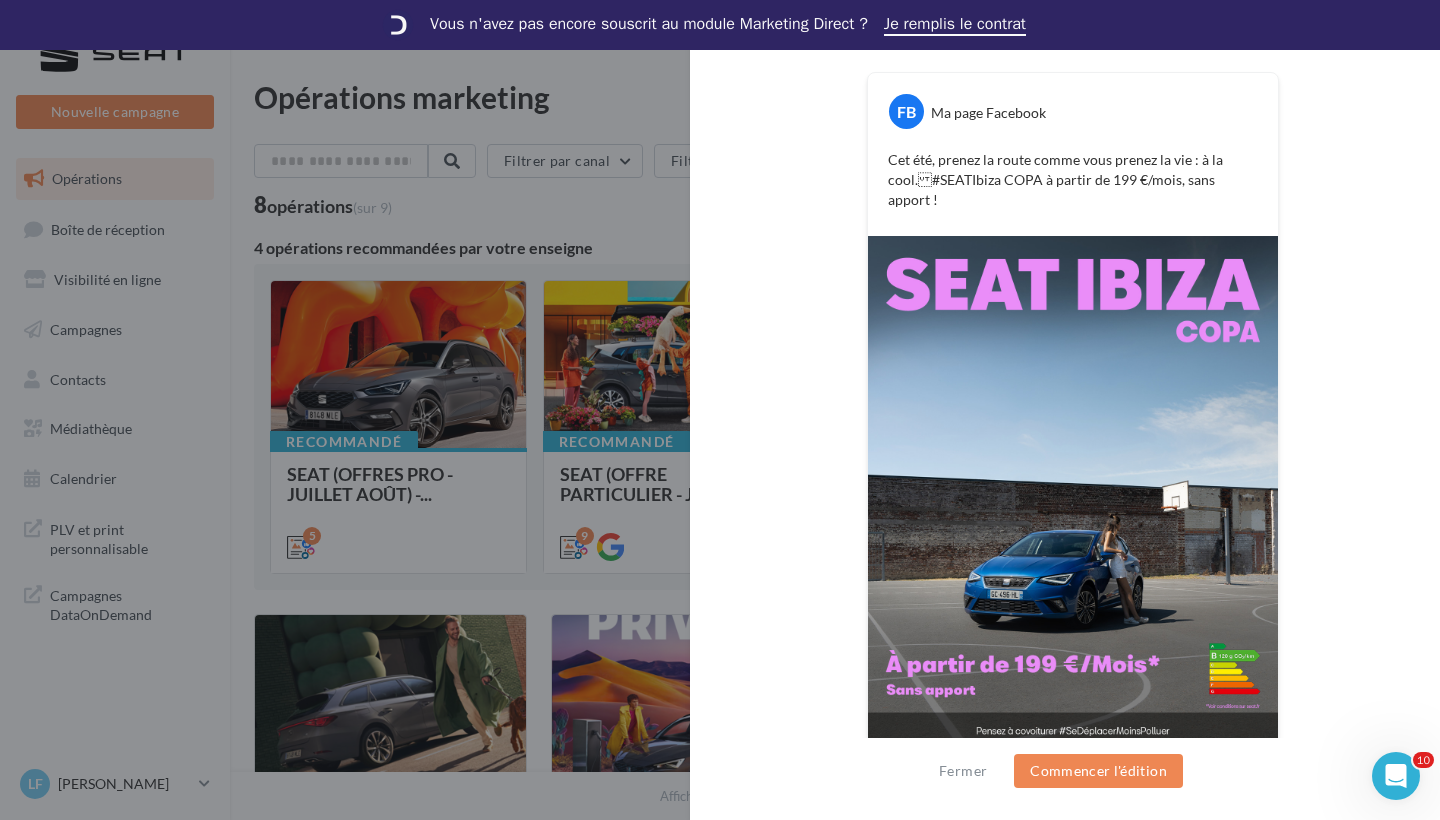 scroll, scrollTop: 375, scrollLeft: 0, axis: vertical 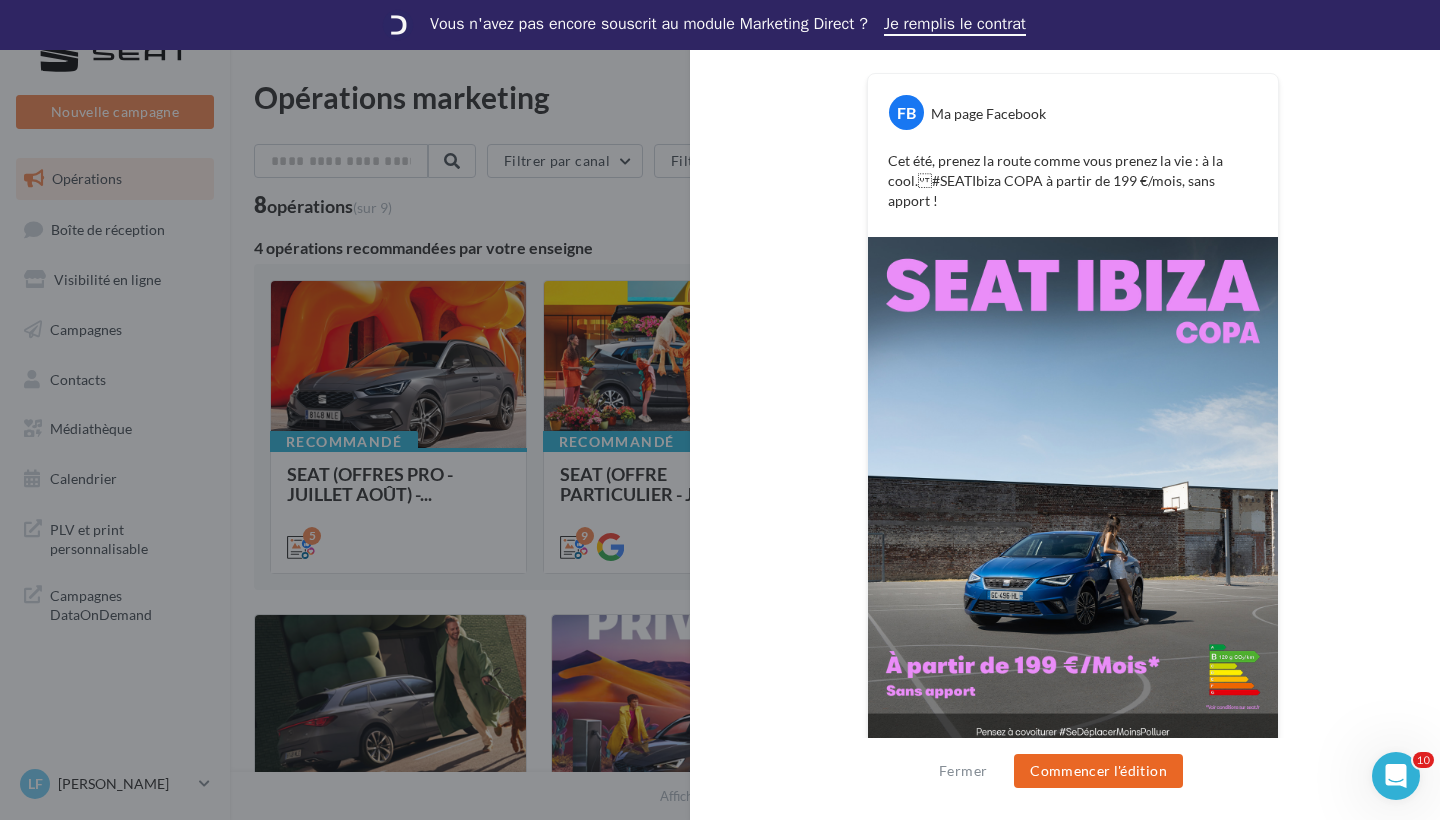 click on "Commencer l'édition" at bounding box center (1098, 771) 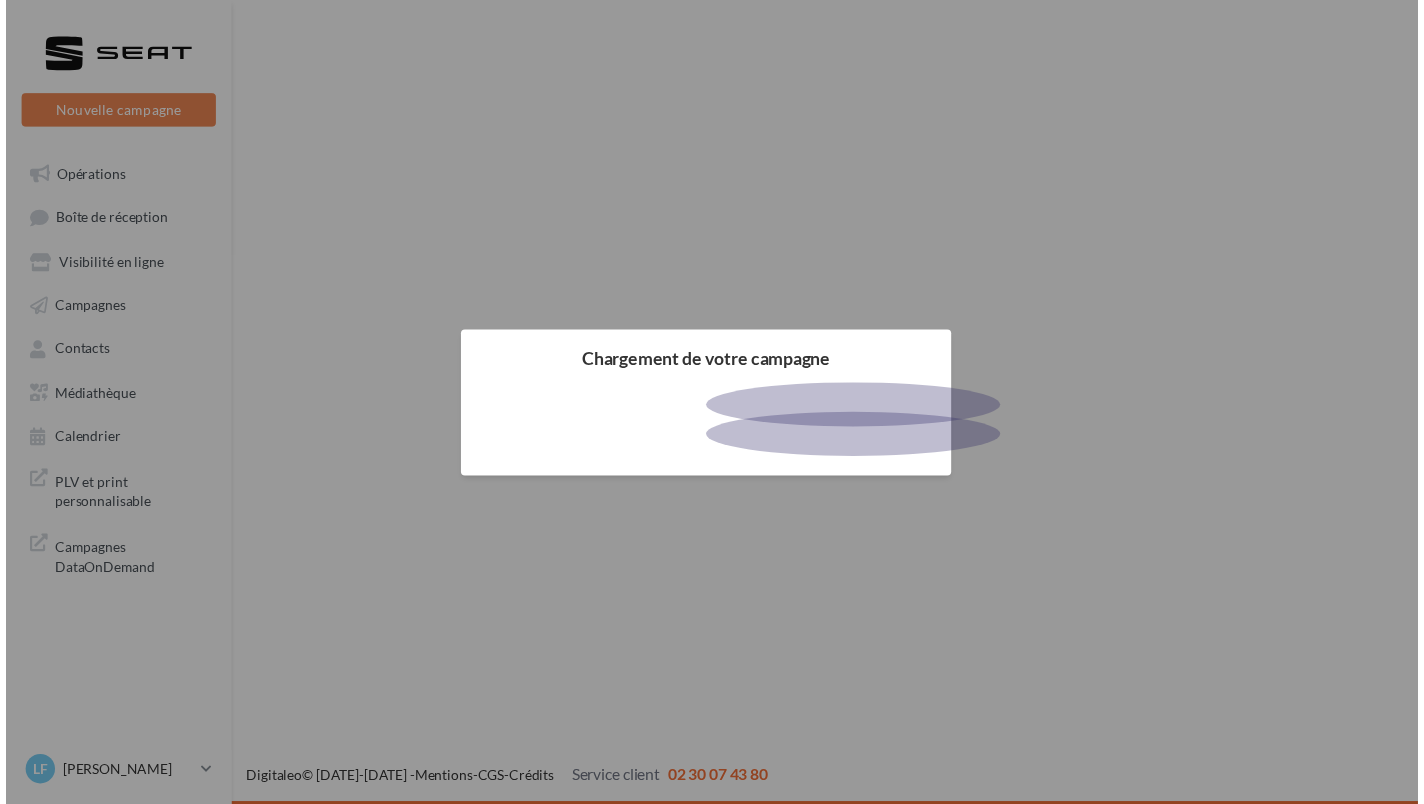 scroll, scrollTop: 0, scrollLeft: 0, axis: both 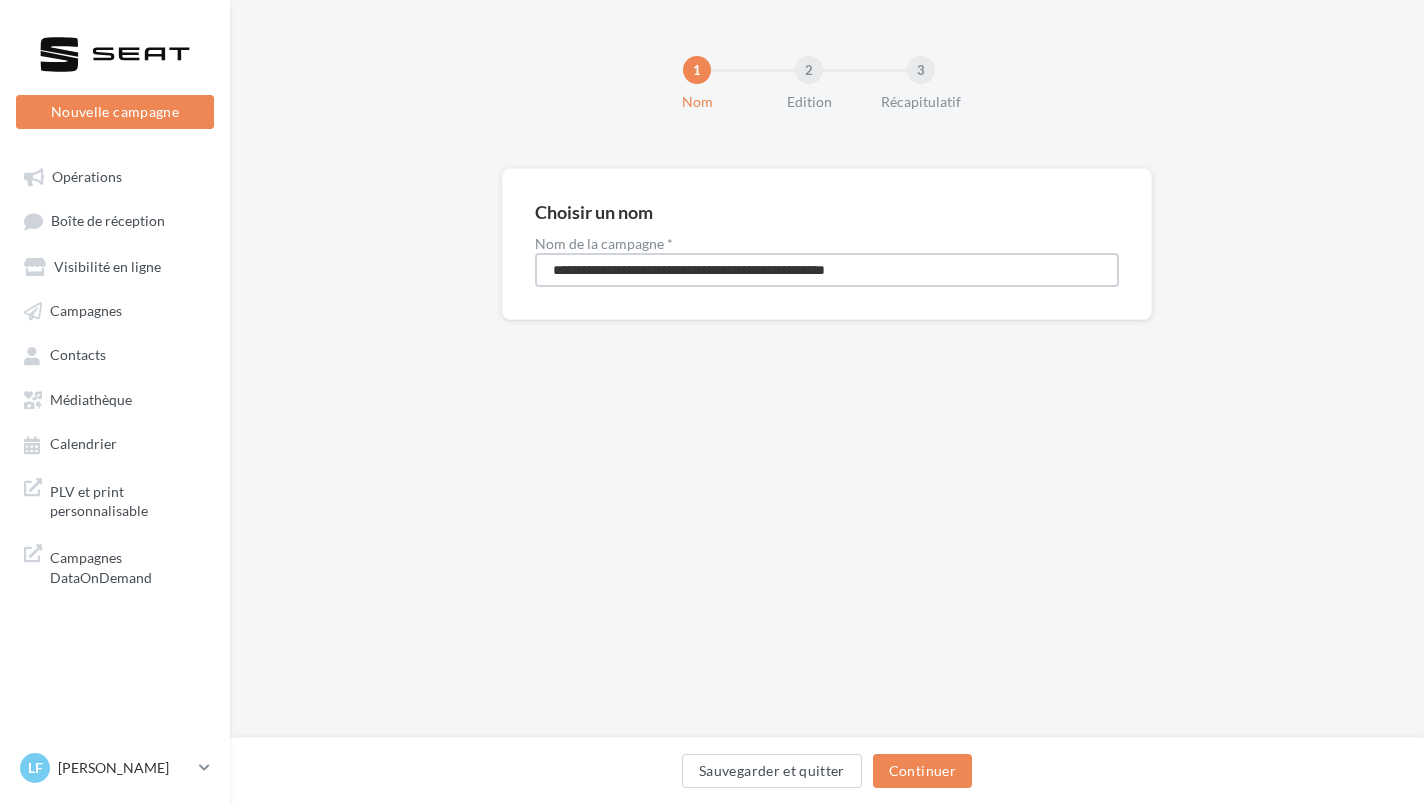 drag, startPoint x: 951, startPoint y: 273, endPoint x: 839, endPoint y: 271, distance: 112.01785 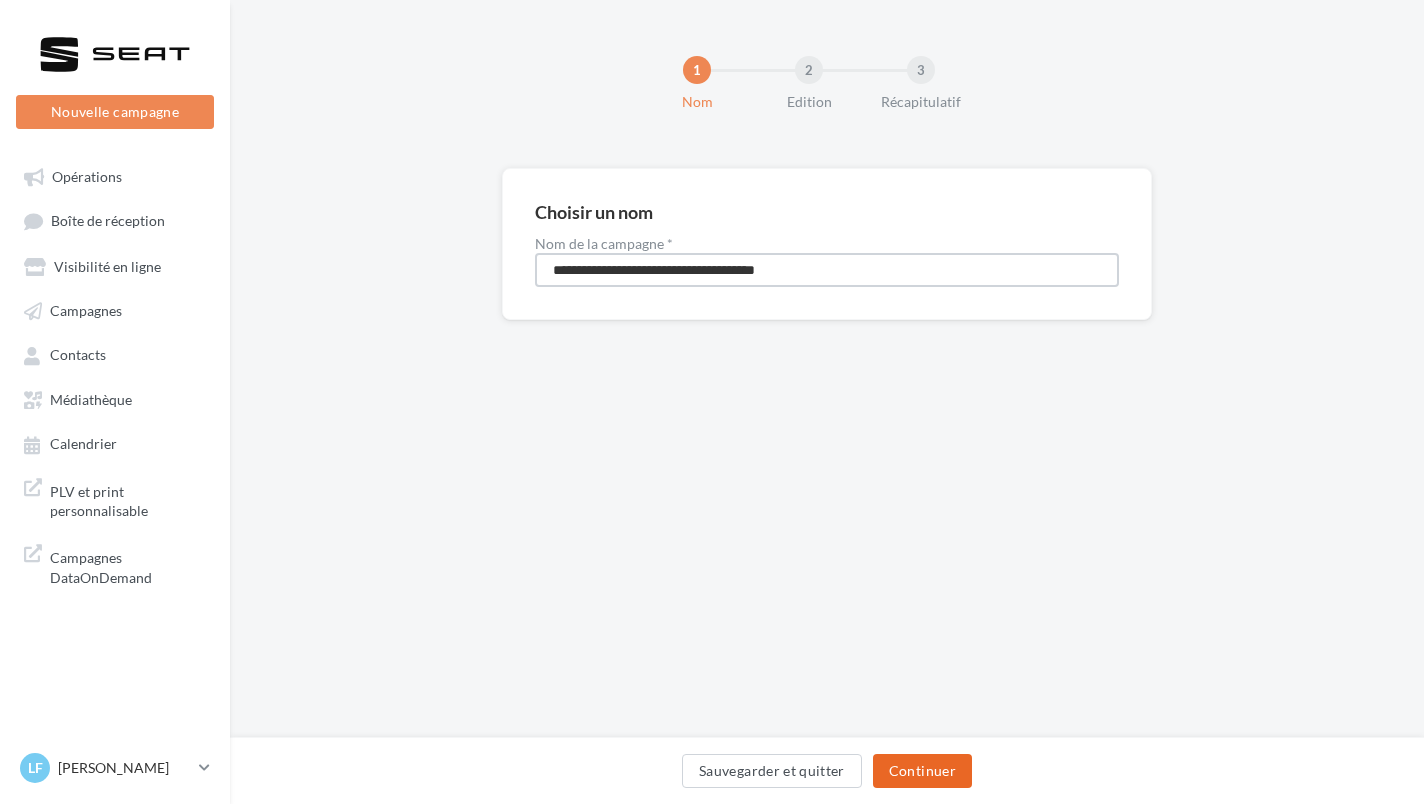 type on "**********" 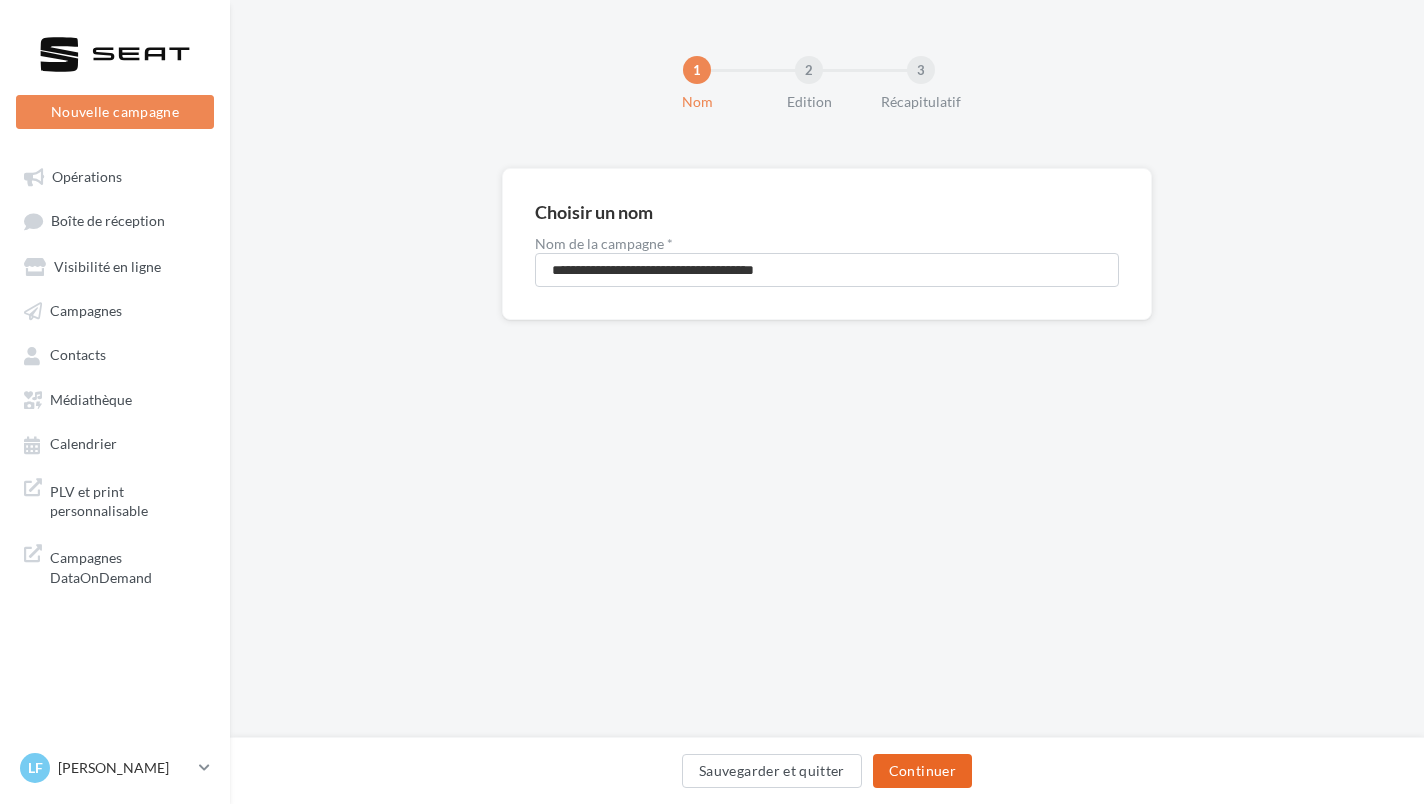 click on "Continuer" at bounding box center [922, 771] 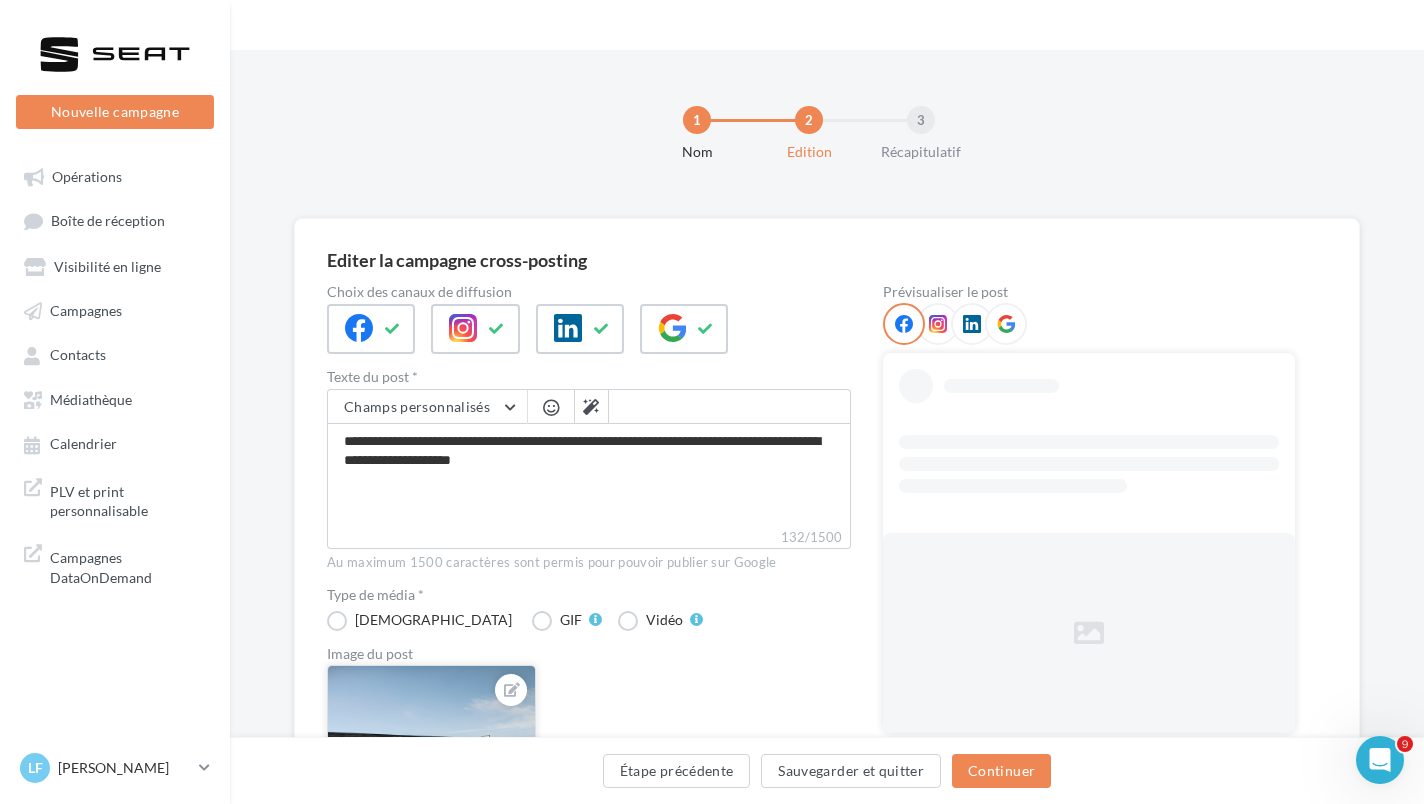 scroll, scrollTop: 0, scrollLeft: 0, axis: both 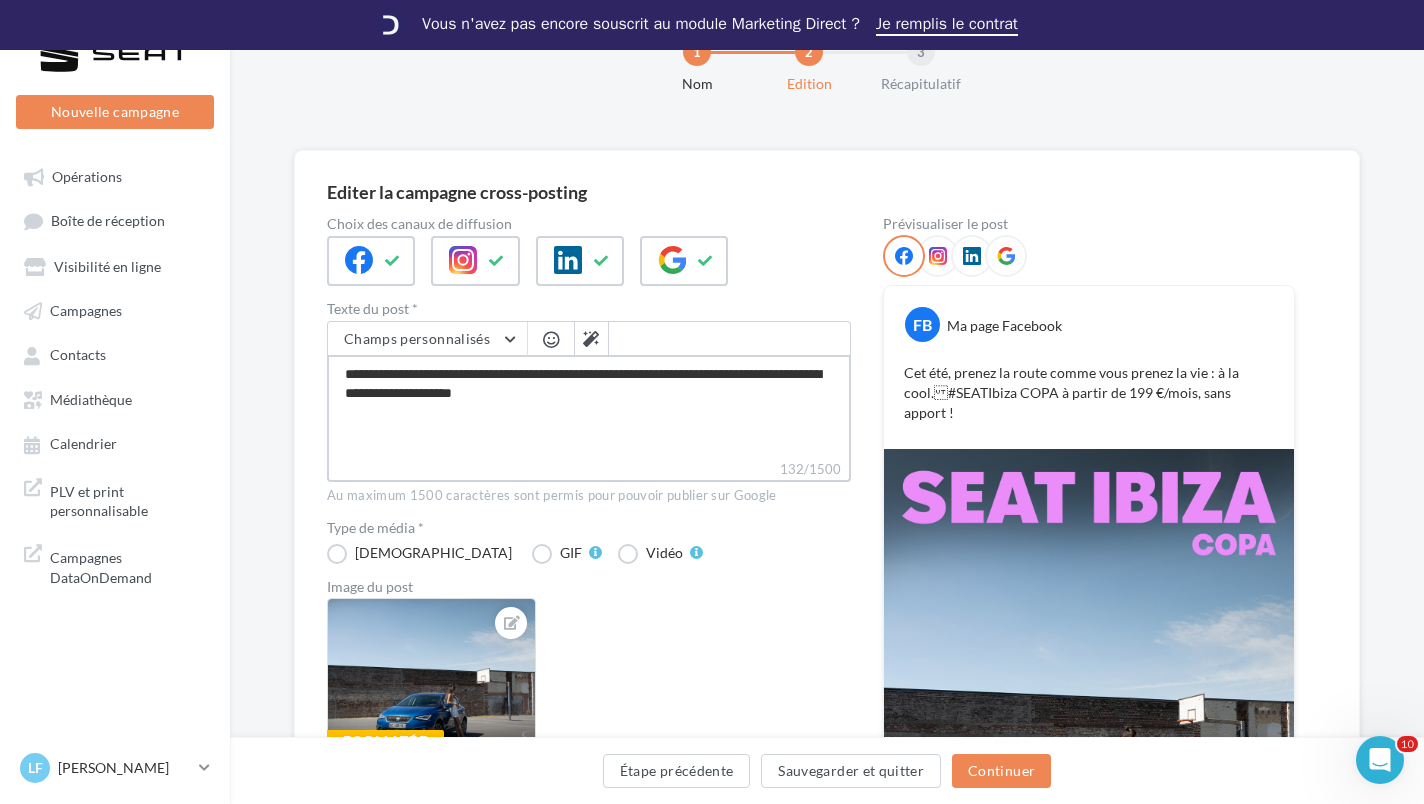 click on "**********" at bounding box center [589, 407] 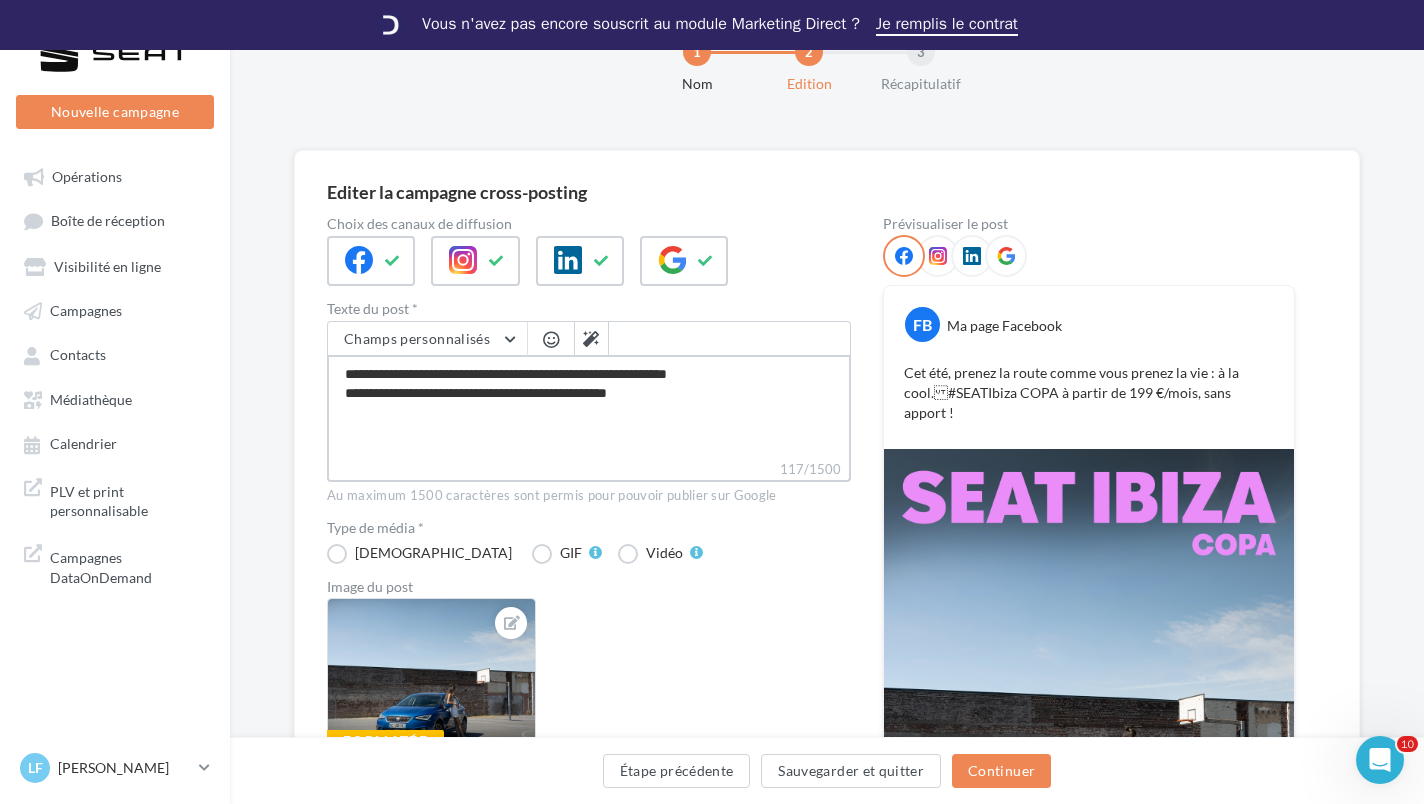 type on "**********" 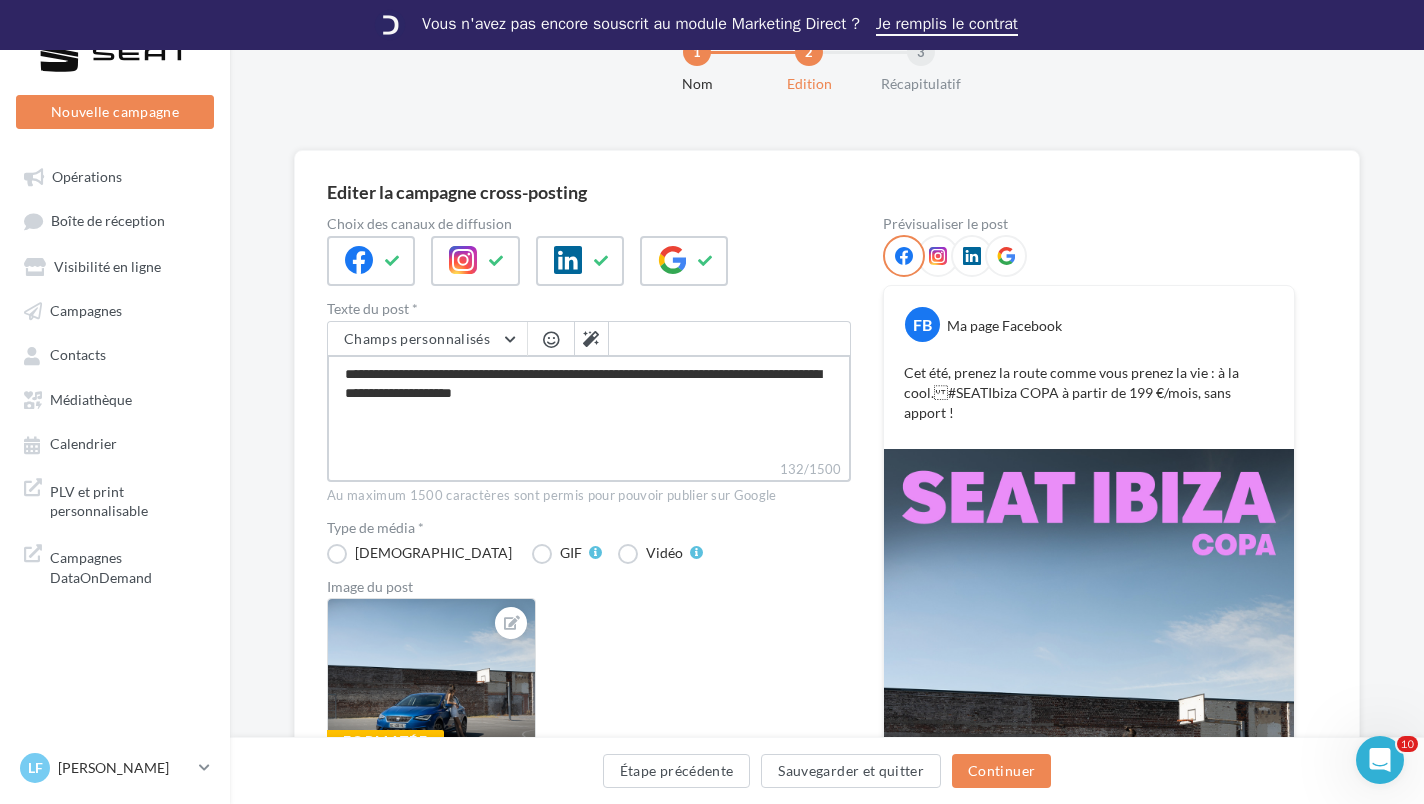 type on "**********" 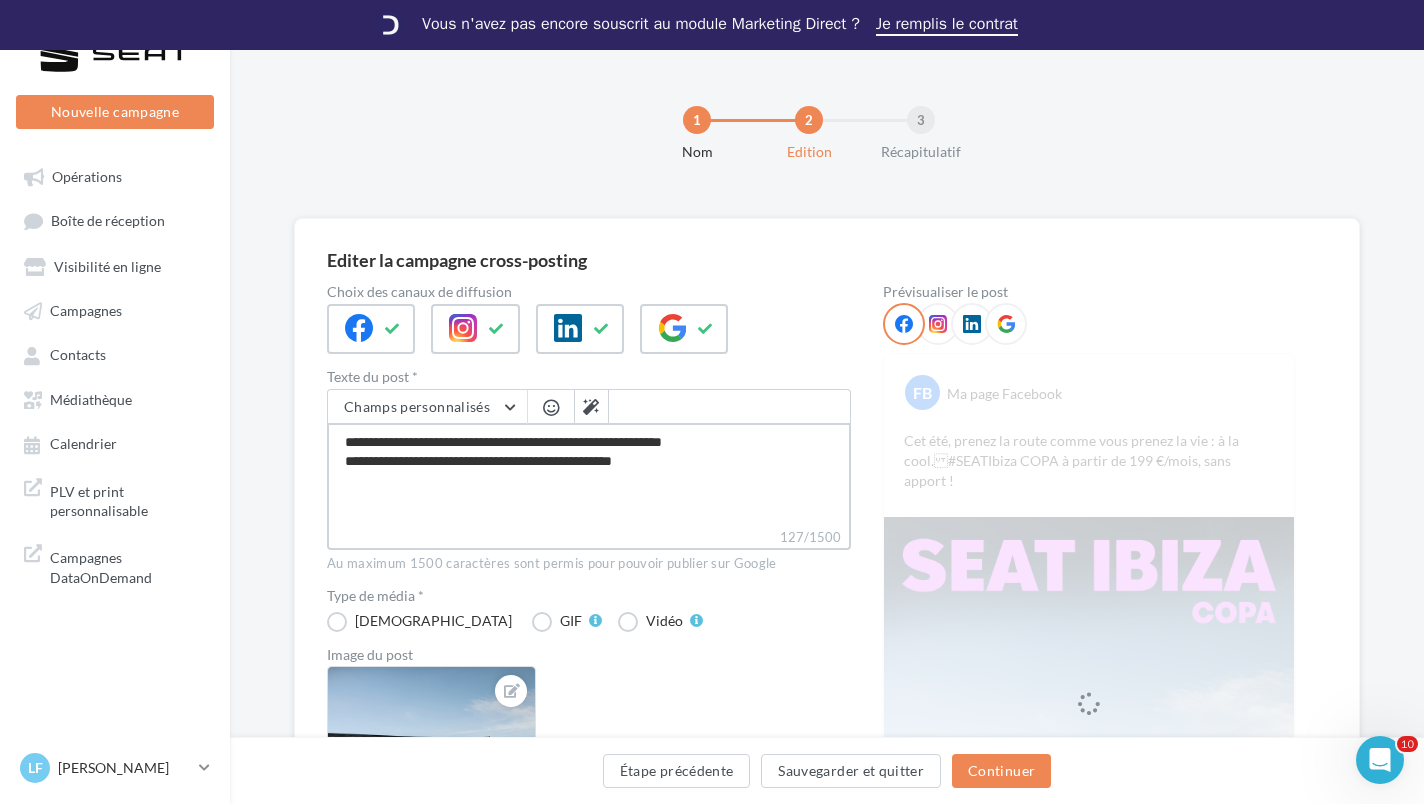 scroll, scrollTop: 0, scrollLeft: 0, axis: both 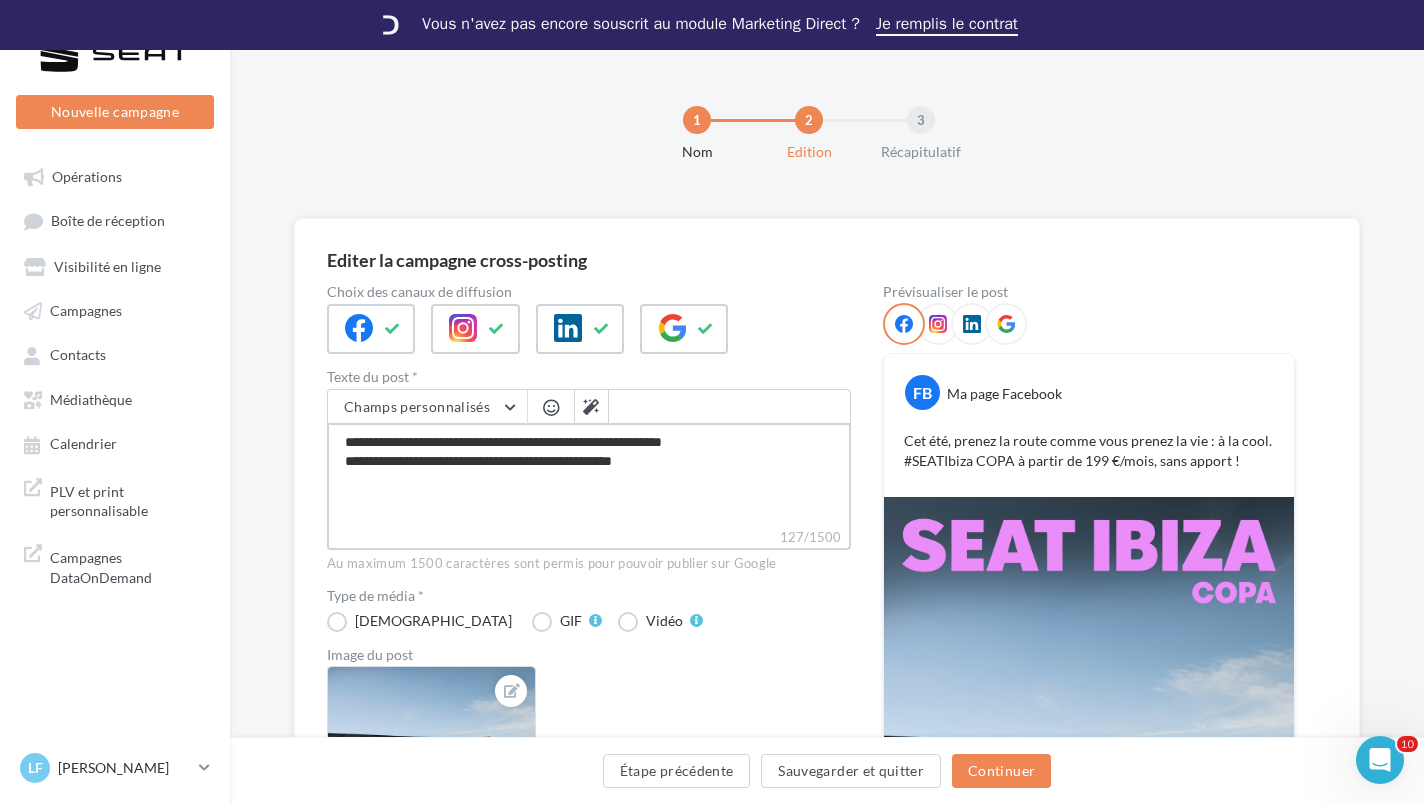 type on "**********" 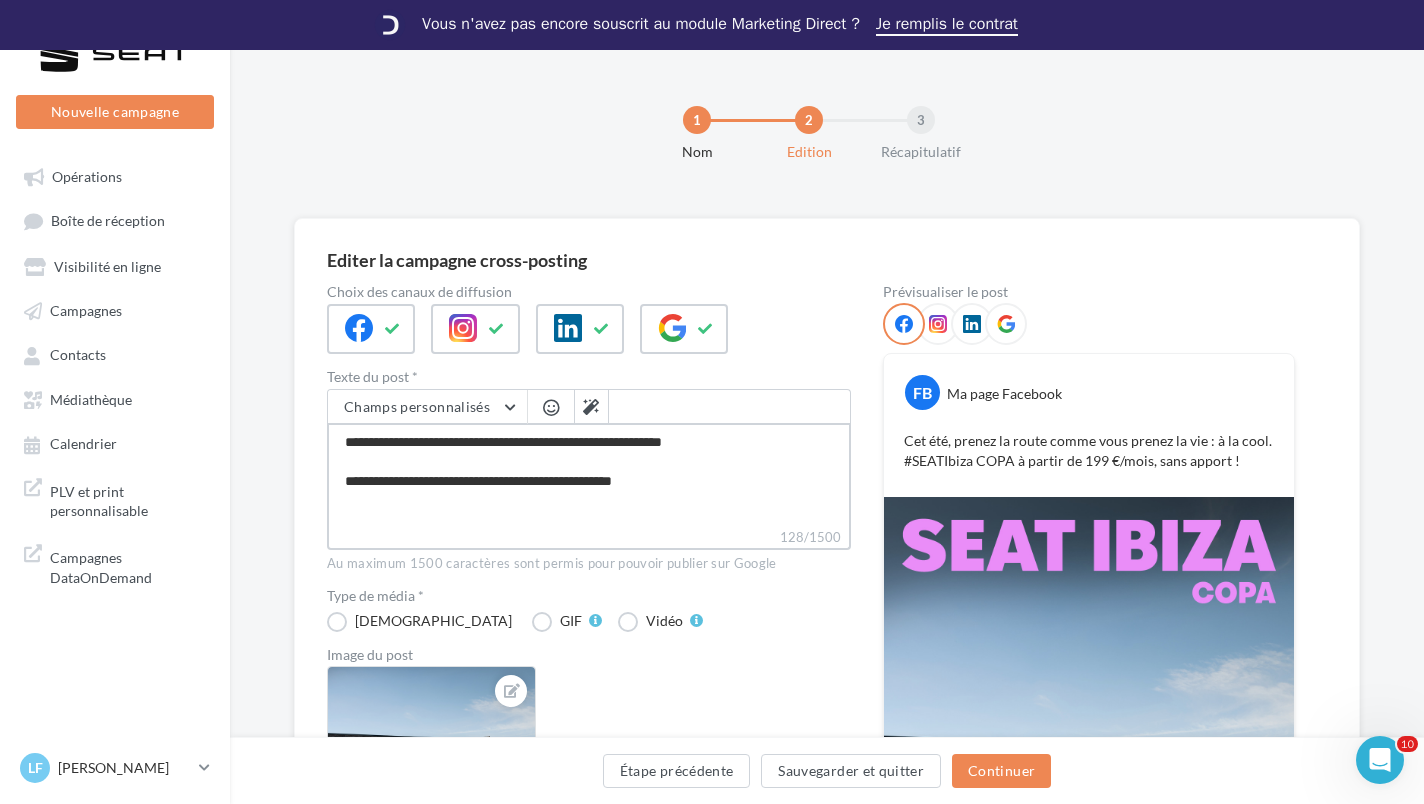 click on "**********" at bounding box center (589, 475) 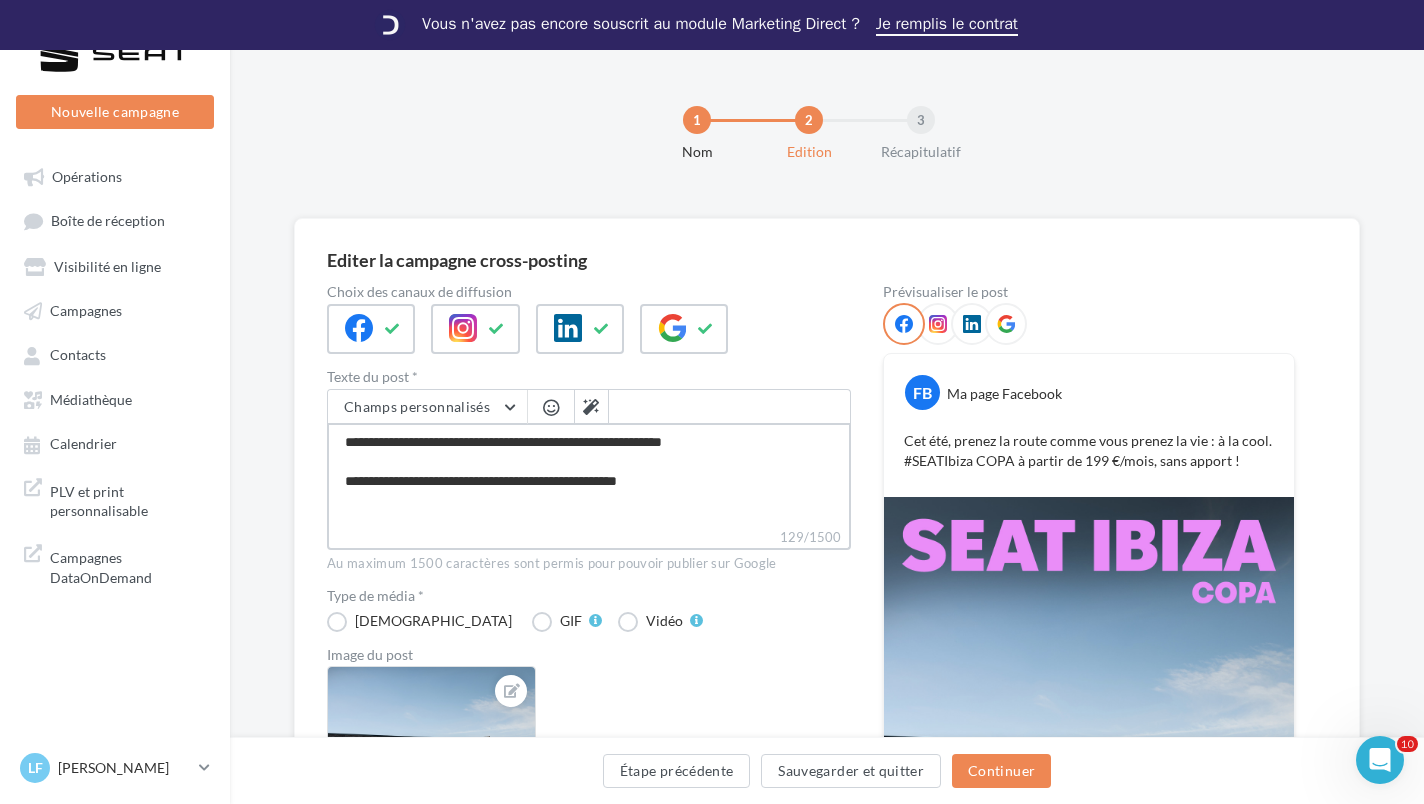 type on "**********" 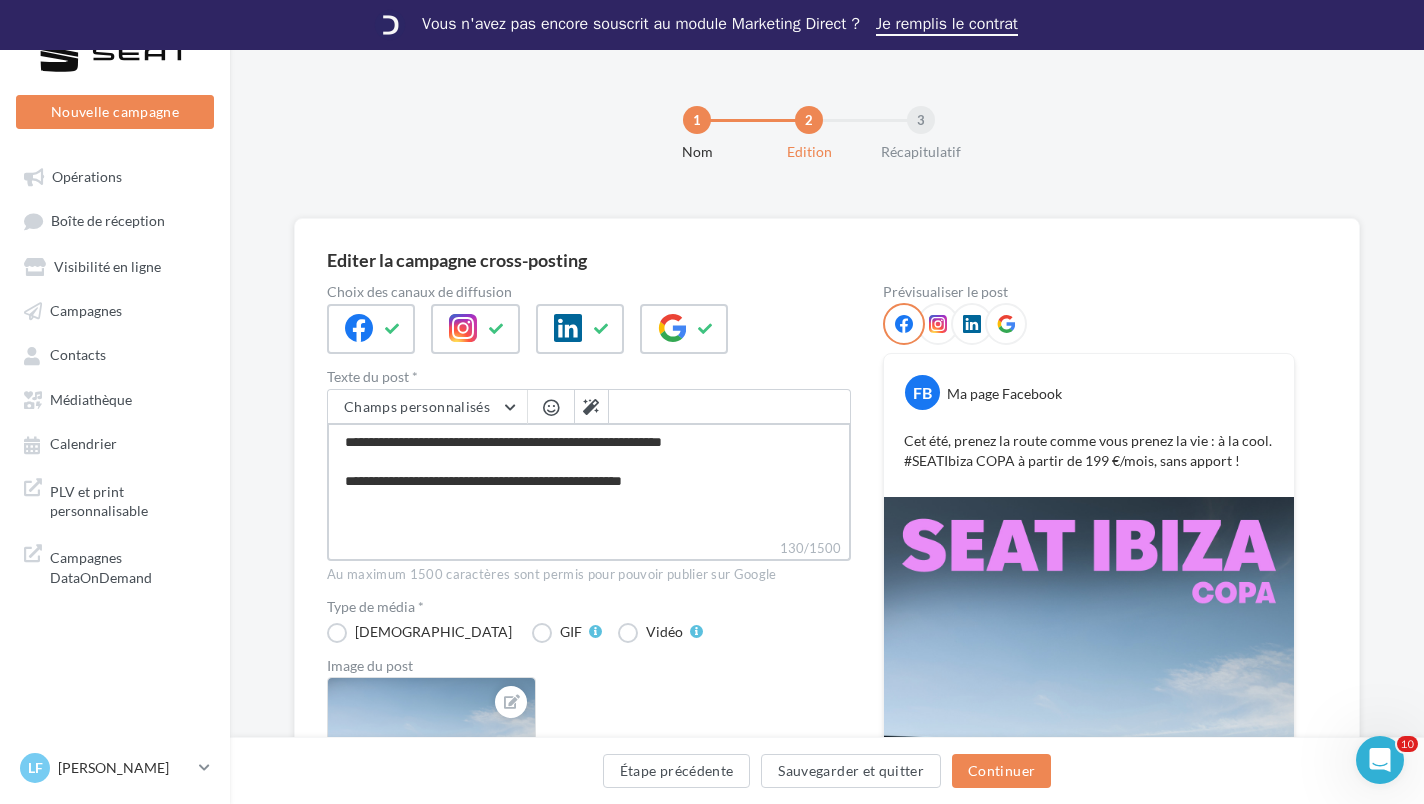 type on "**********" 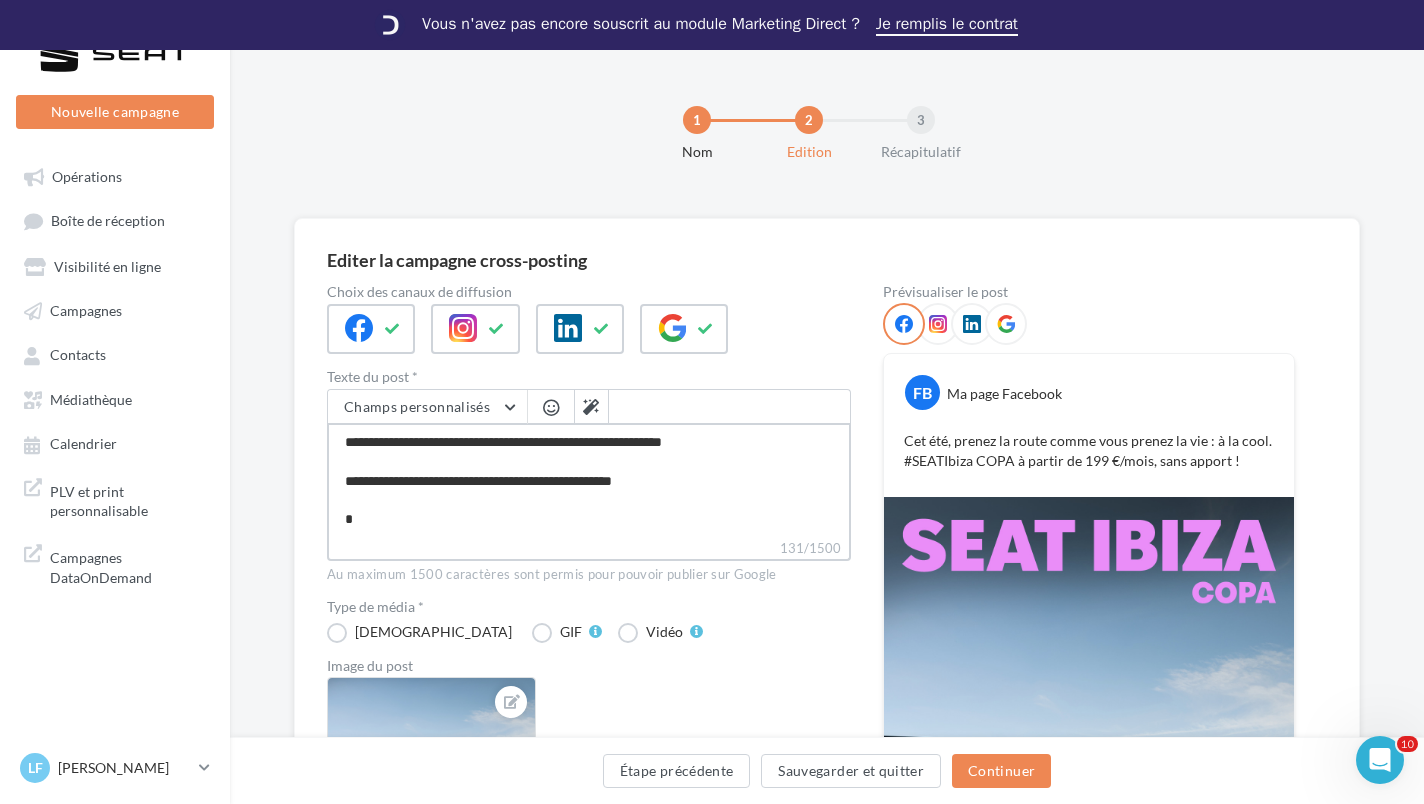 type on "**********" 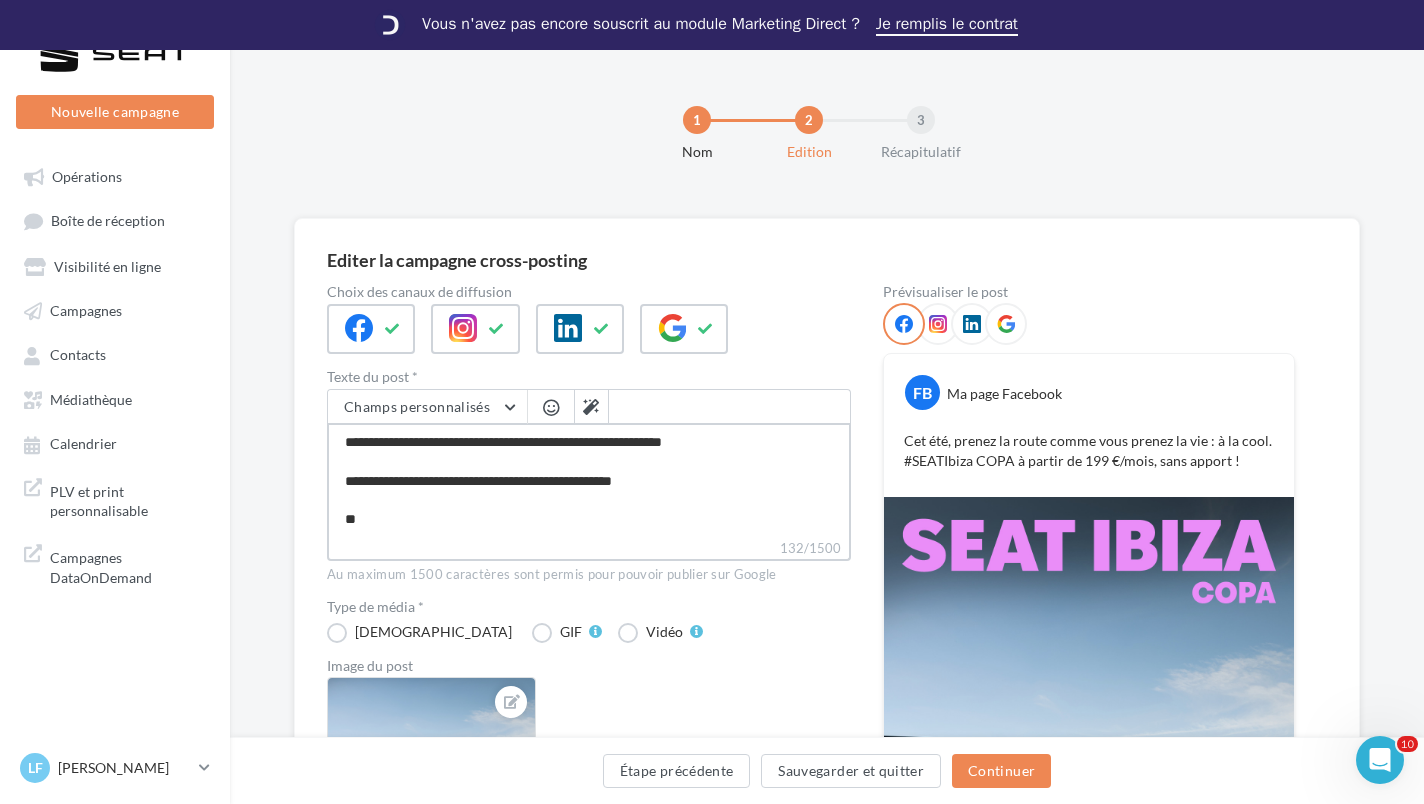 type on "**********" 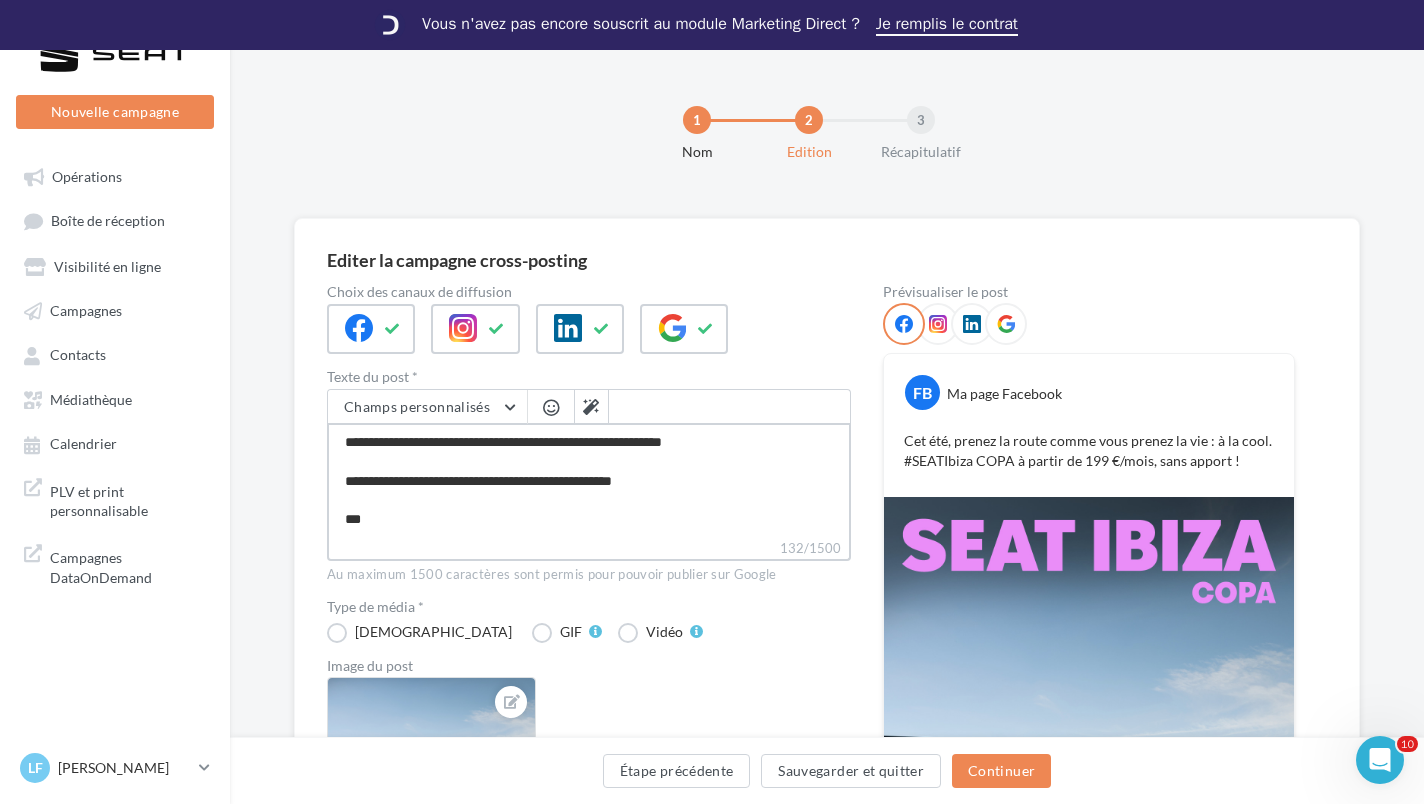 type on "**********" 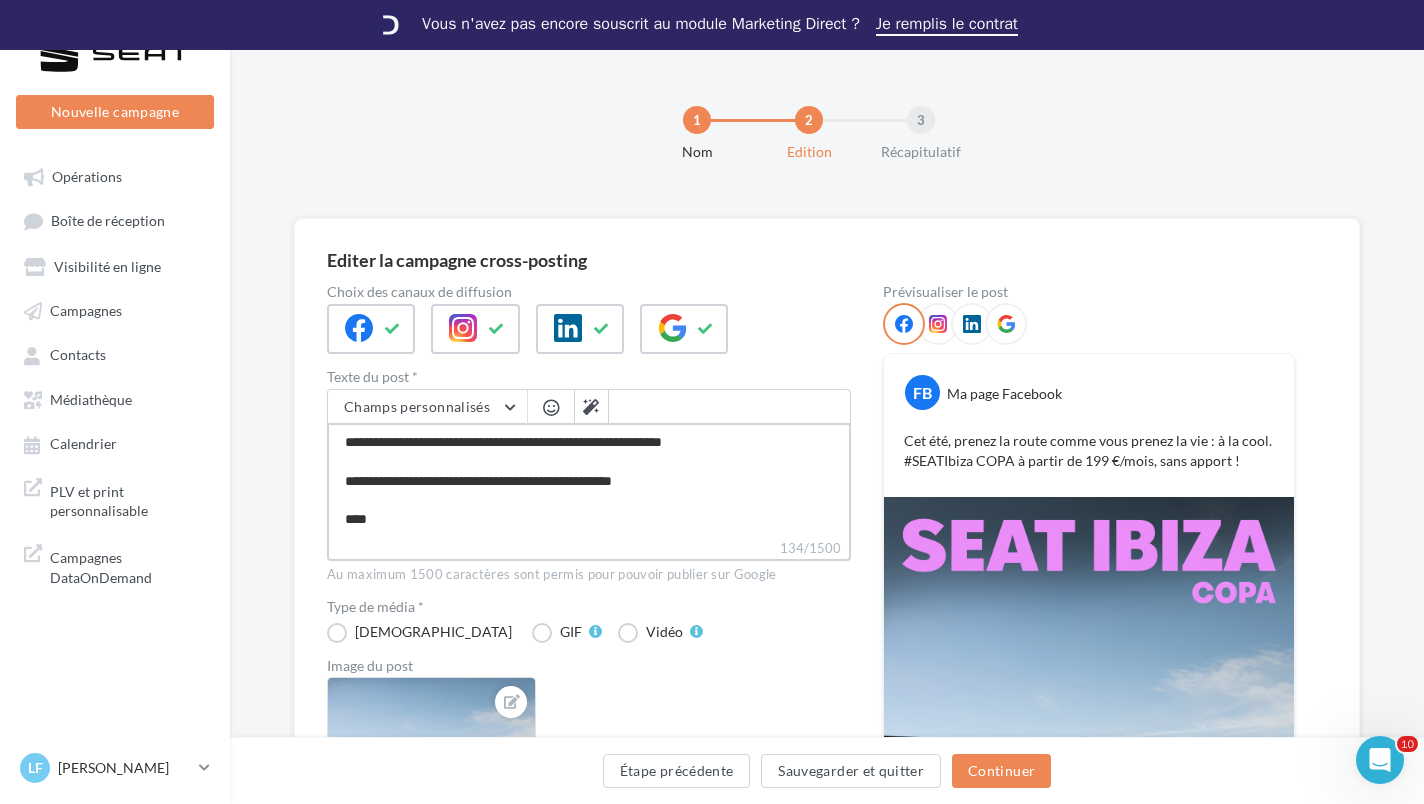 type on "**********" 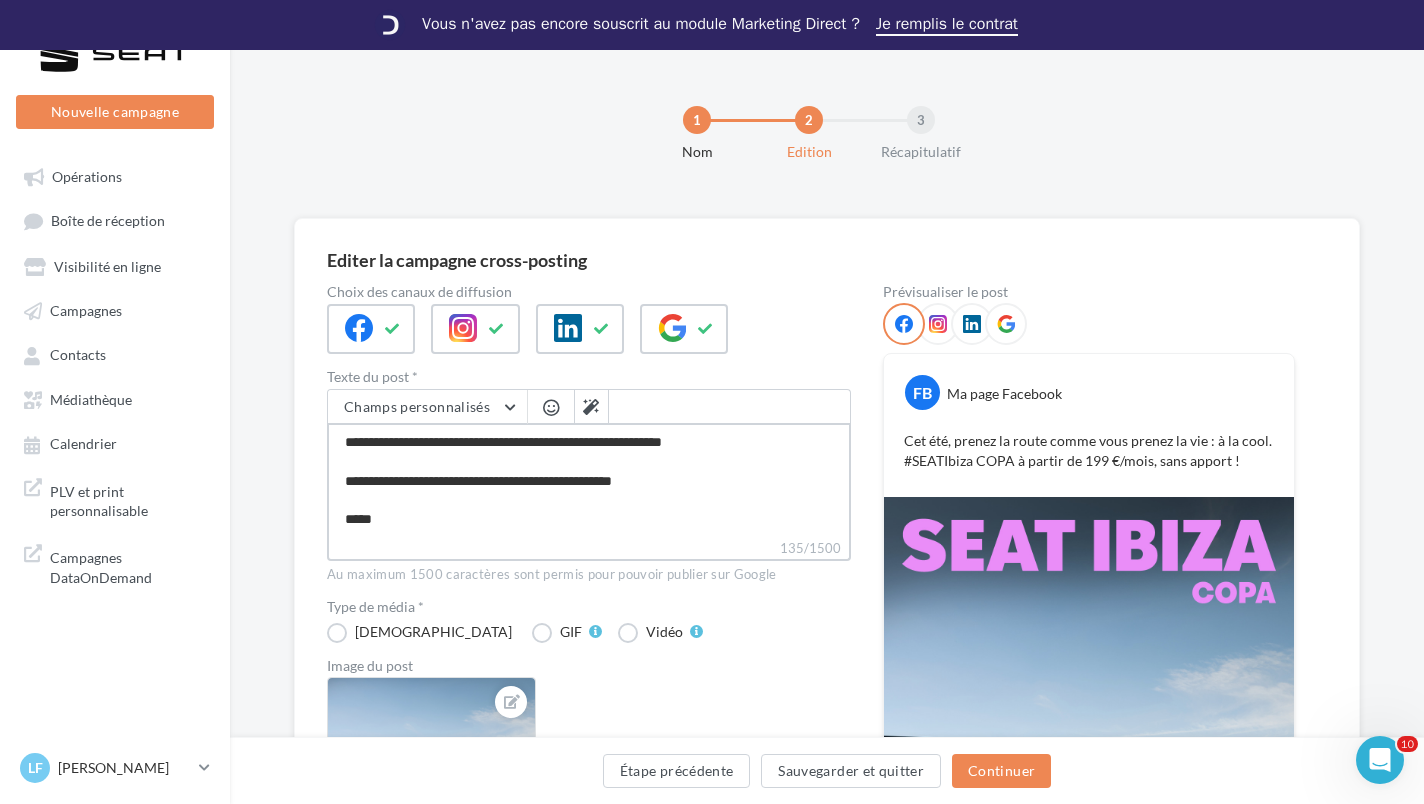 type on "**********" 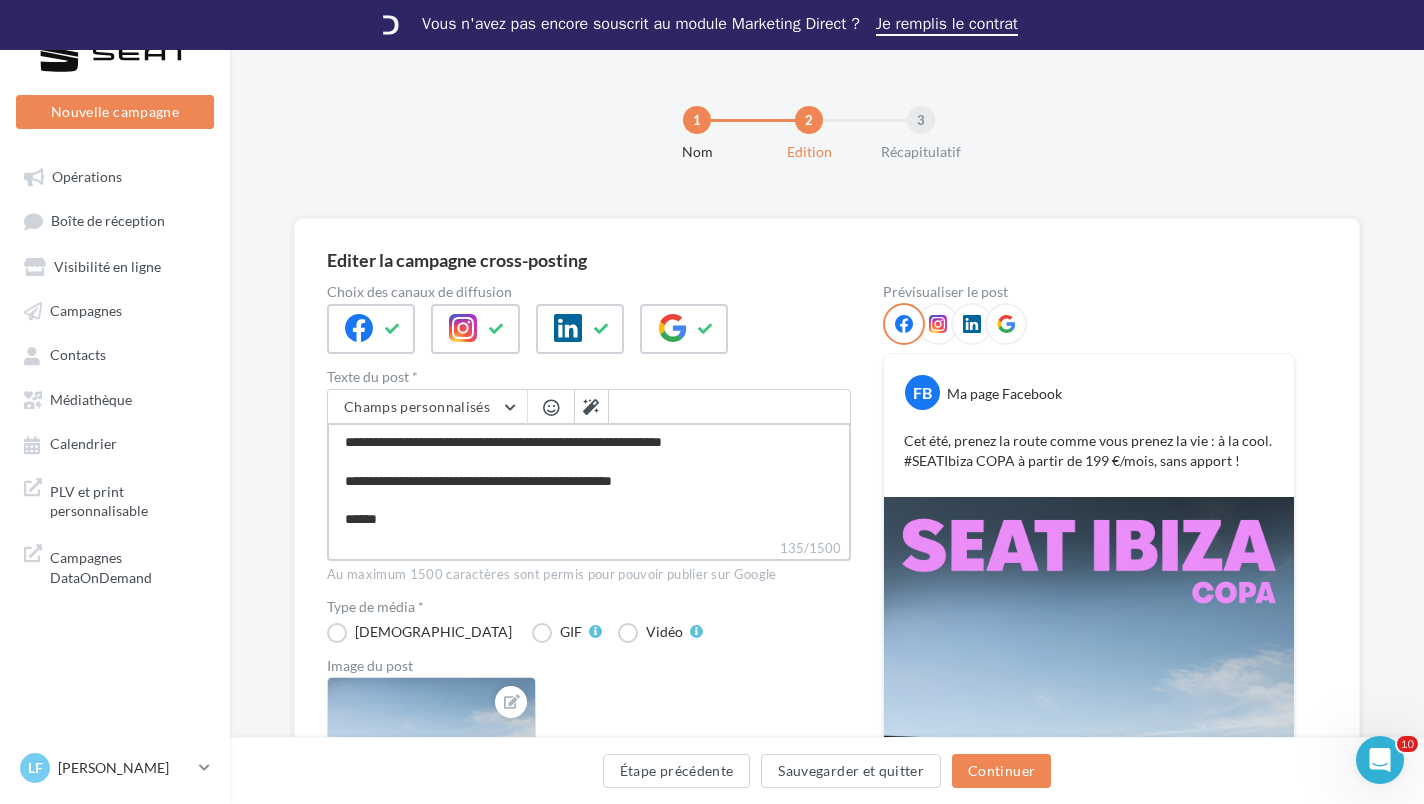 type on "**********" 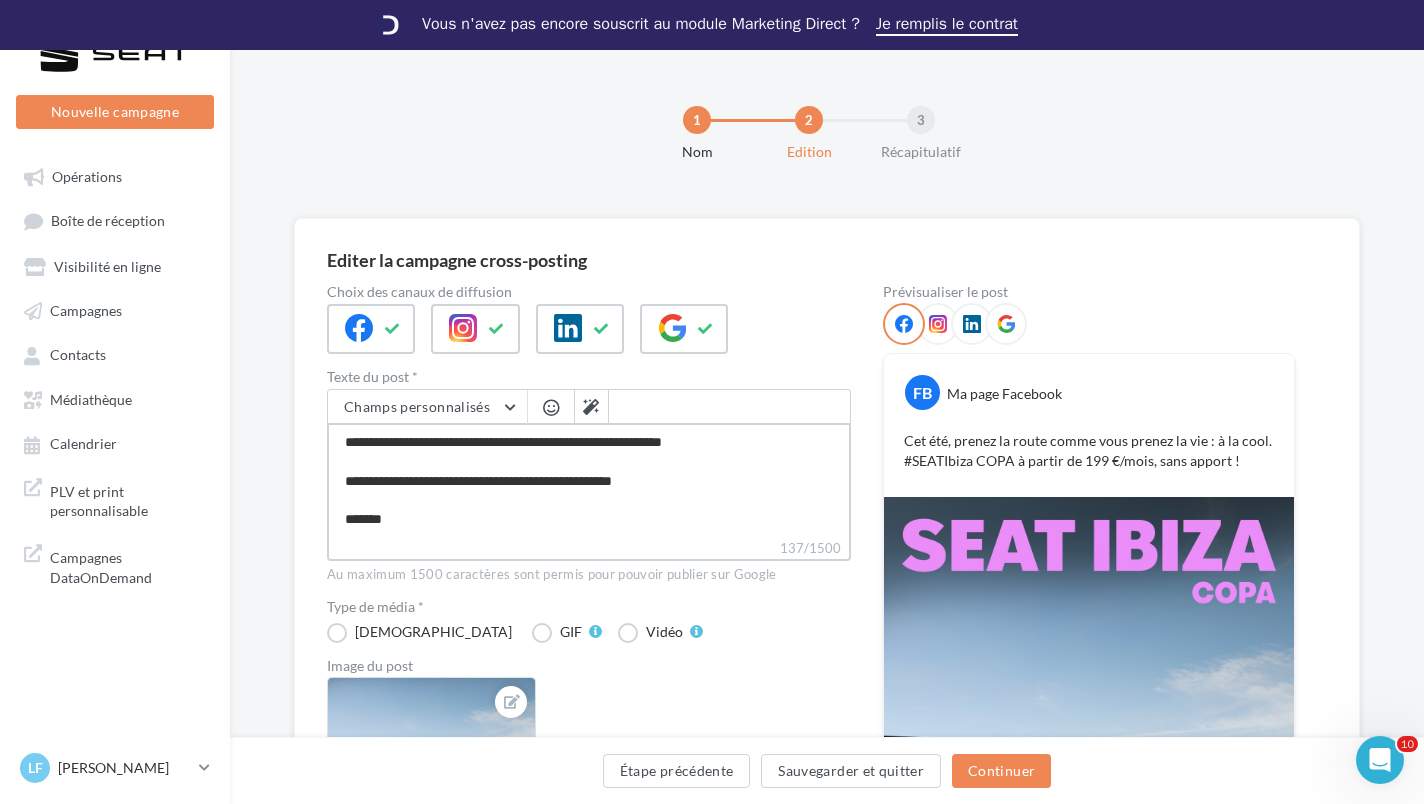 type on "**********" 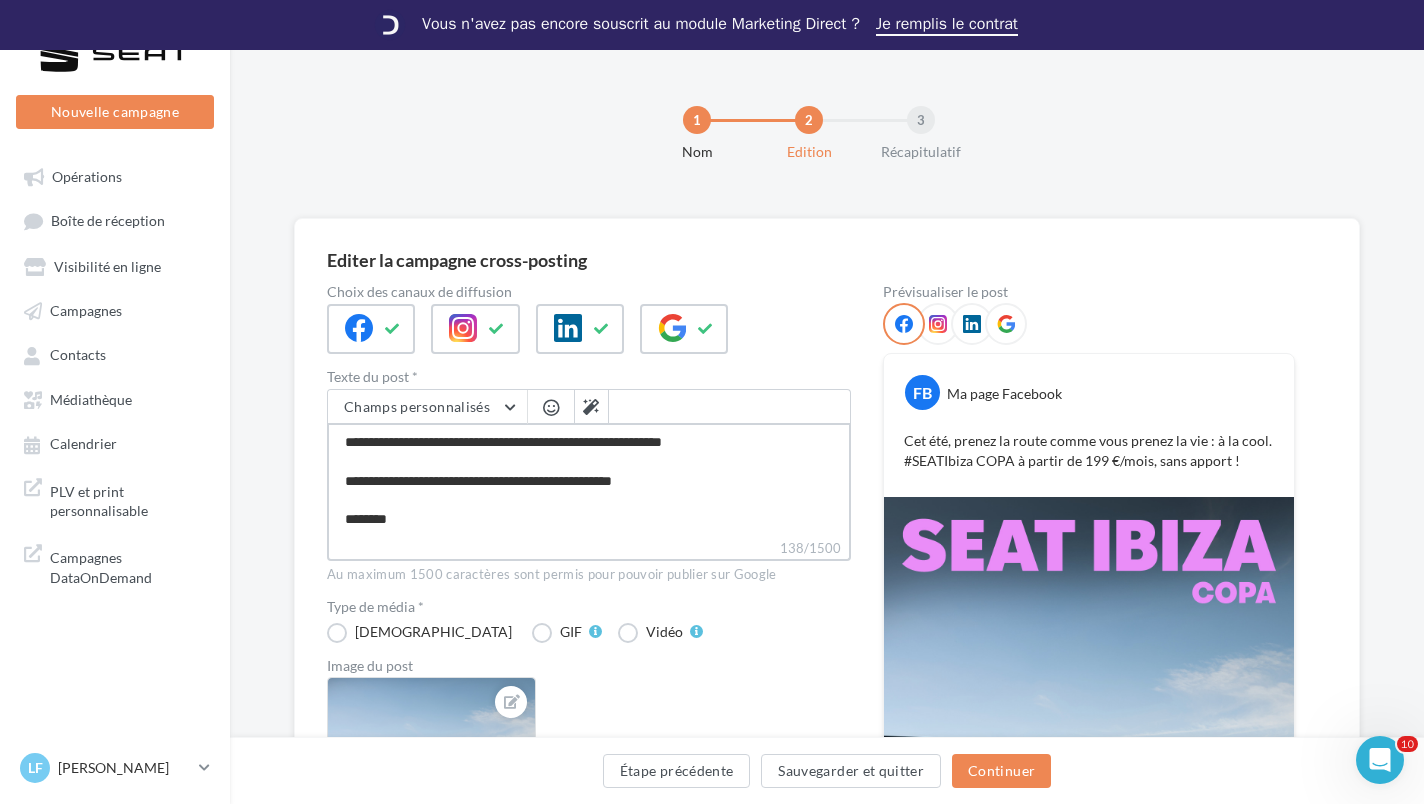 type on "**********" 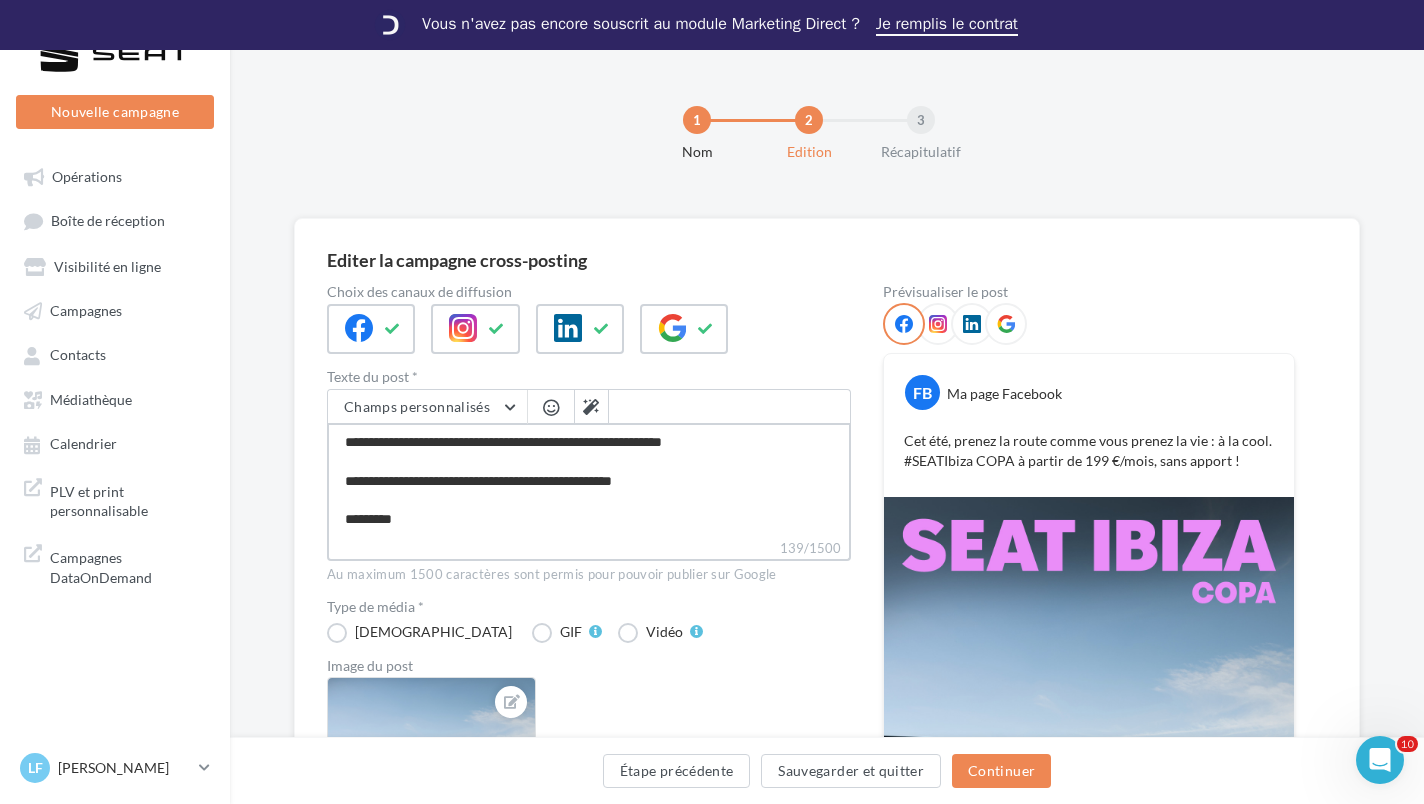 type on "**********" 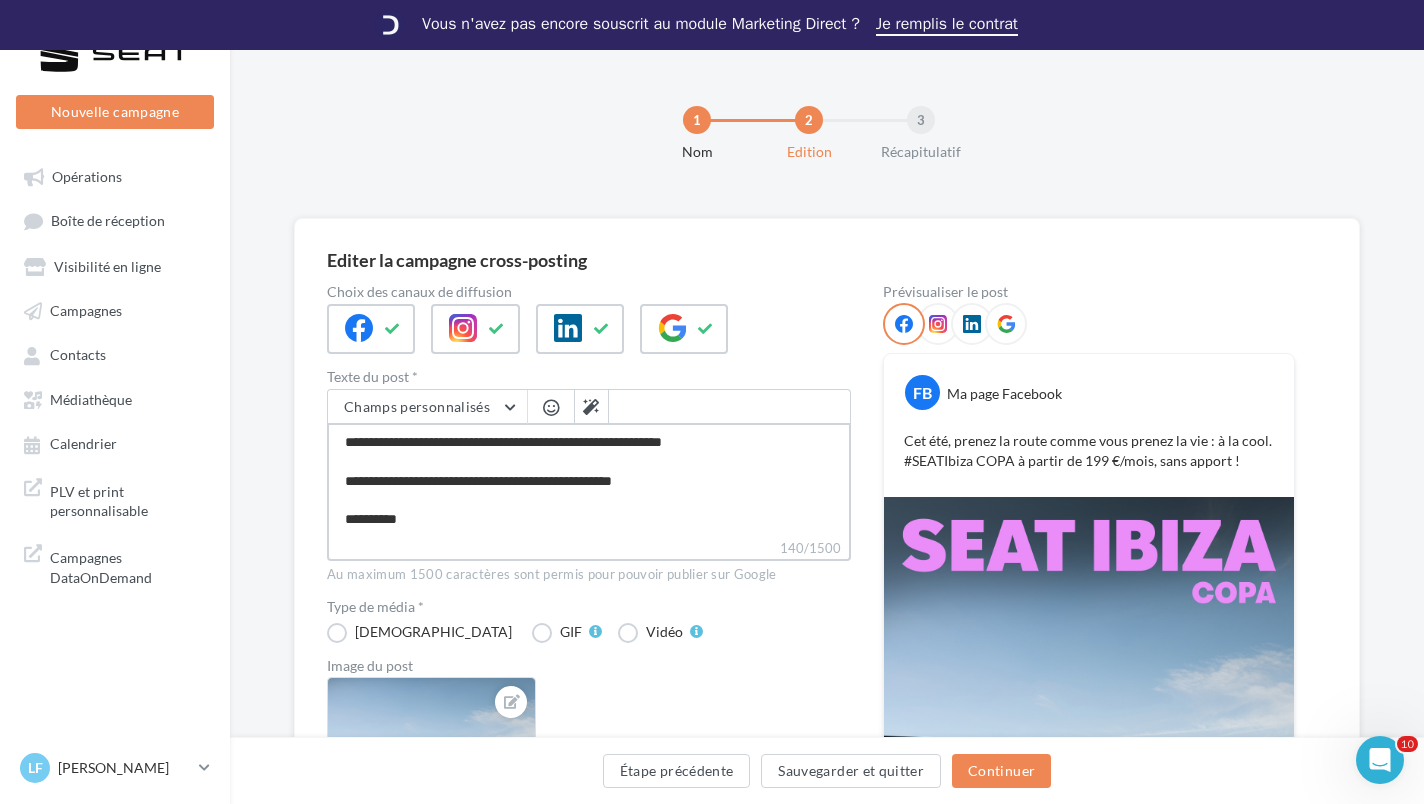 type on "**********" 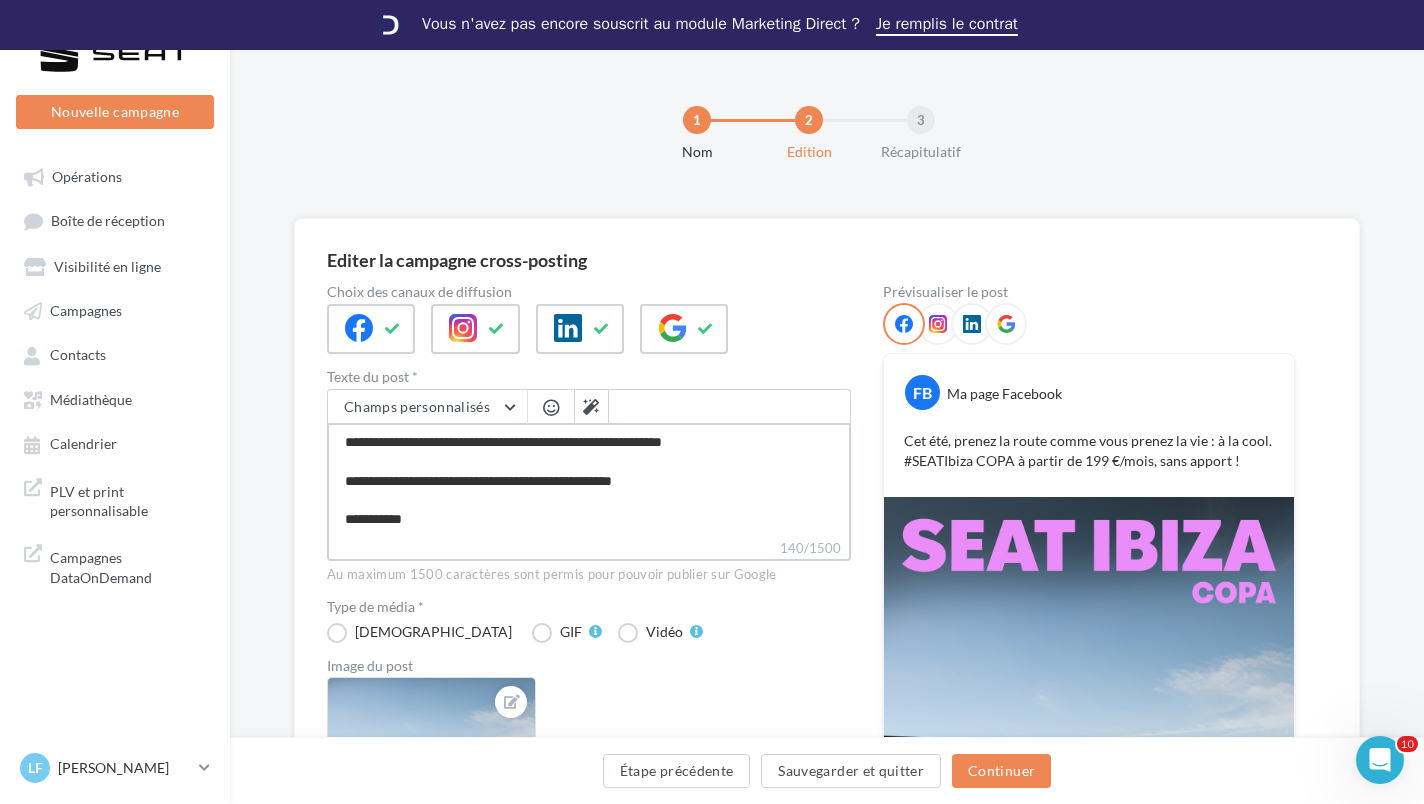 type on "**********" 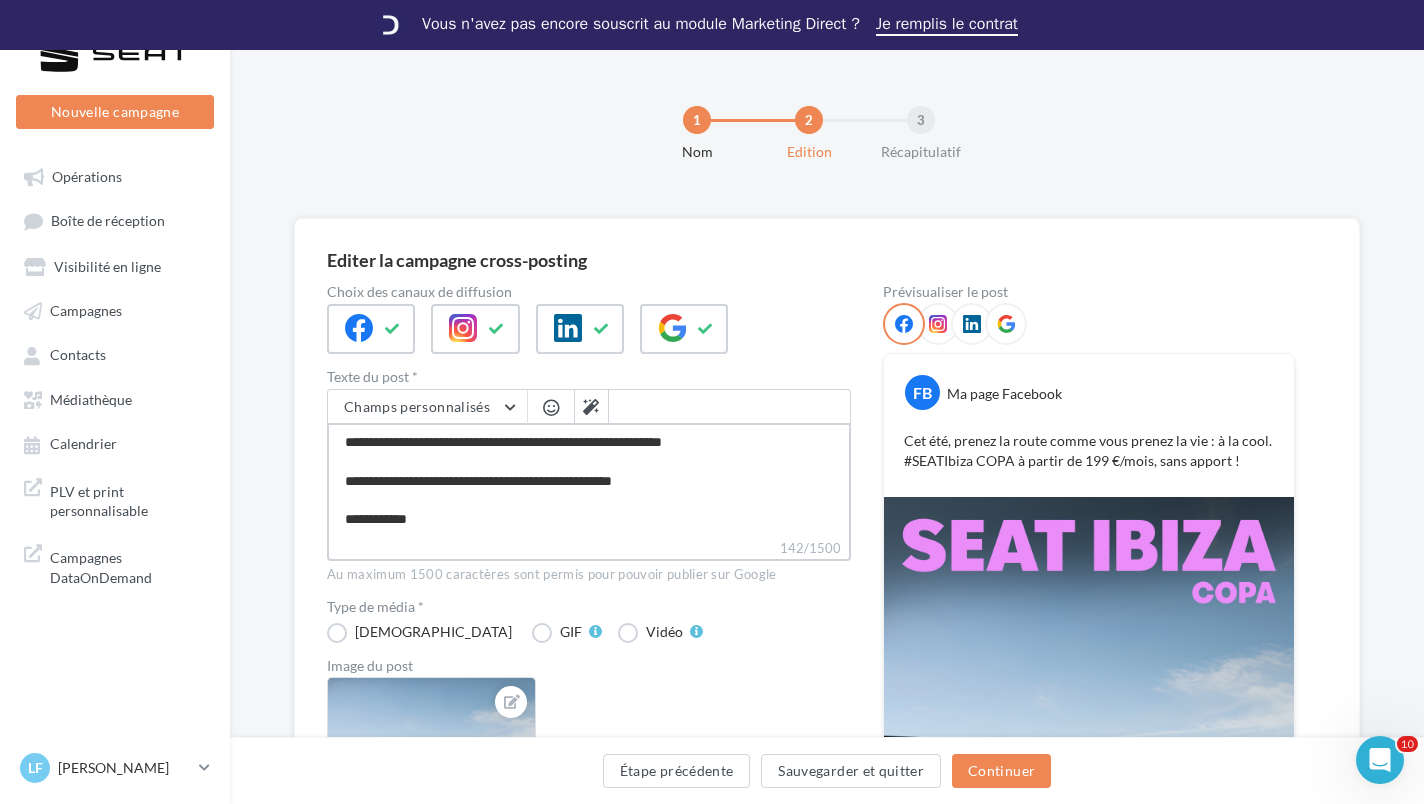 type on "**********" 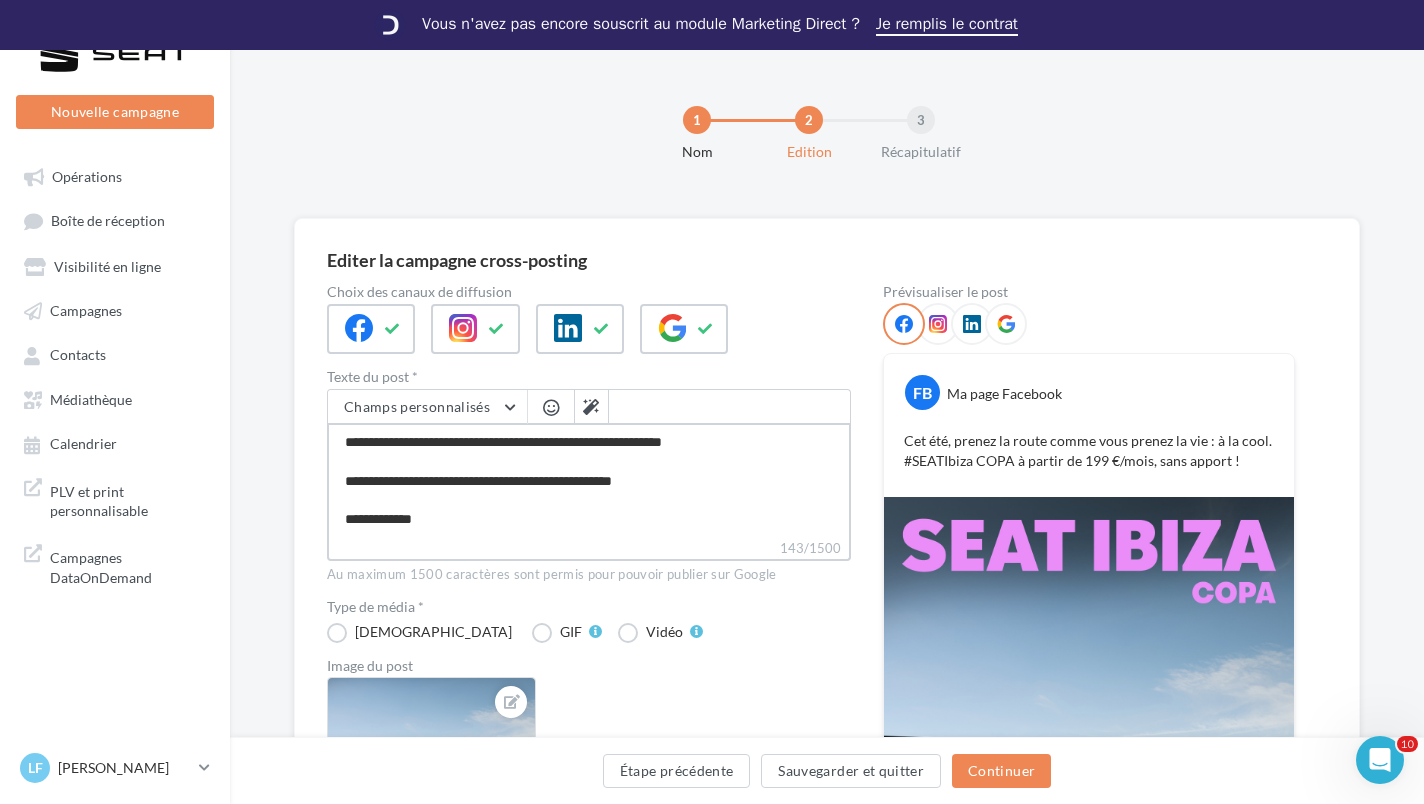 type on "**********" 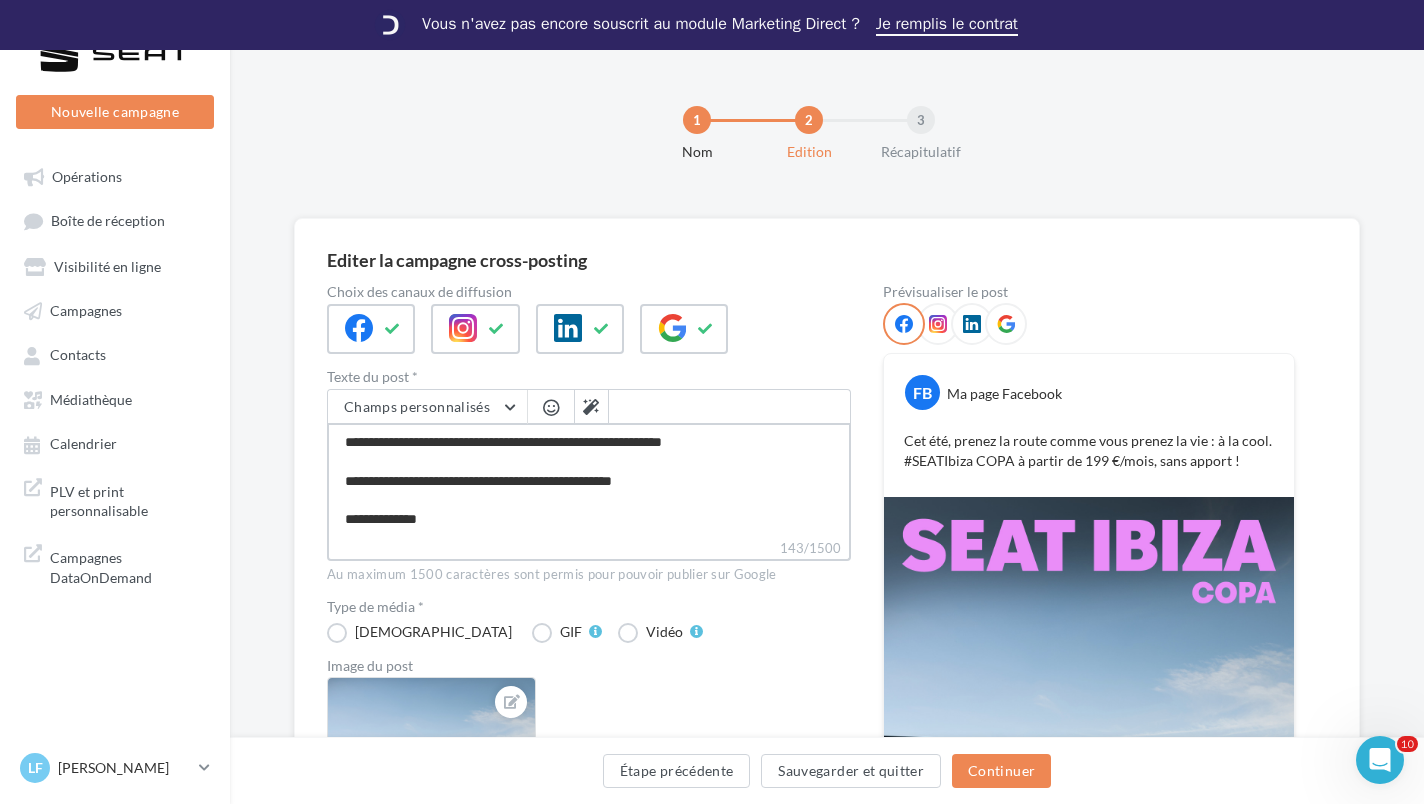 type on "**********" 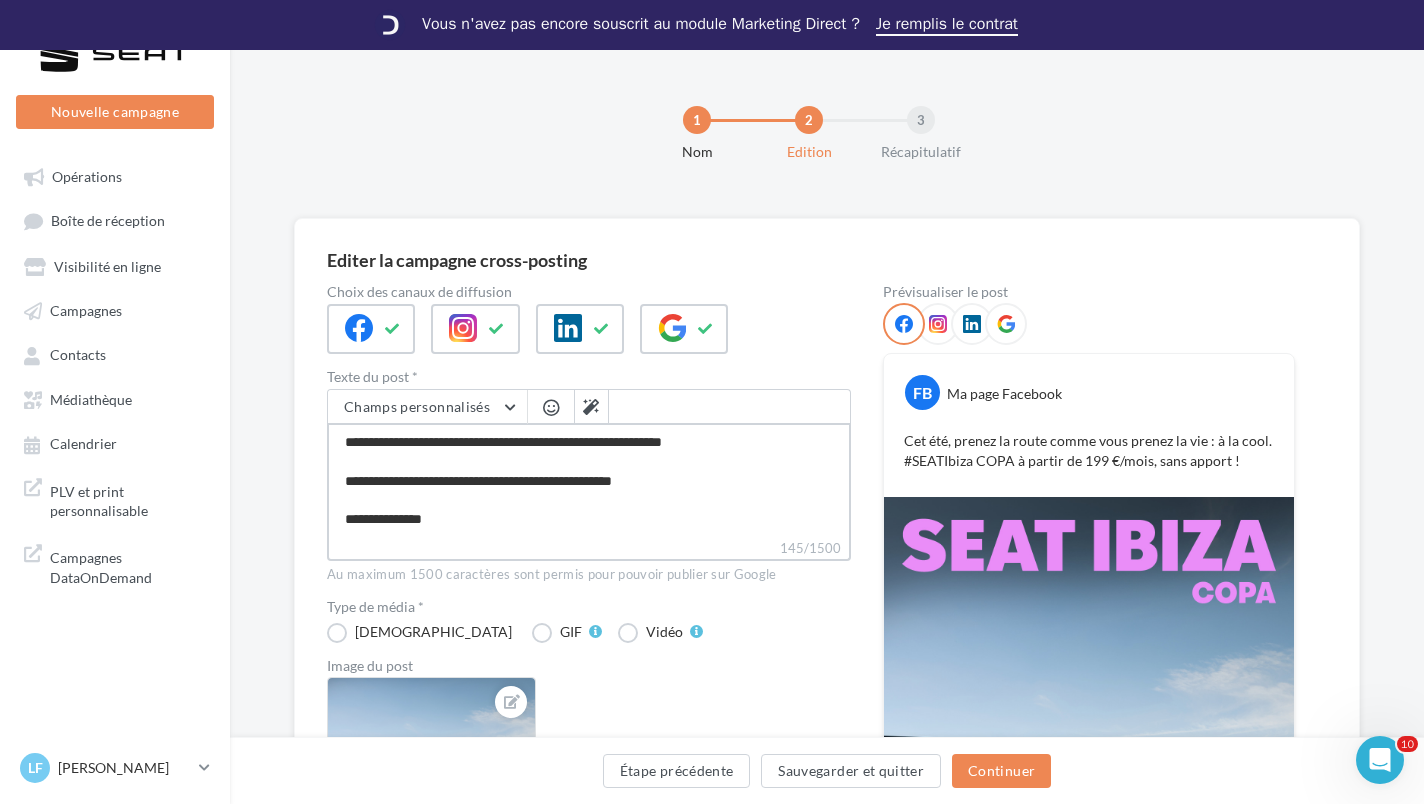 type on "**********" 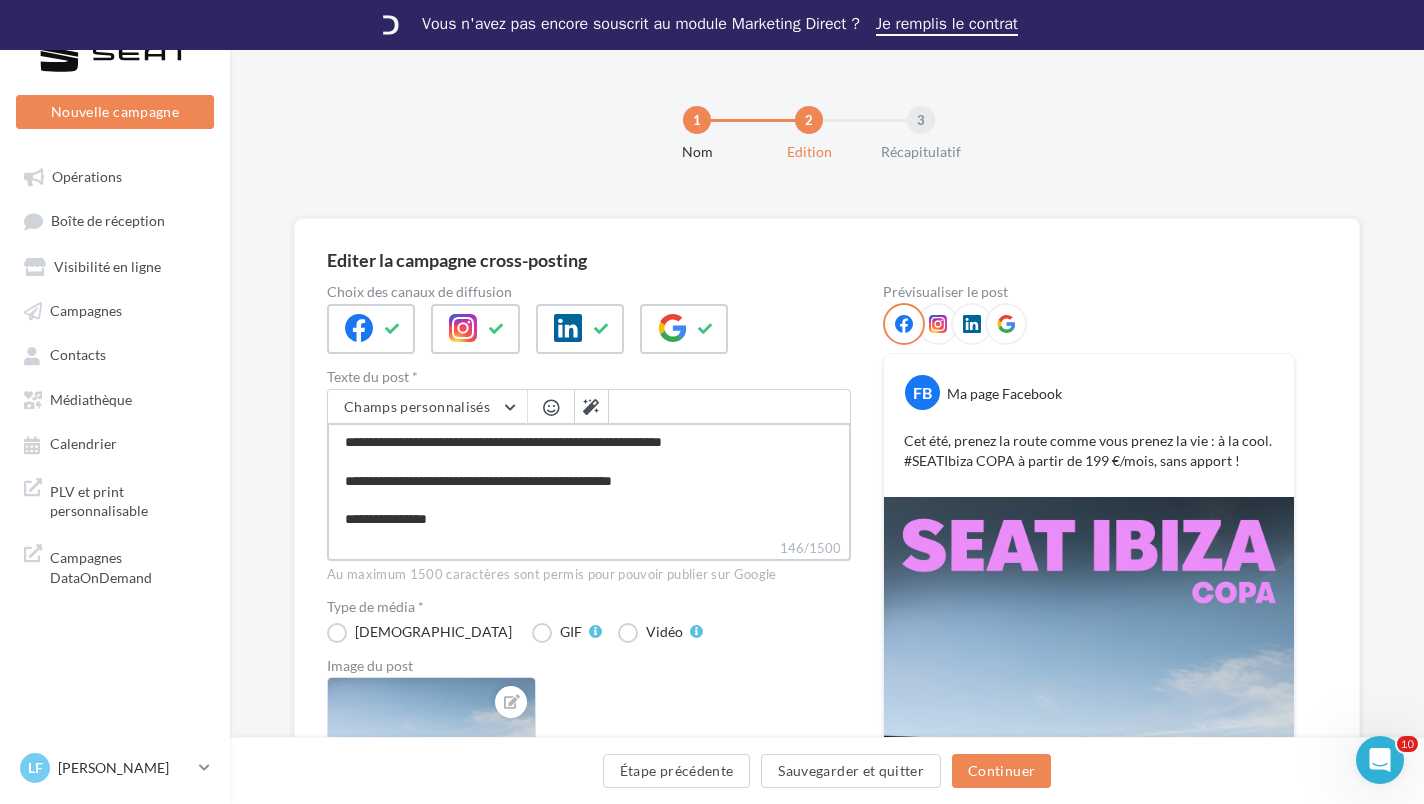 type on "**********" 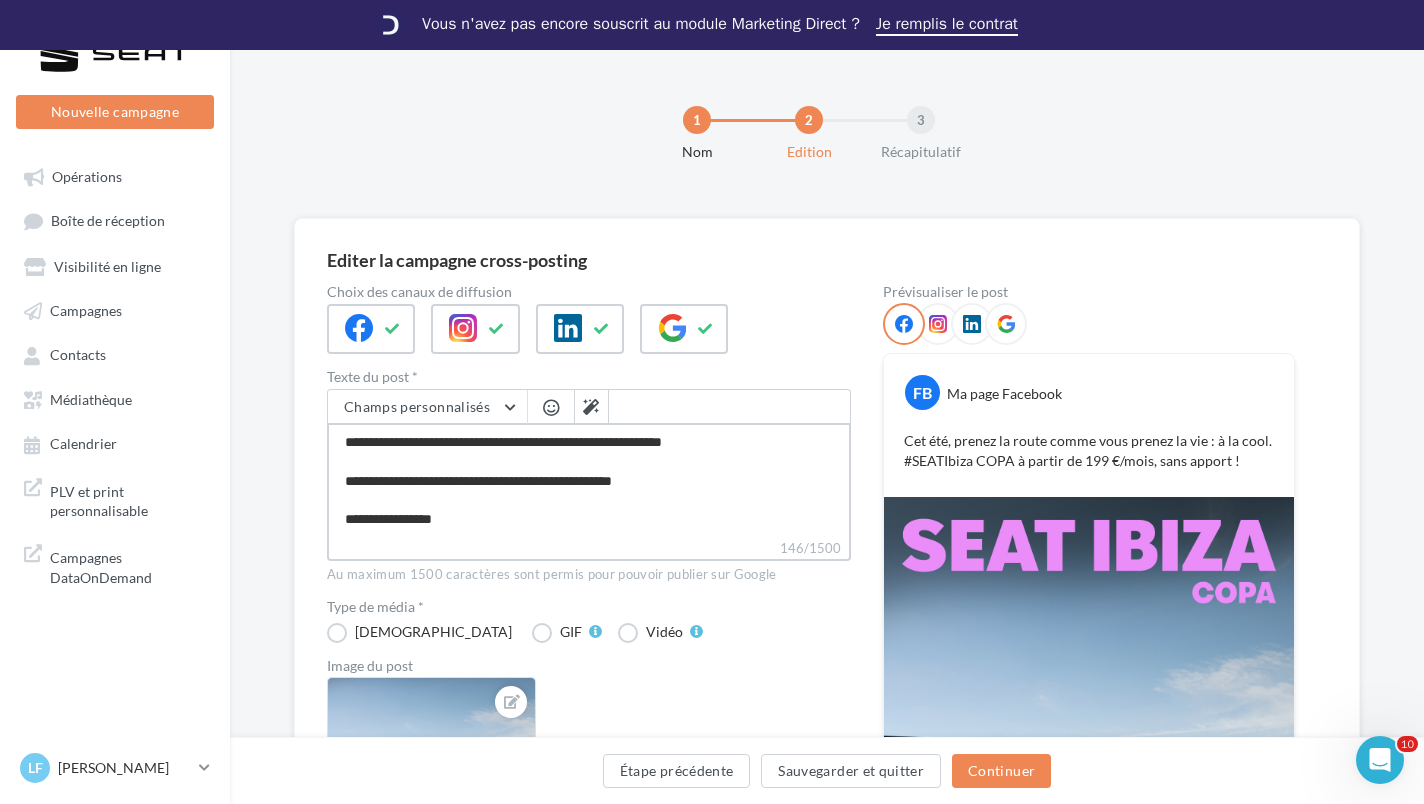 type on "**********" 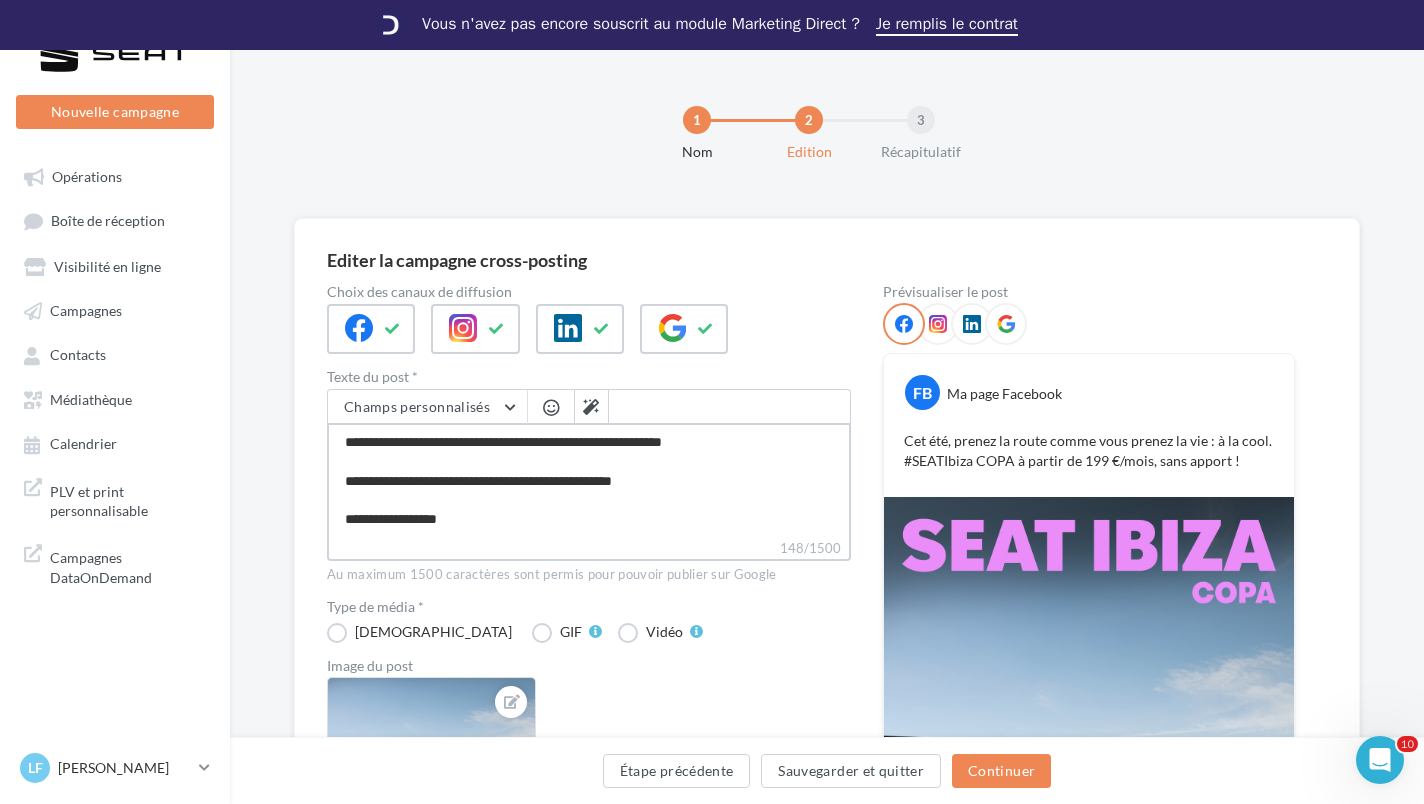 type on "**********" 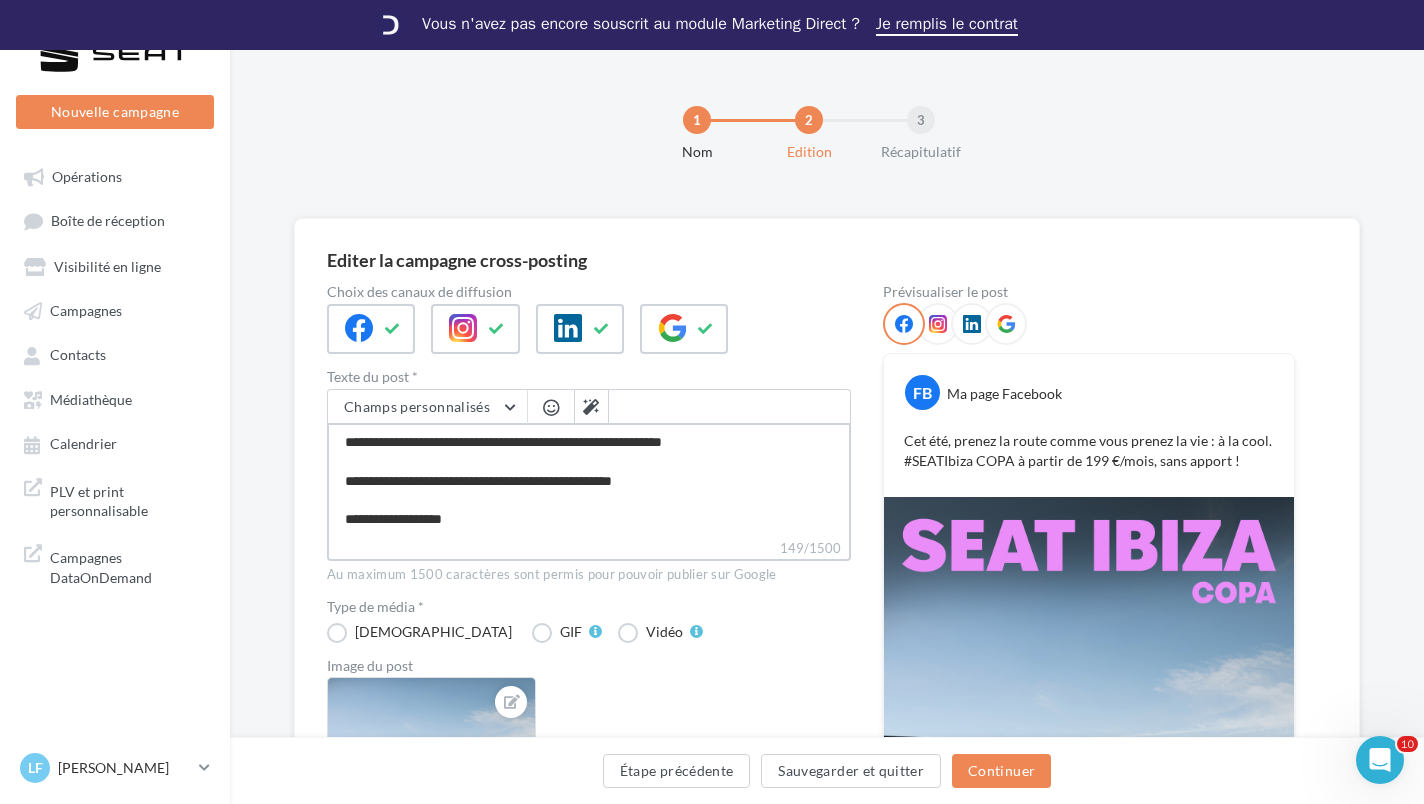 type on "**********" 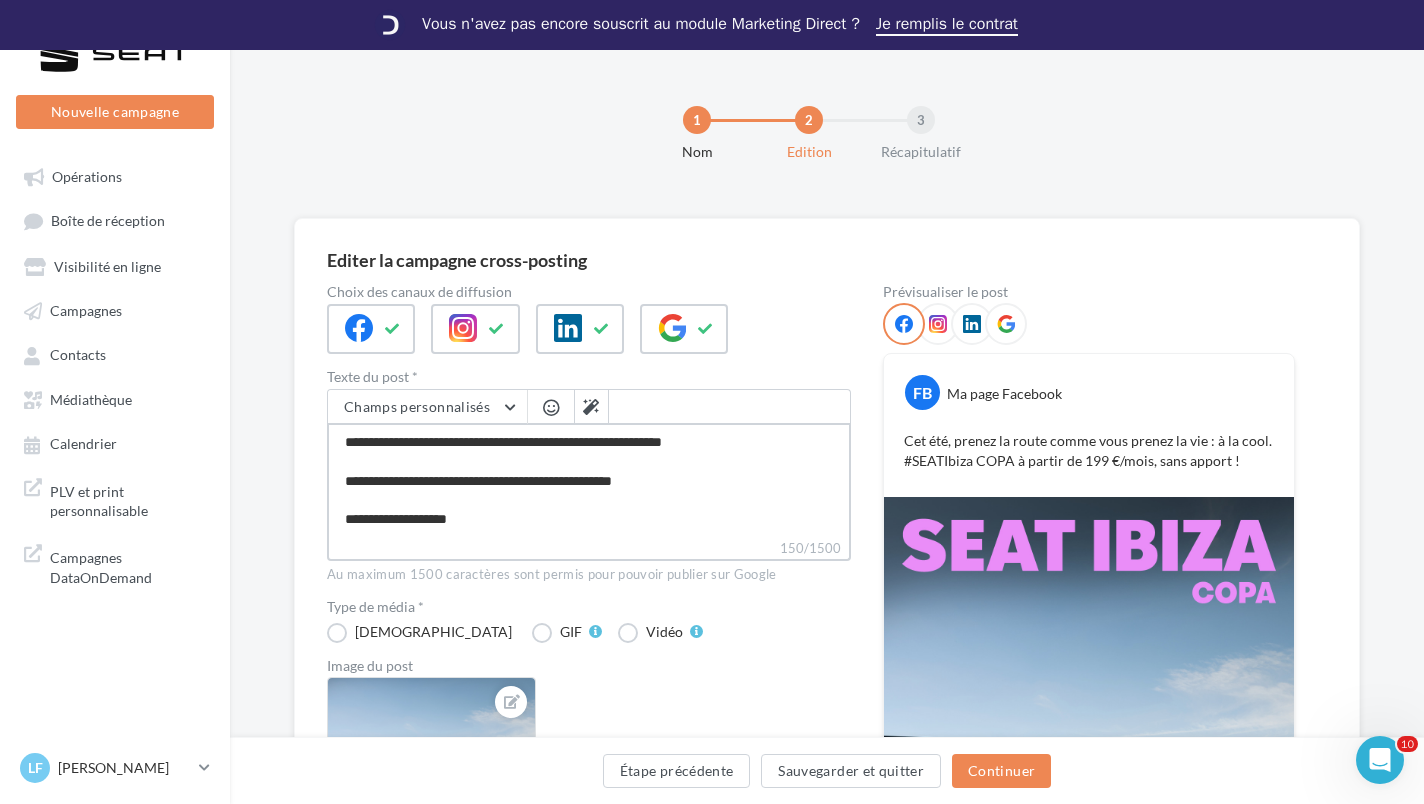 type on "**********" 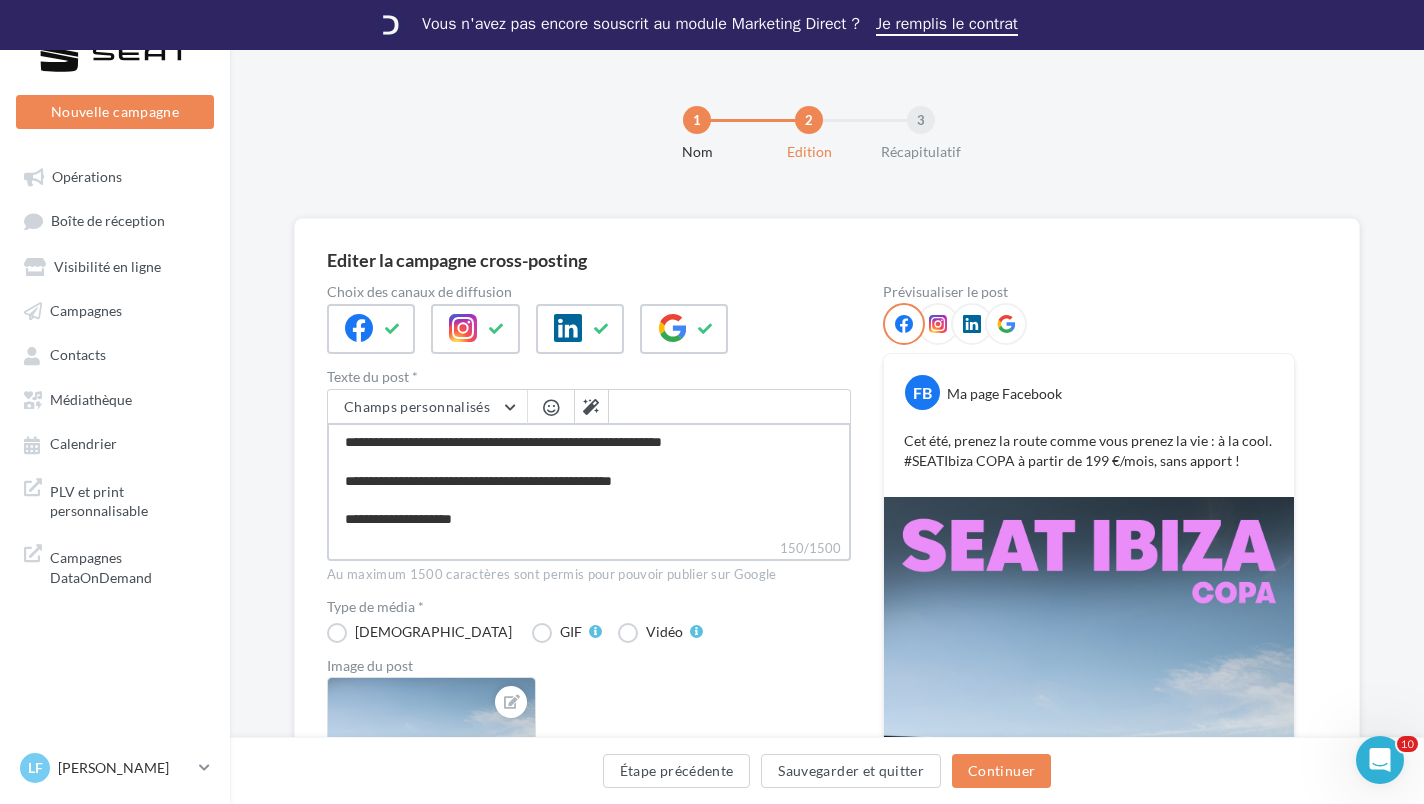type on "**********" 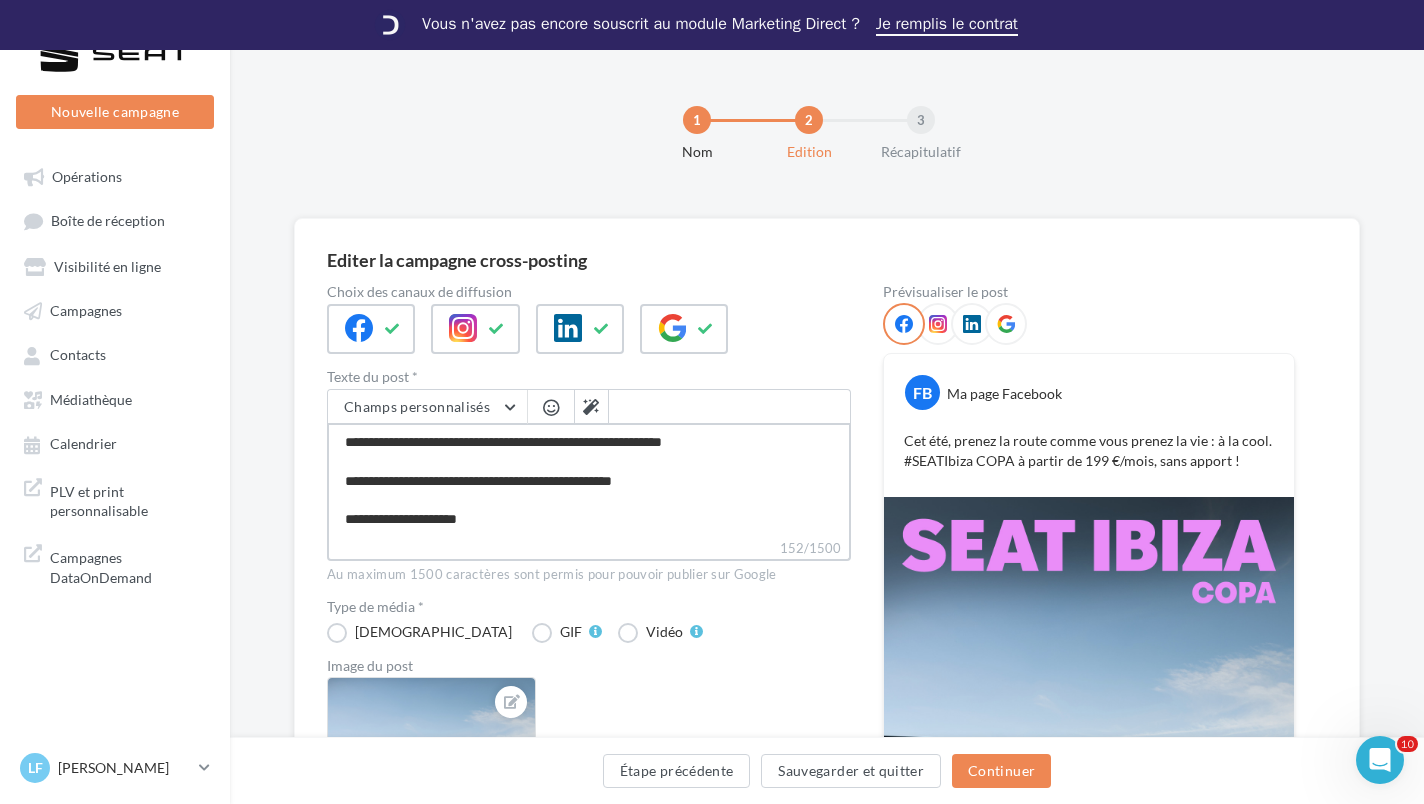 type on "**********" 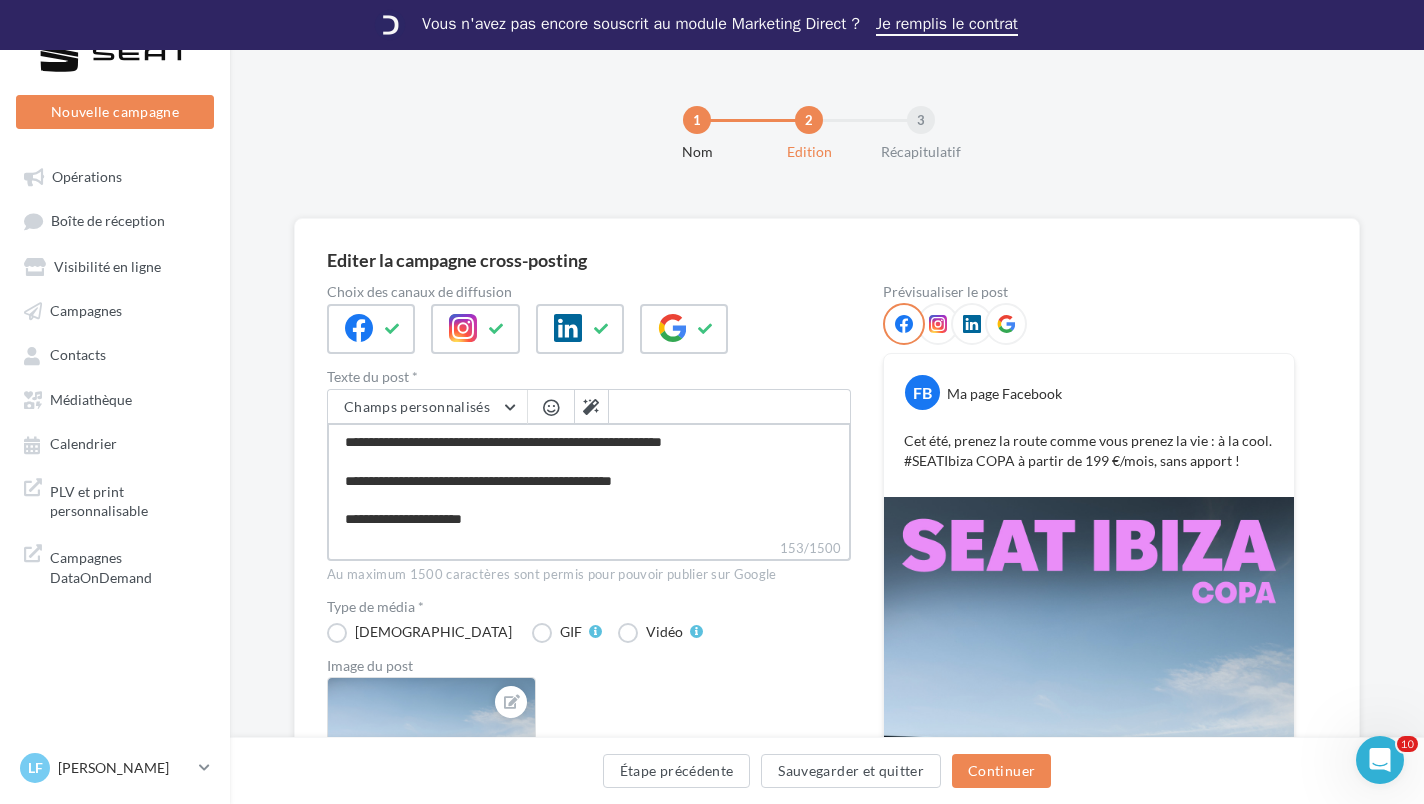 type on "**********" 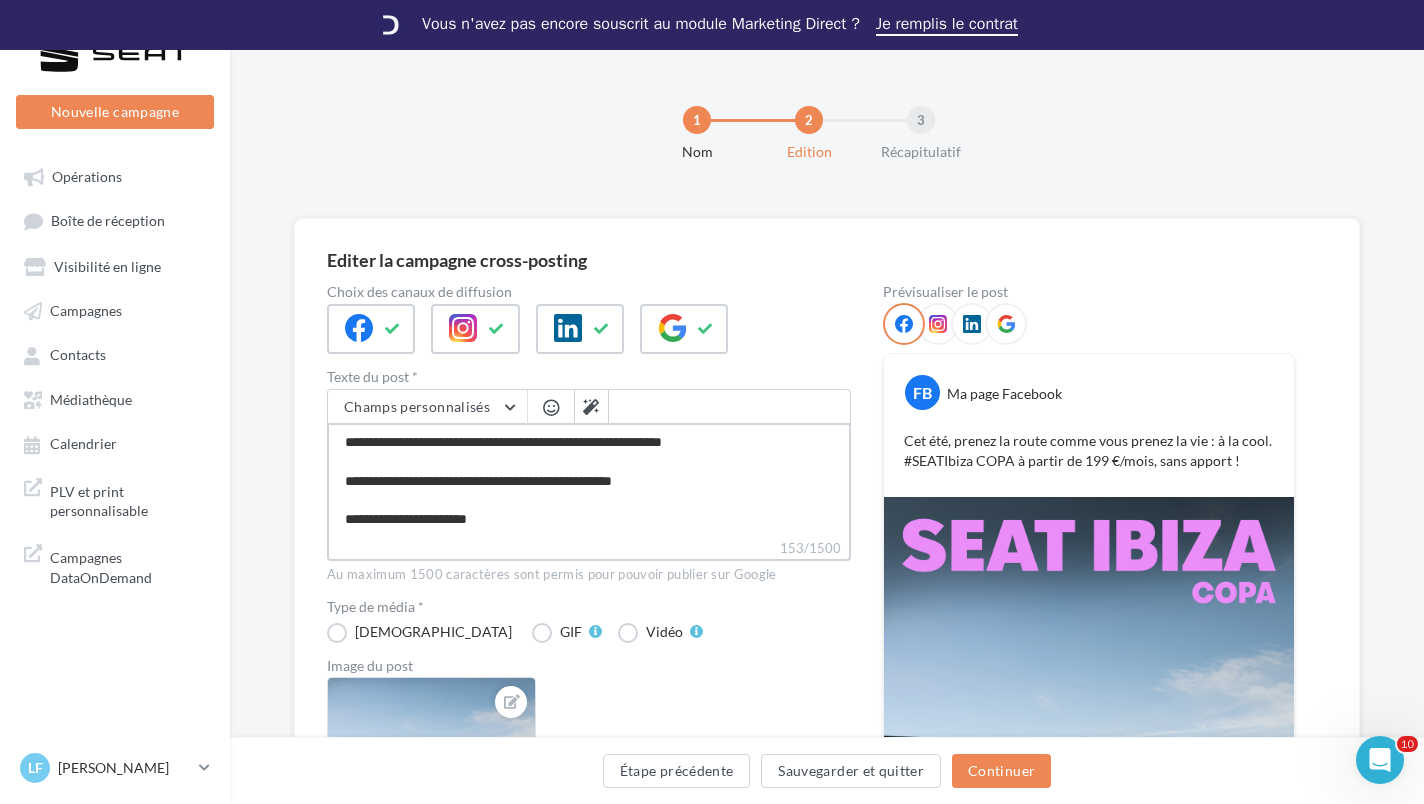 type on "**********" 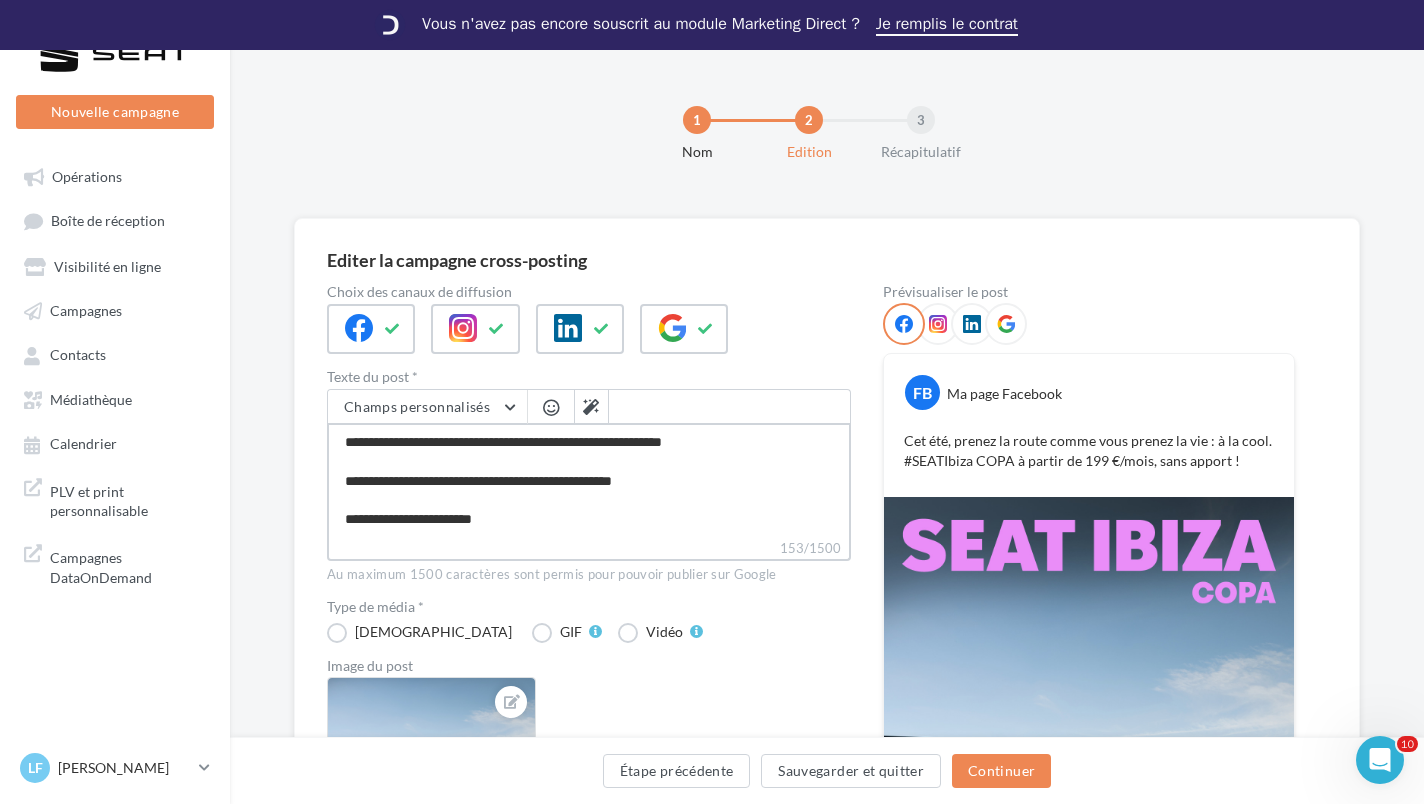 type on "**********" 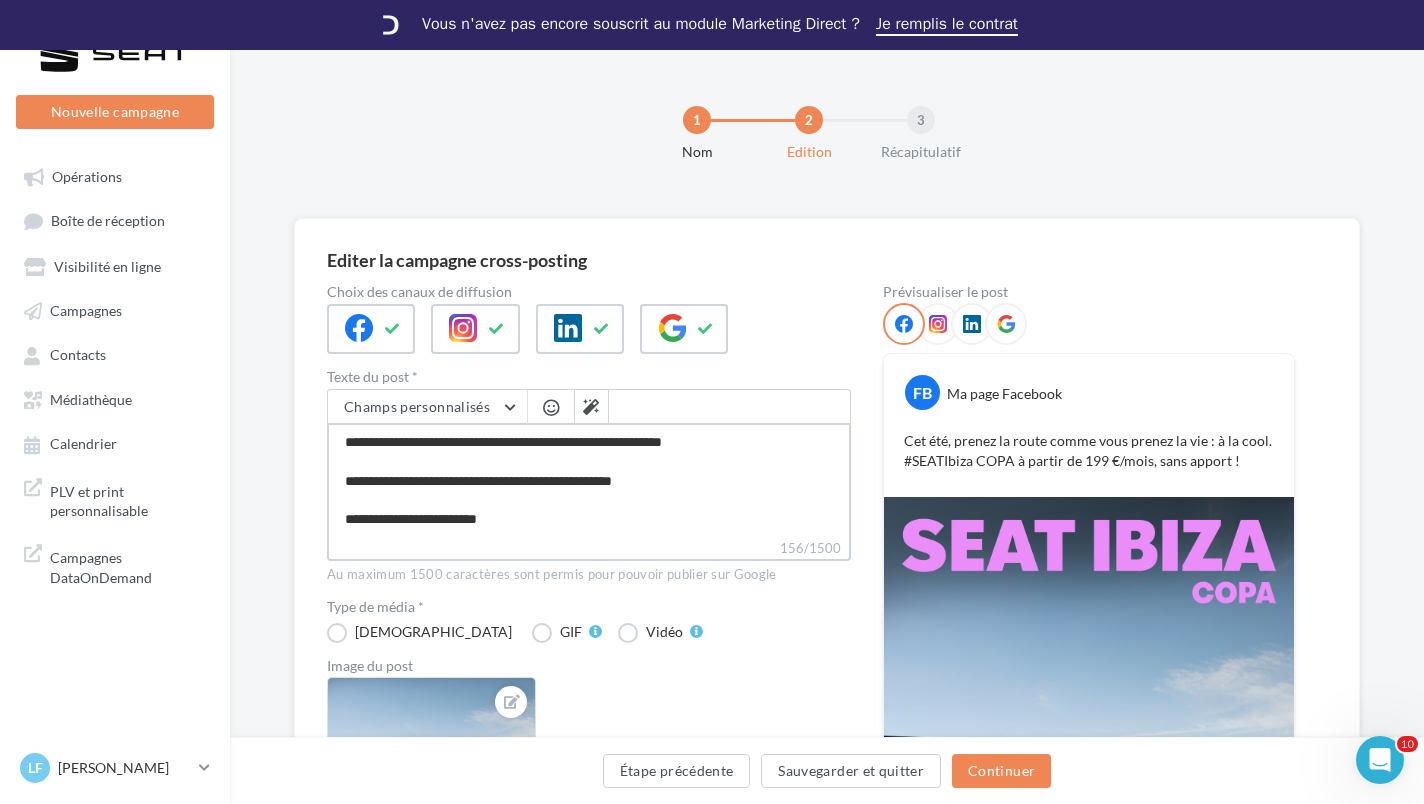type on "**********" 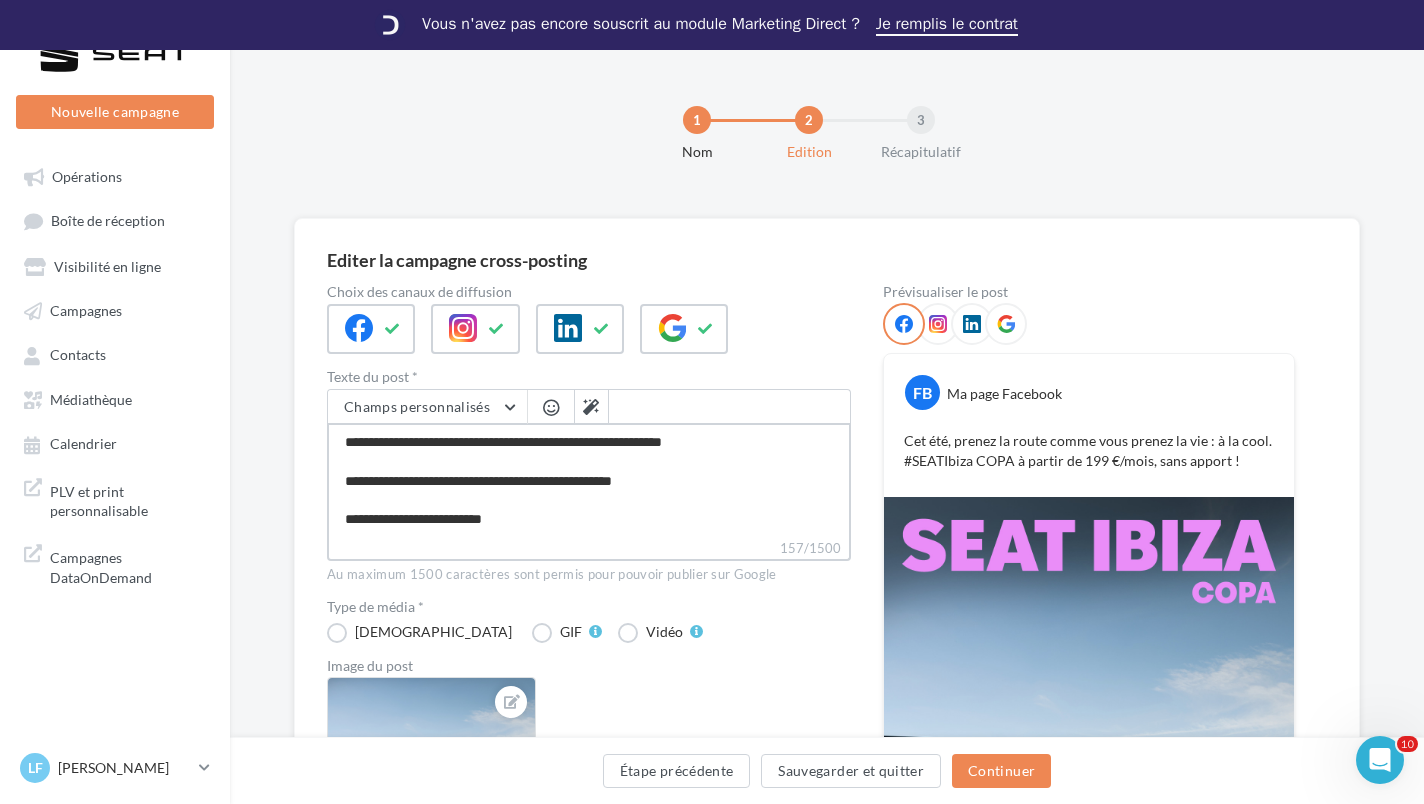 type on "**********" 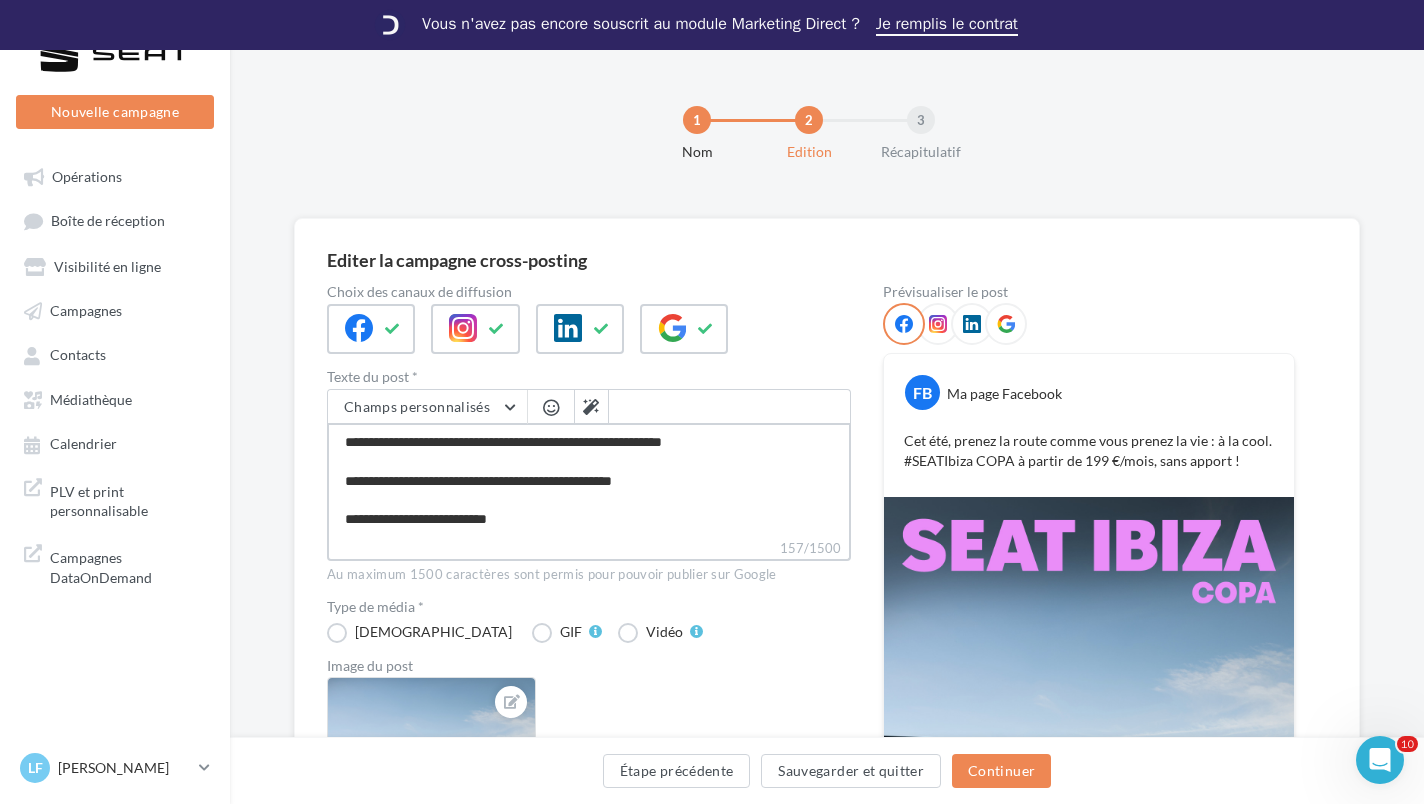 type on "**********" 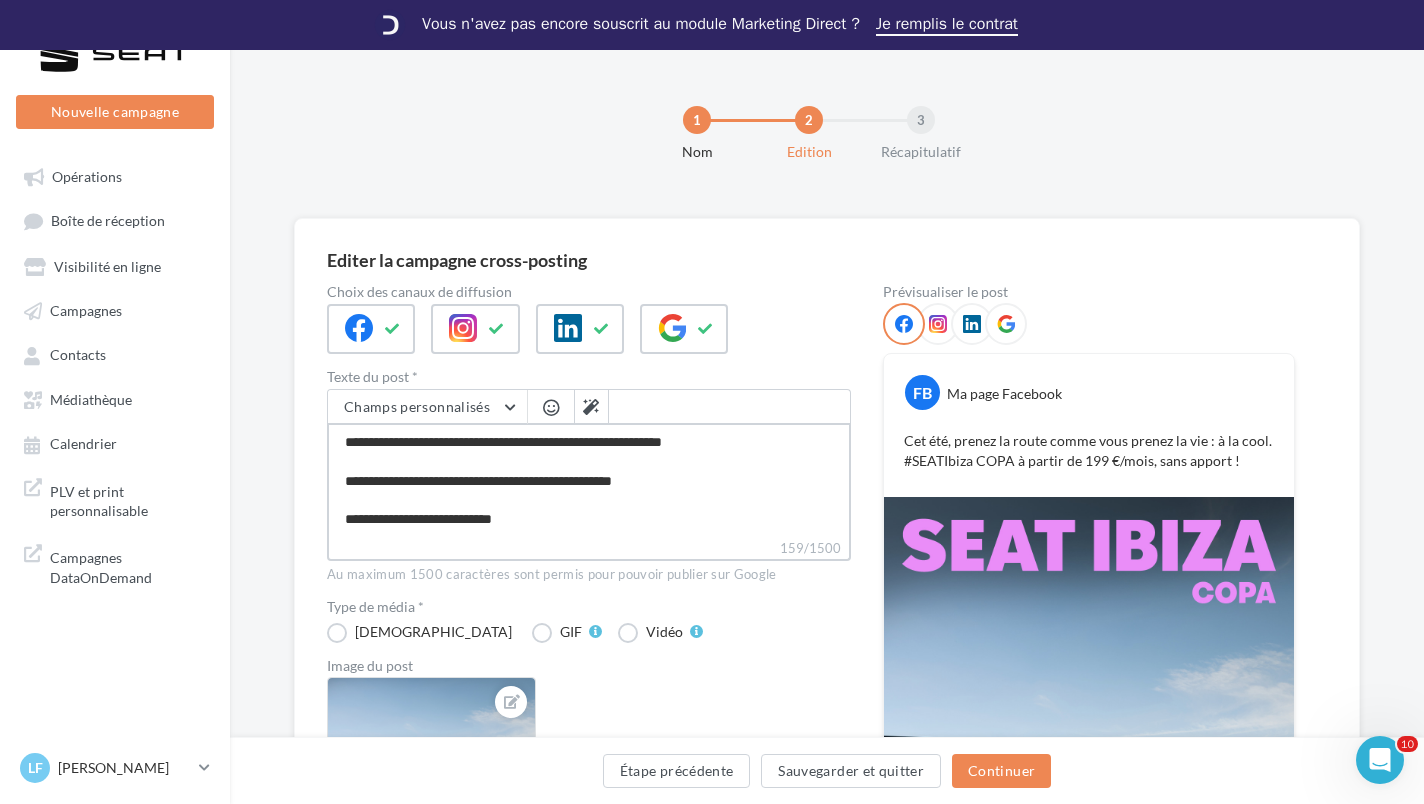 type on "**********" 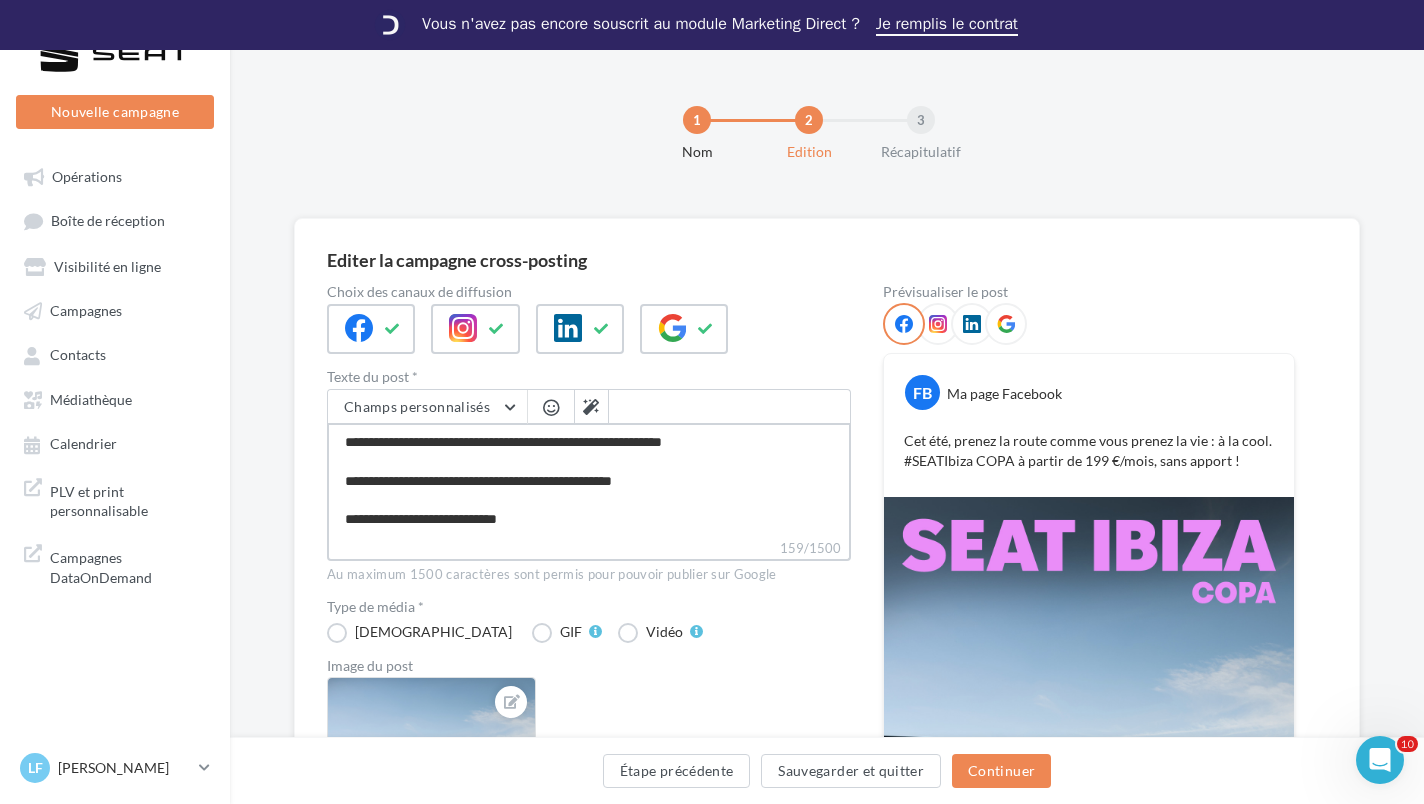 type on "**********" 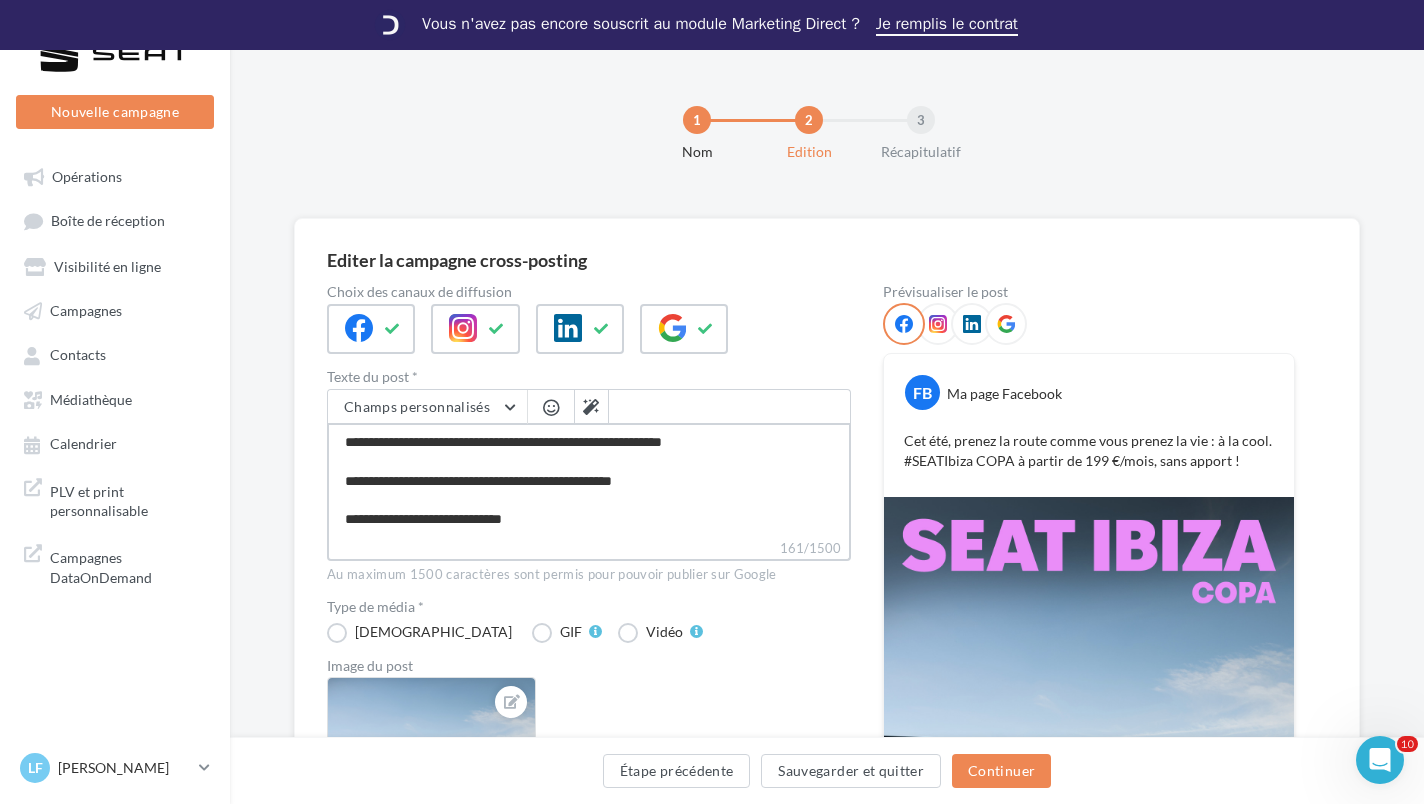 type on "**********" 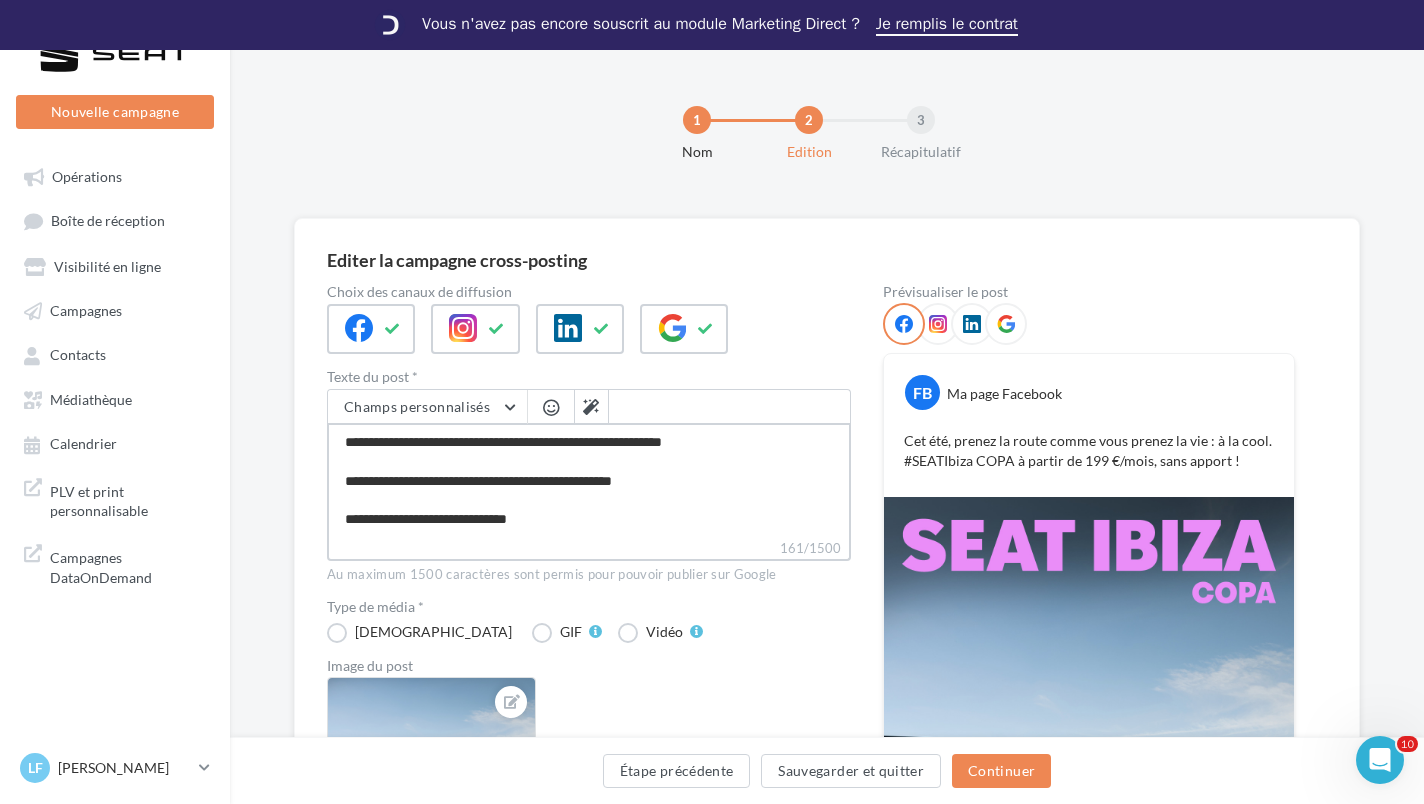 type on "**********" 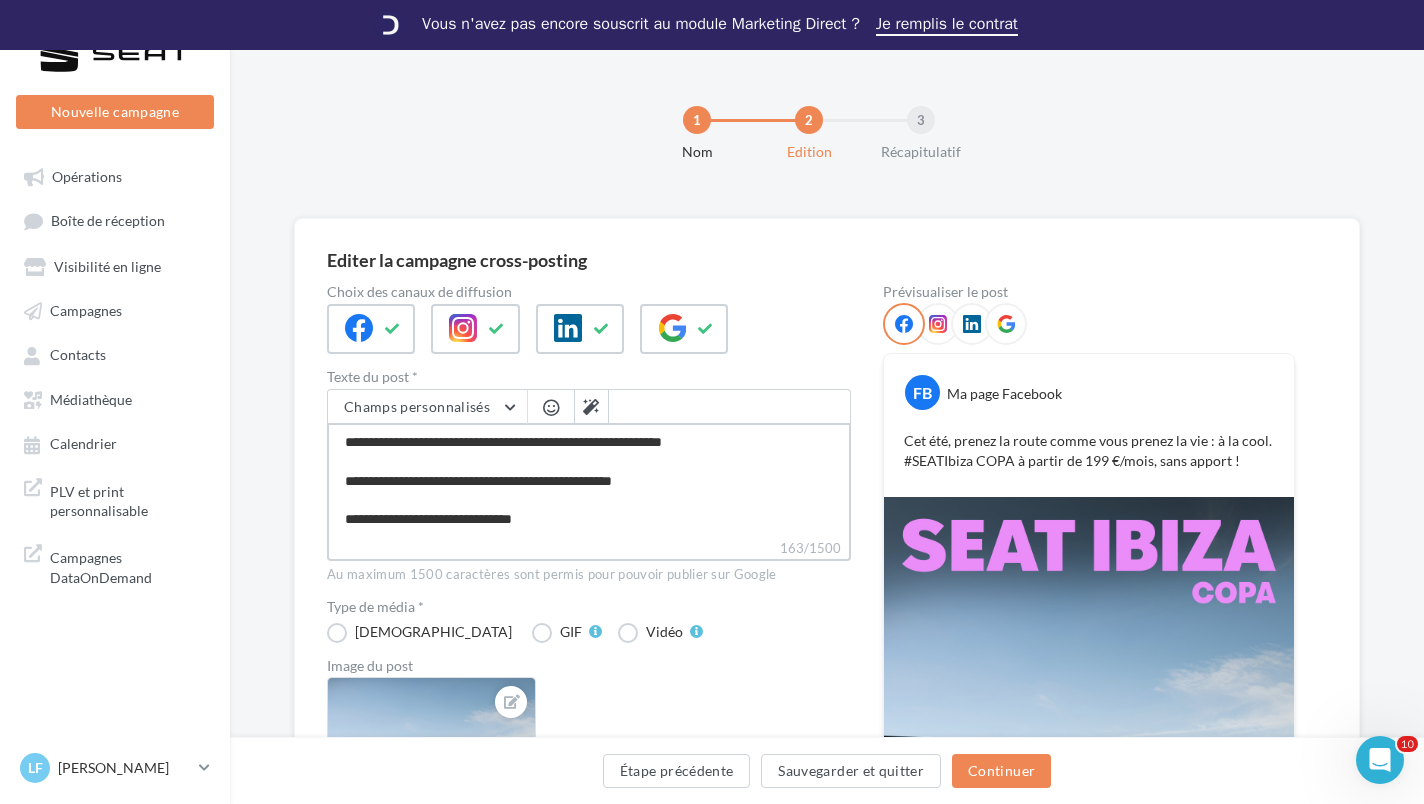 type on "**********" 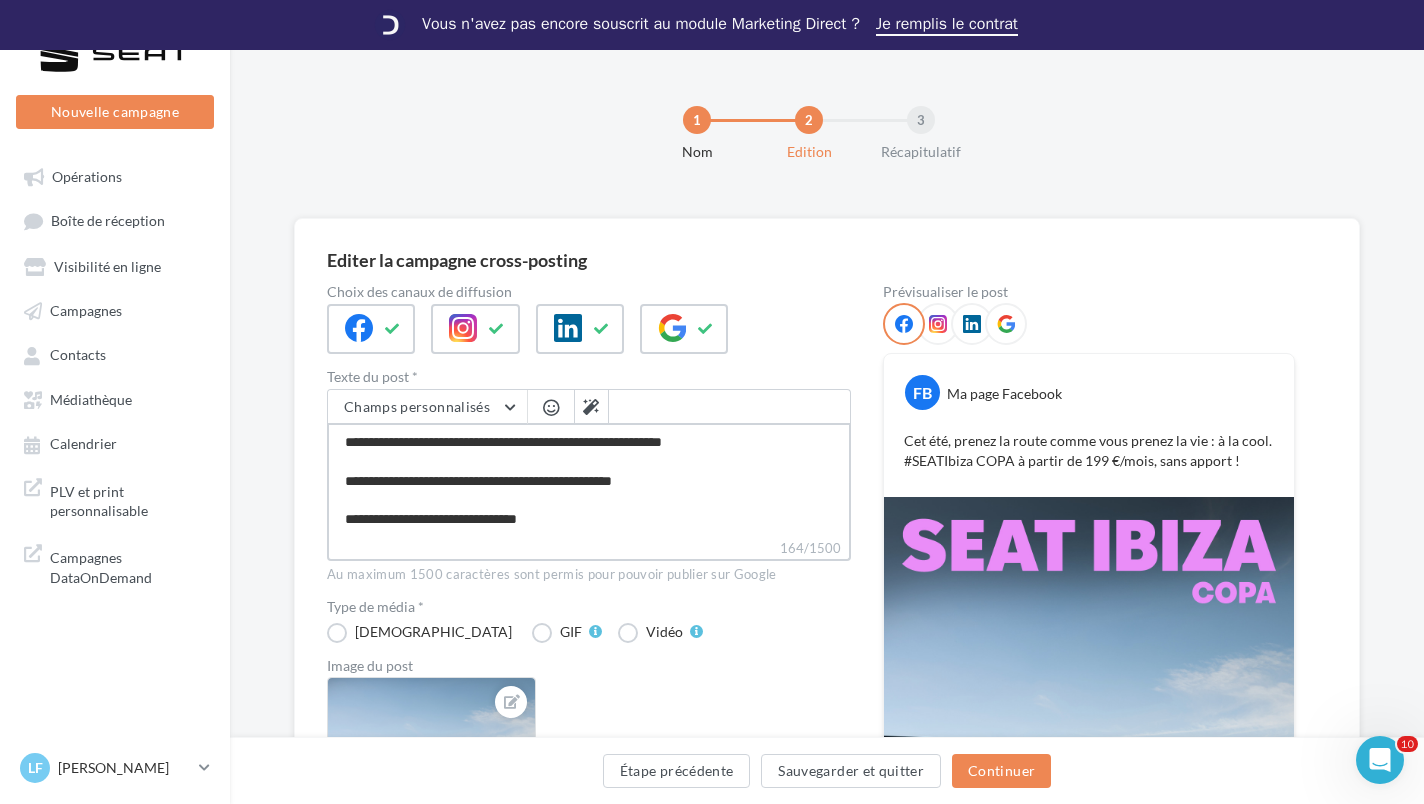 type on "**********" 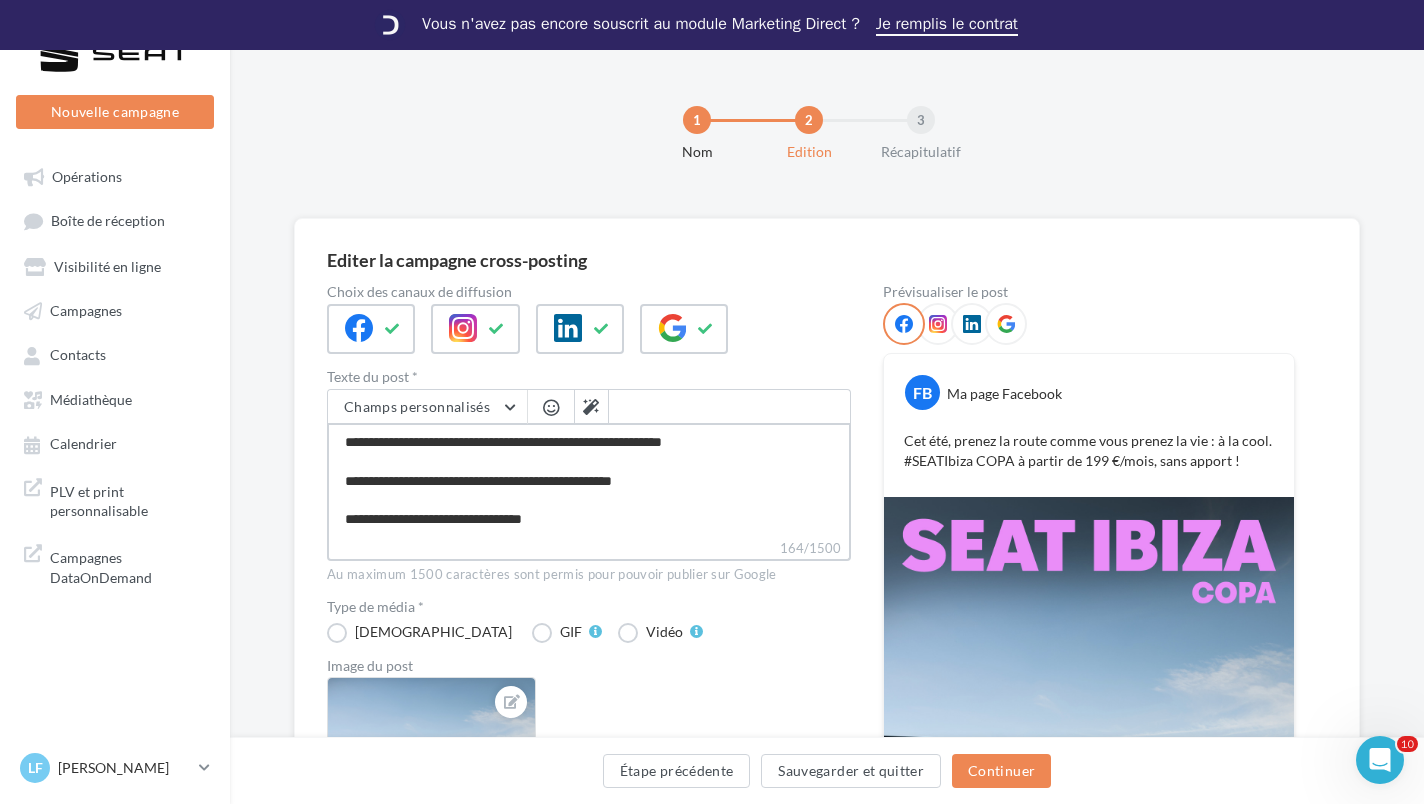 type on "**********" 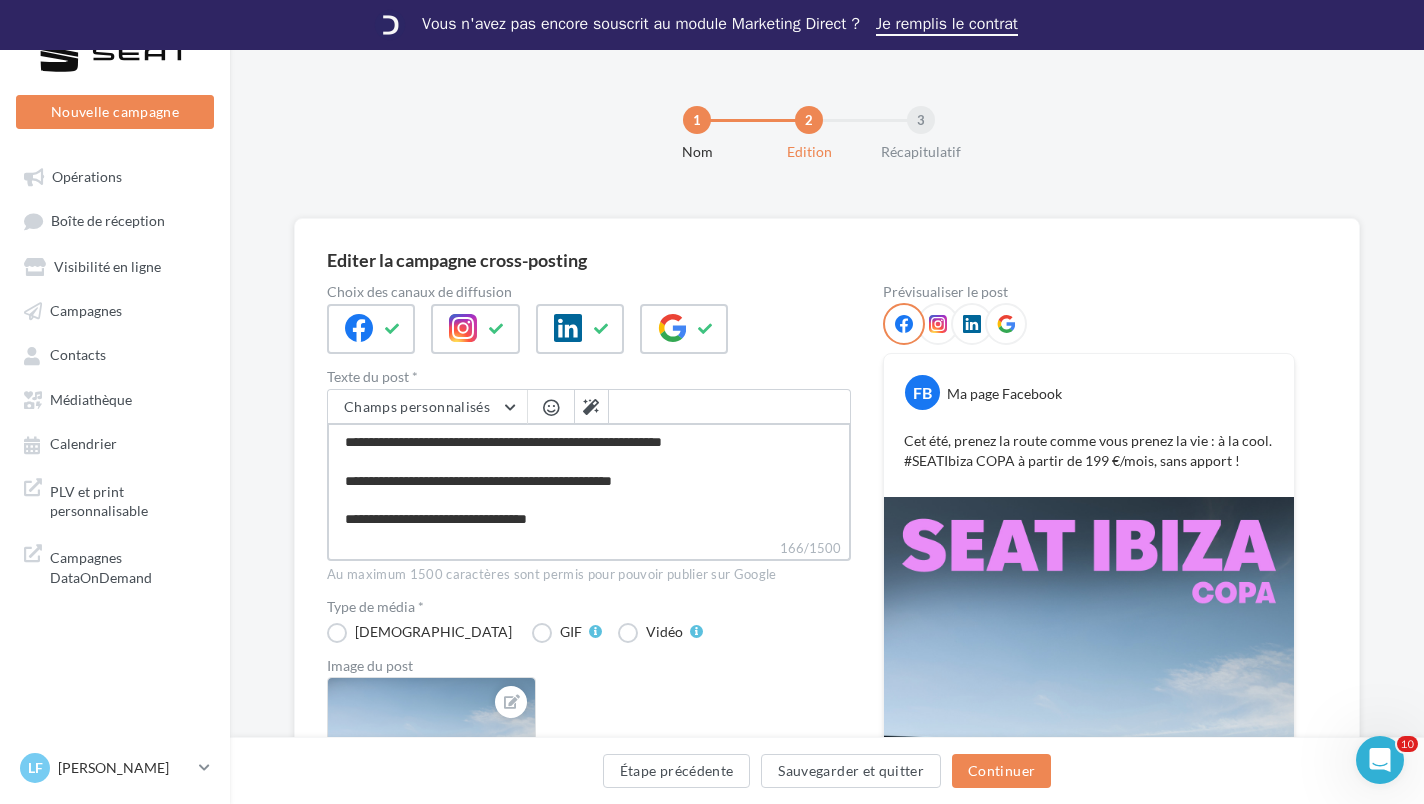 type on "**********" 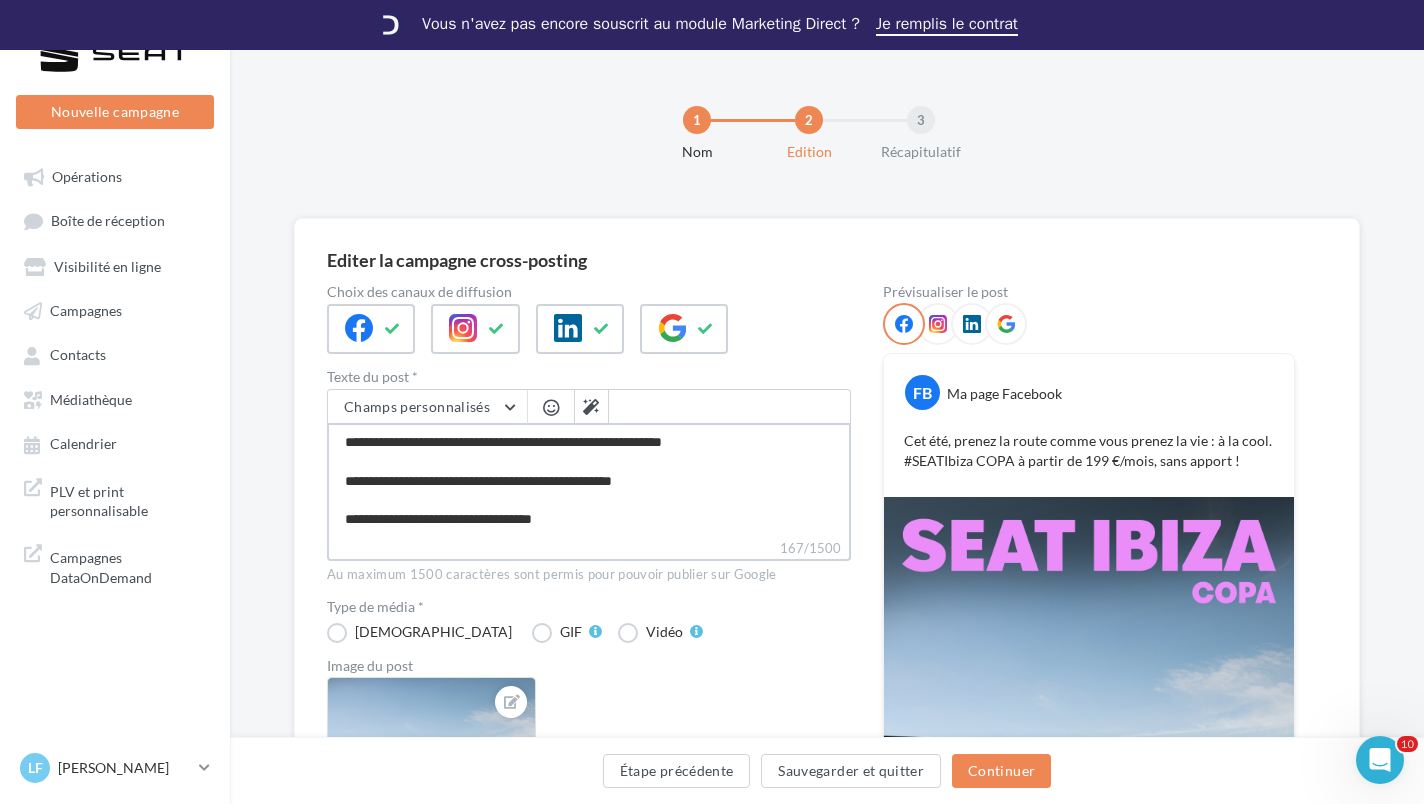 type on "**********" 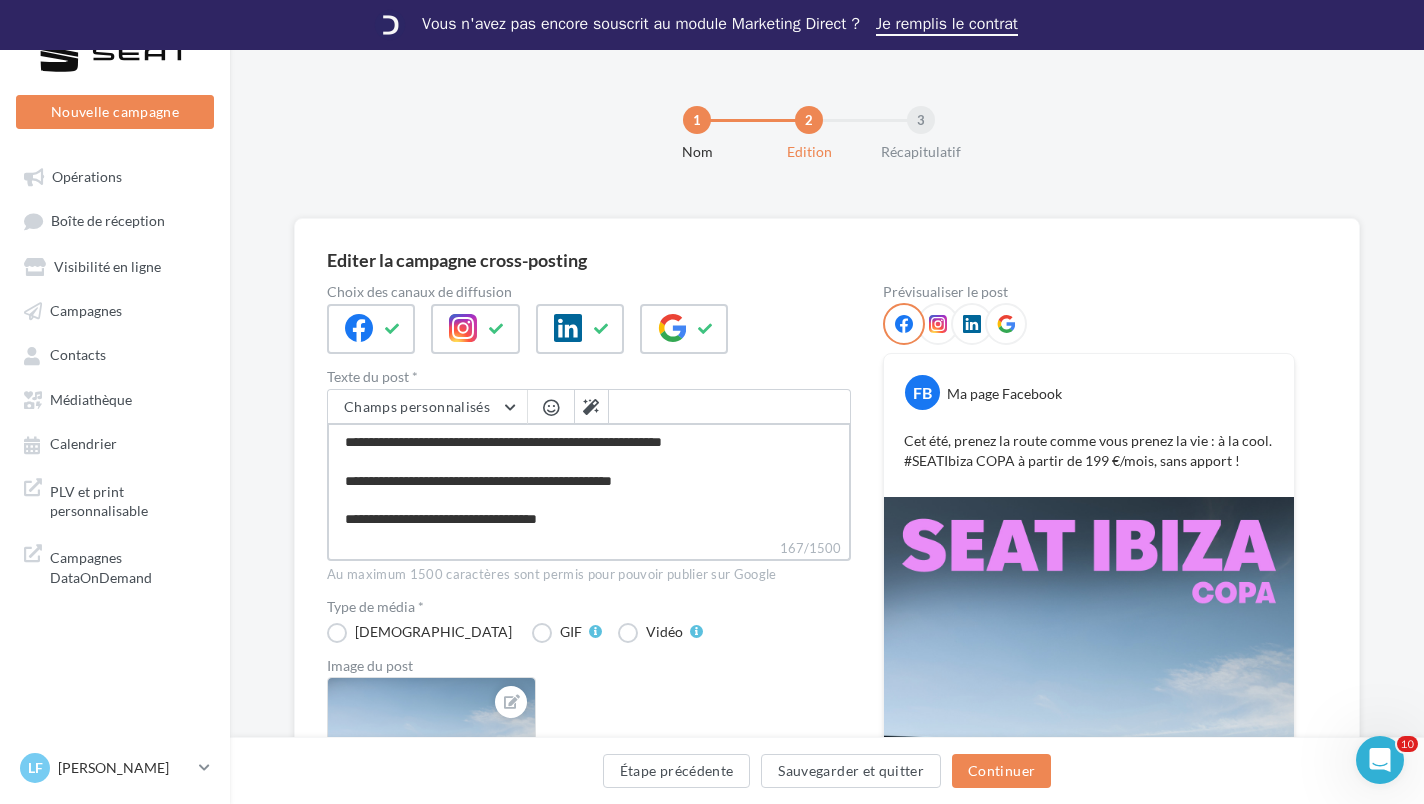 type on "**********" 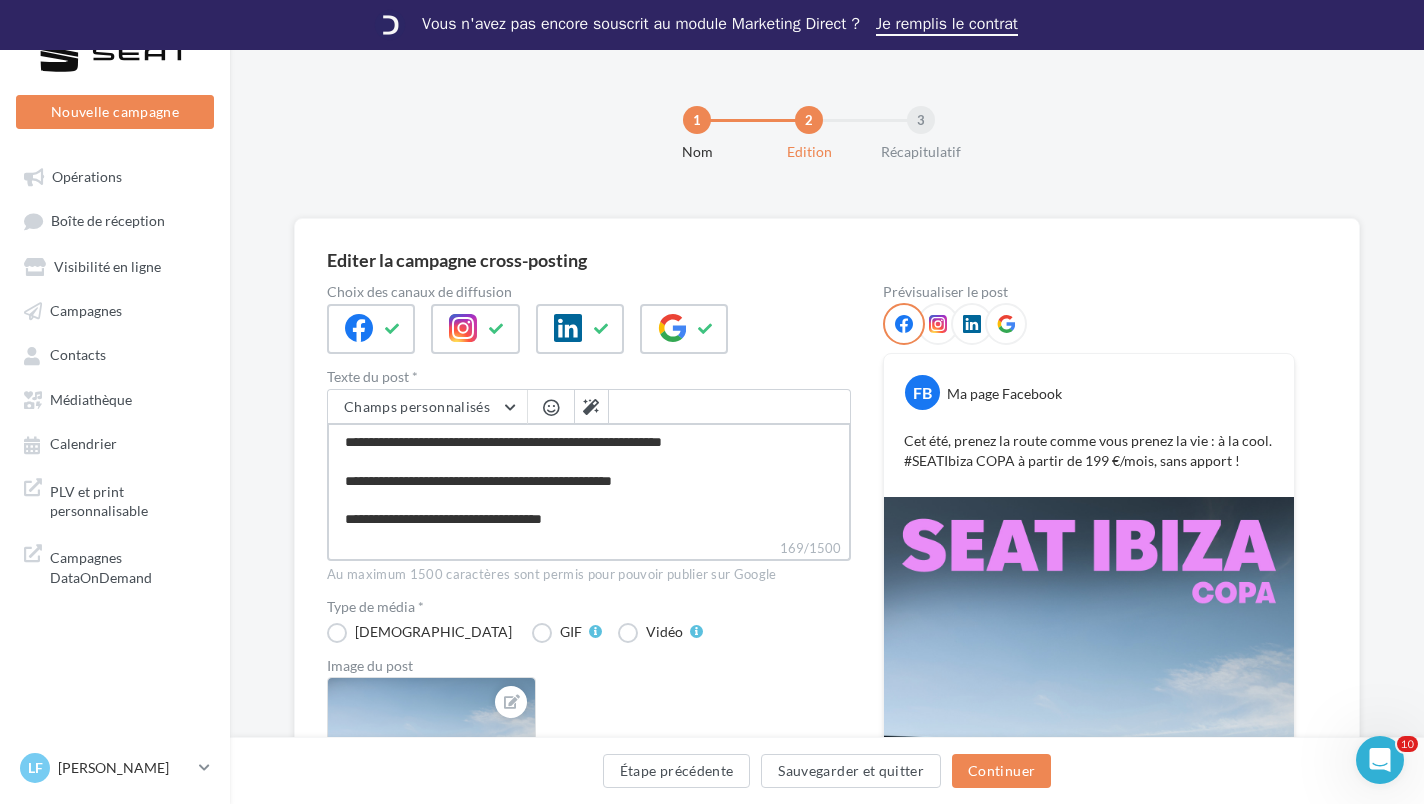 type on "**********" 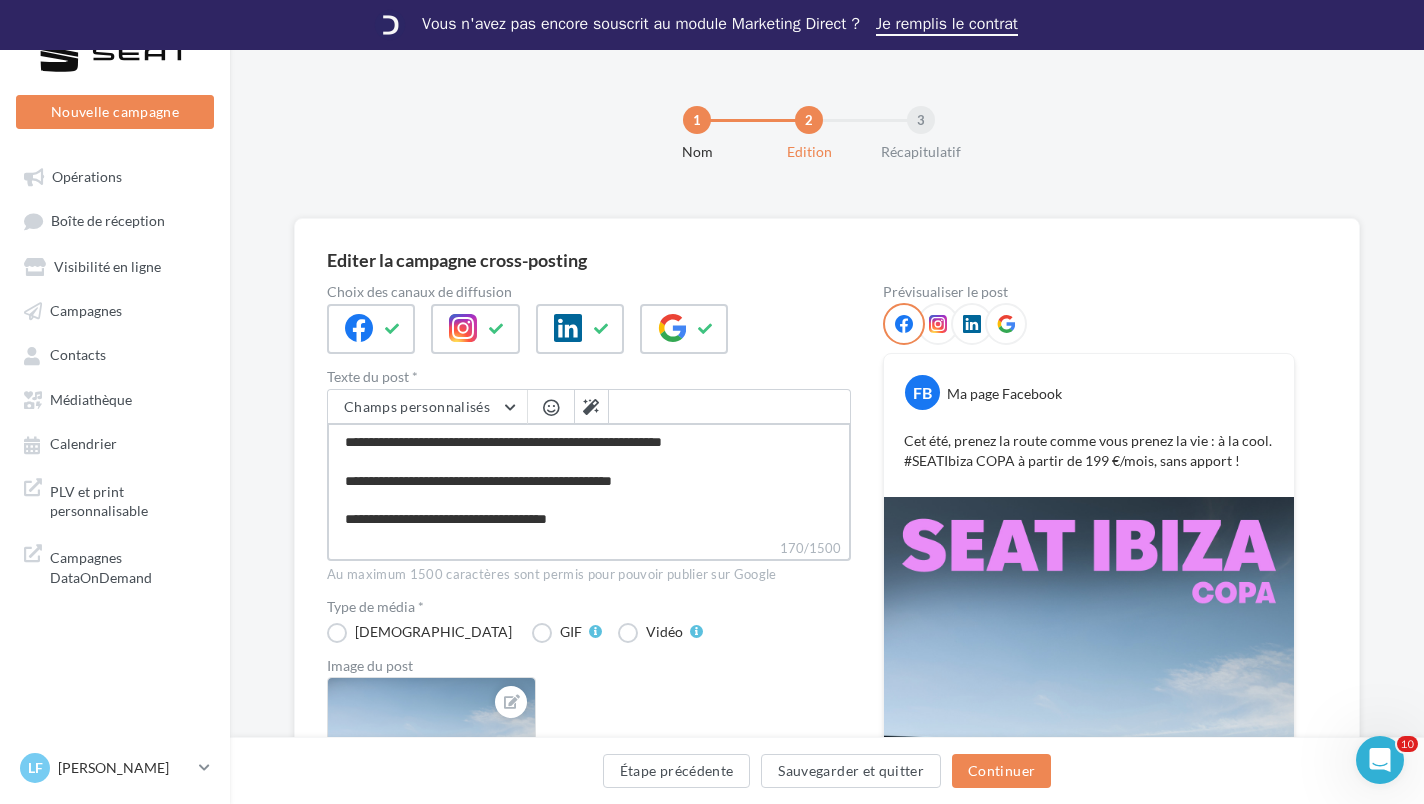 type on "**********" 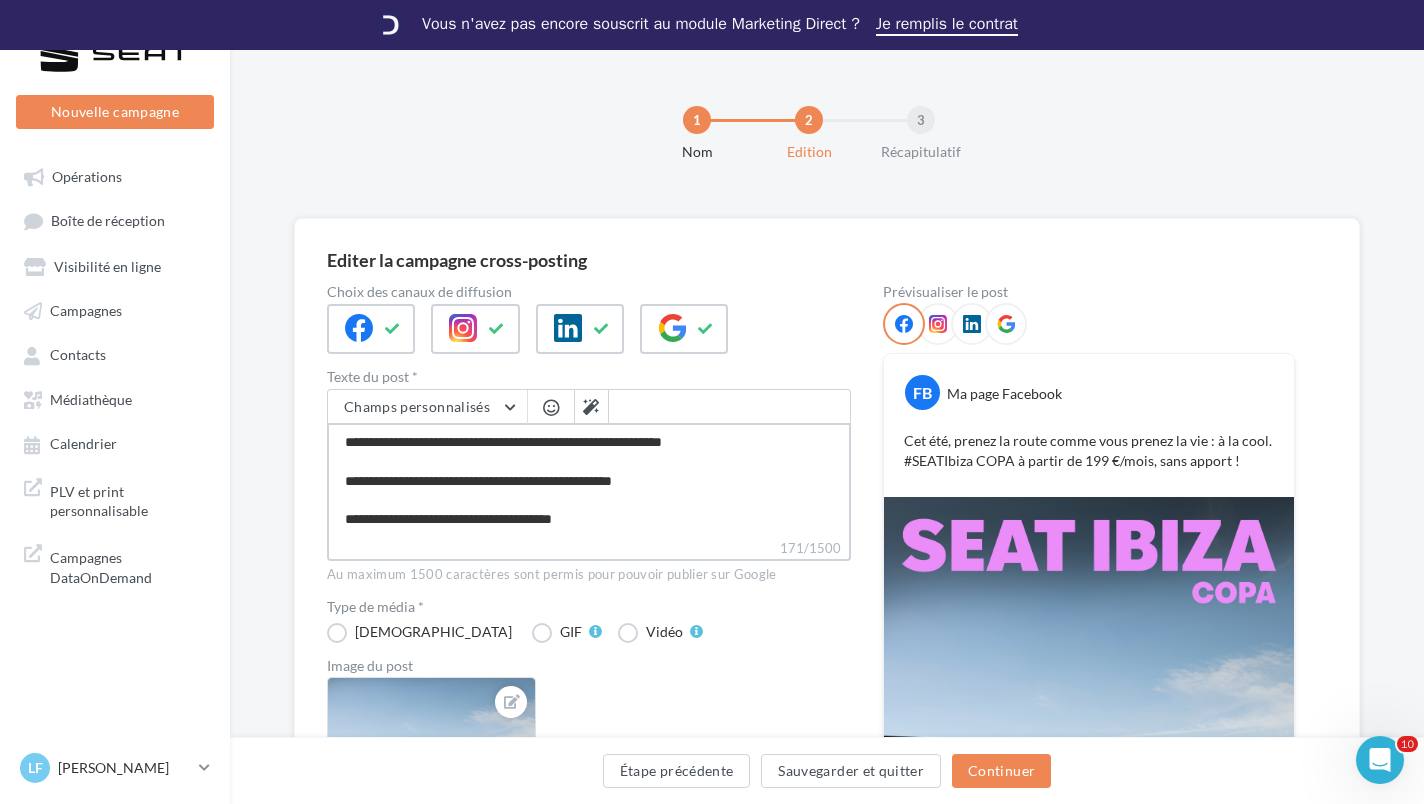 type on "**********" 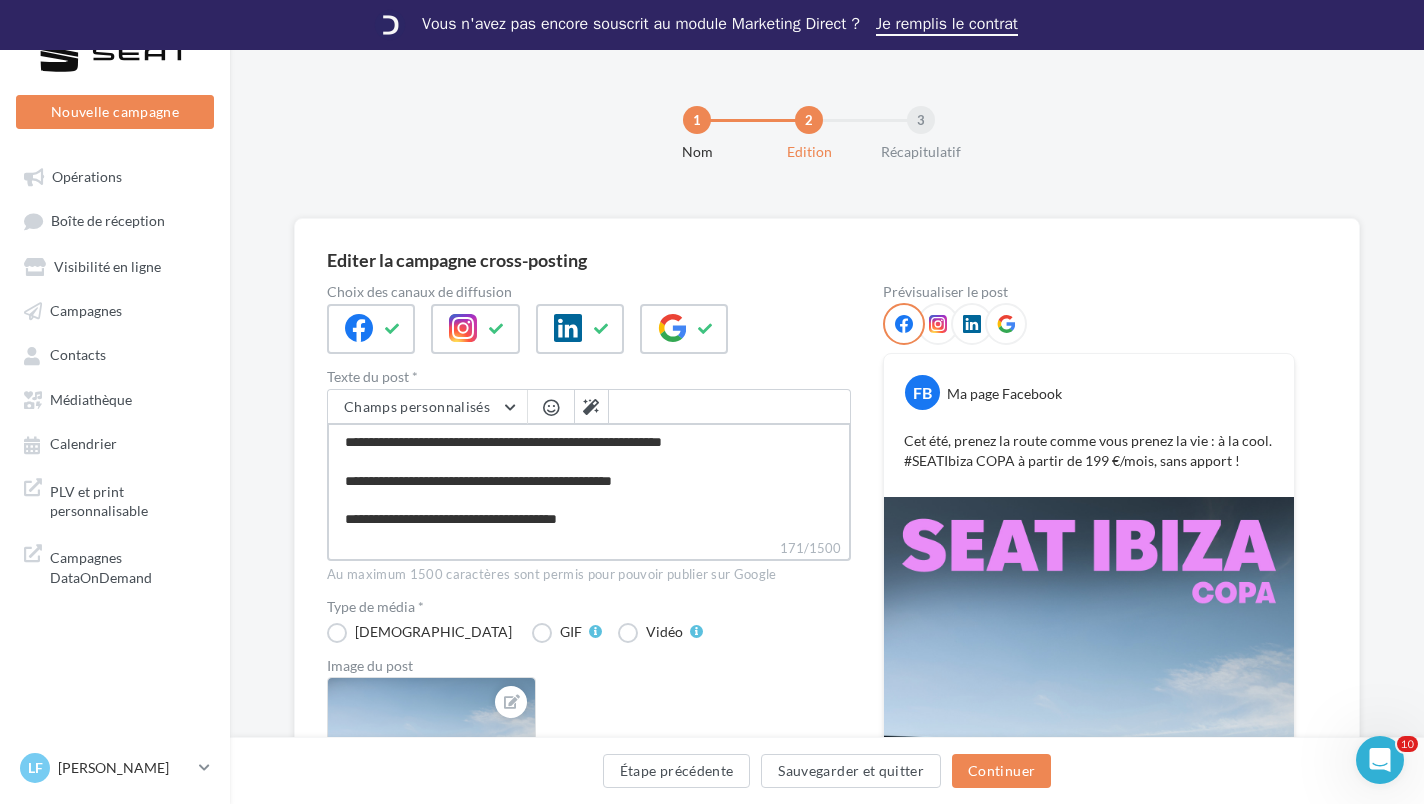 type on "**********" 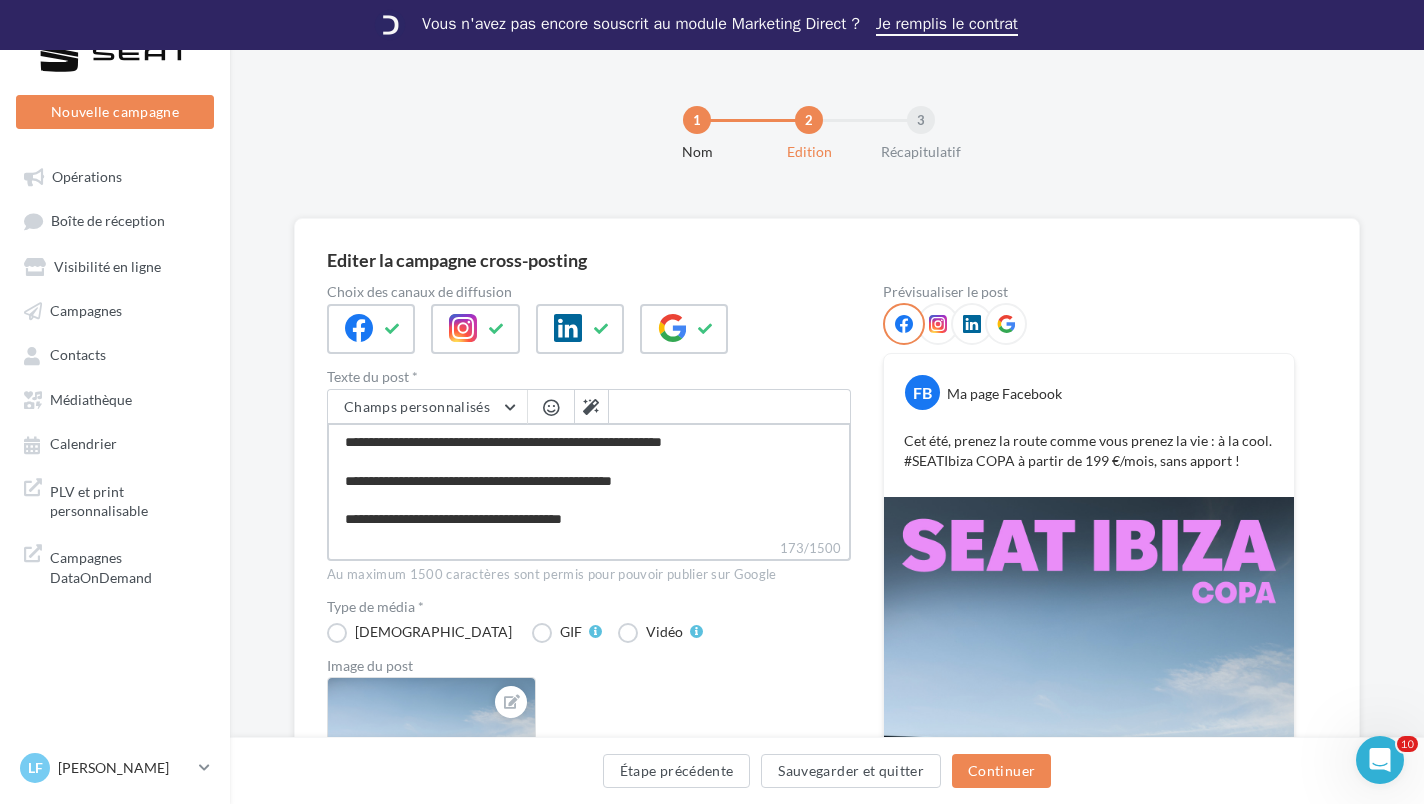 type on "**********" 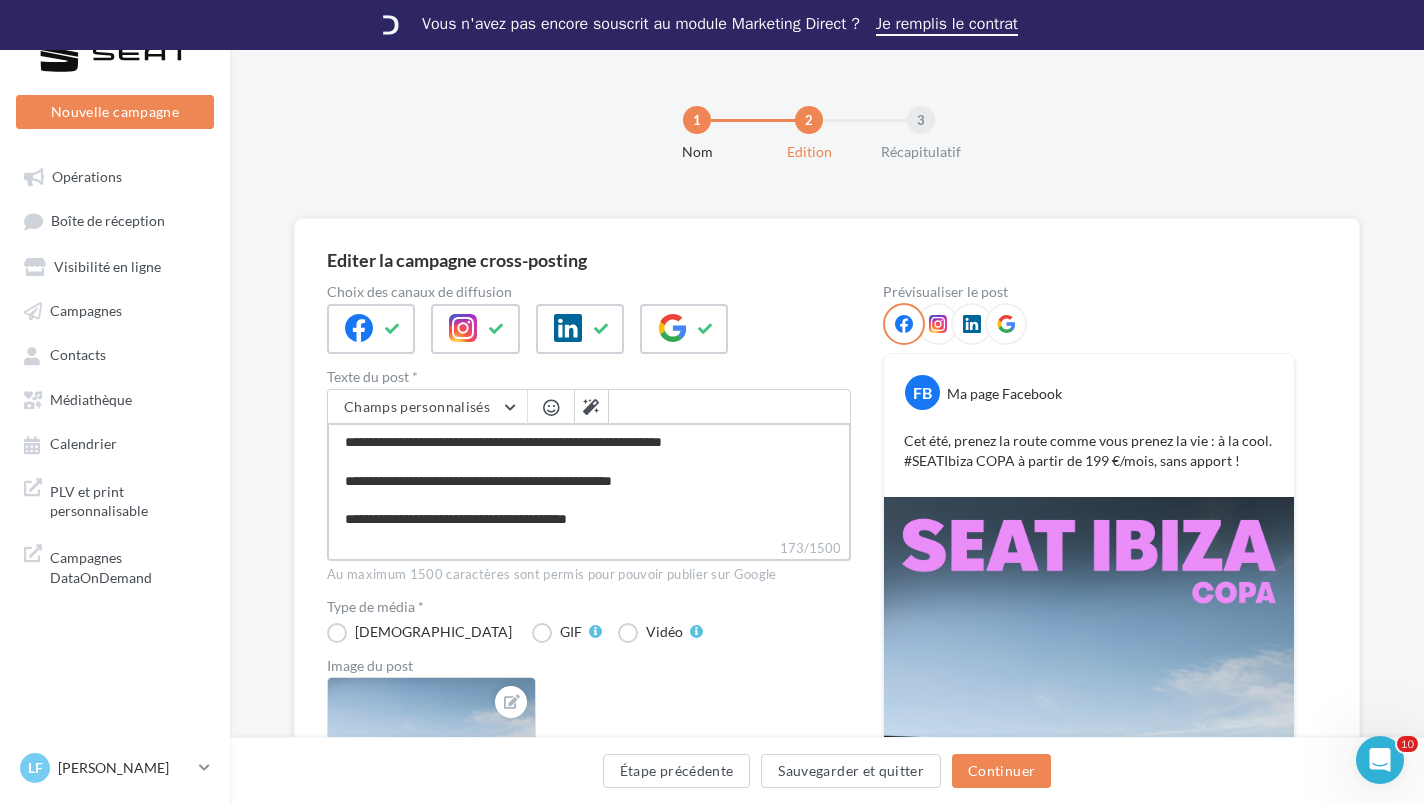 type on "**********" 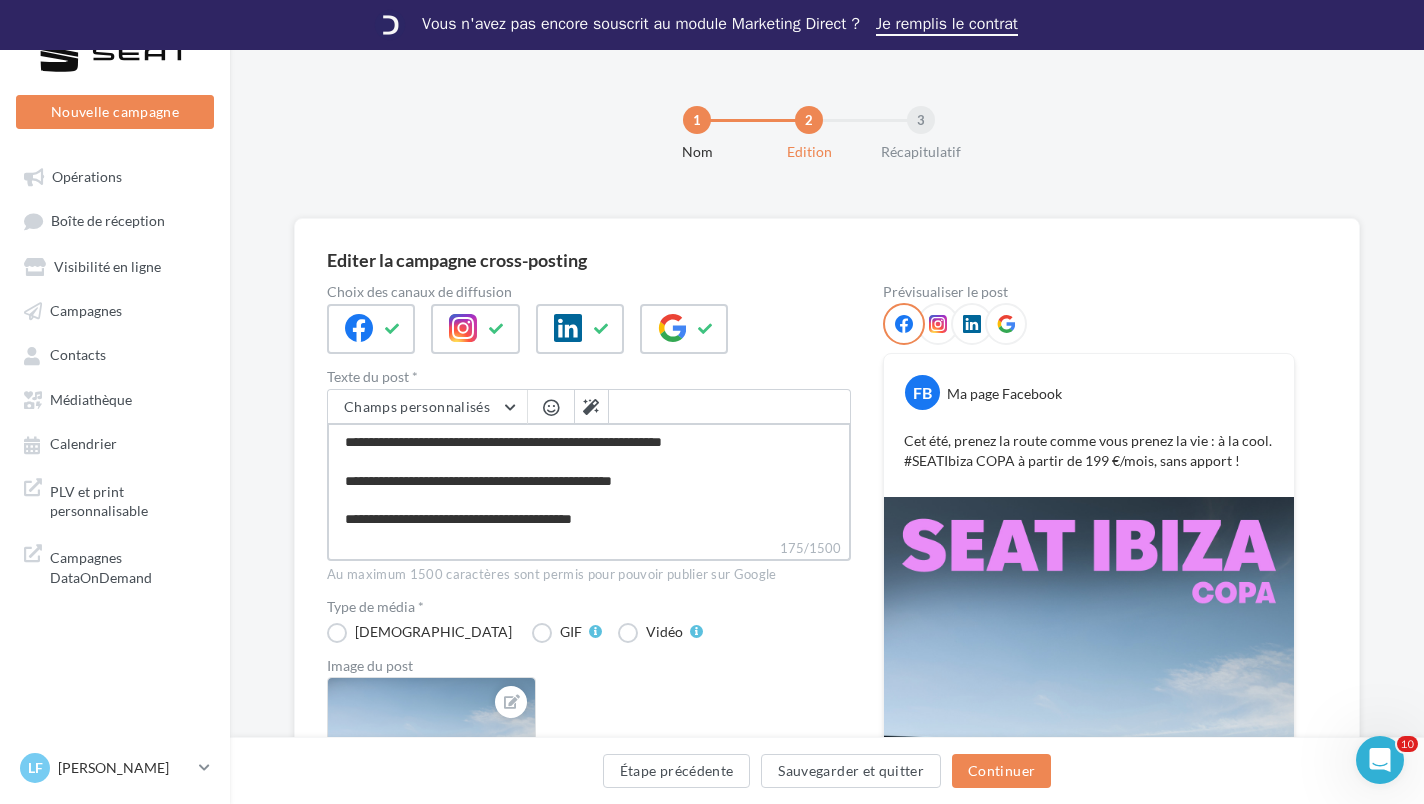 type on "**********" 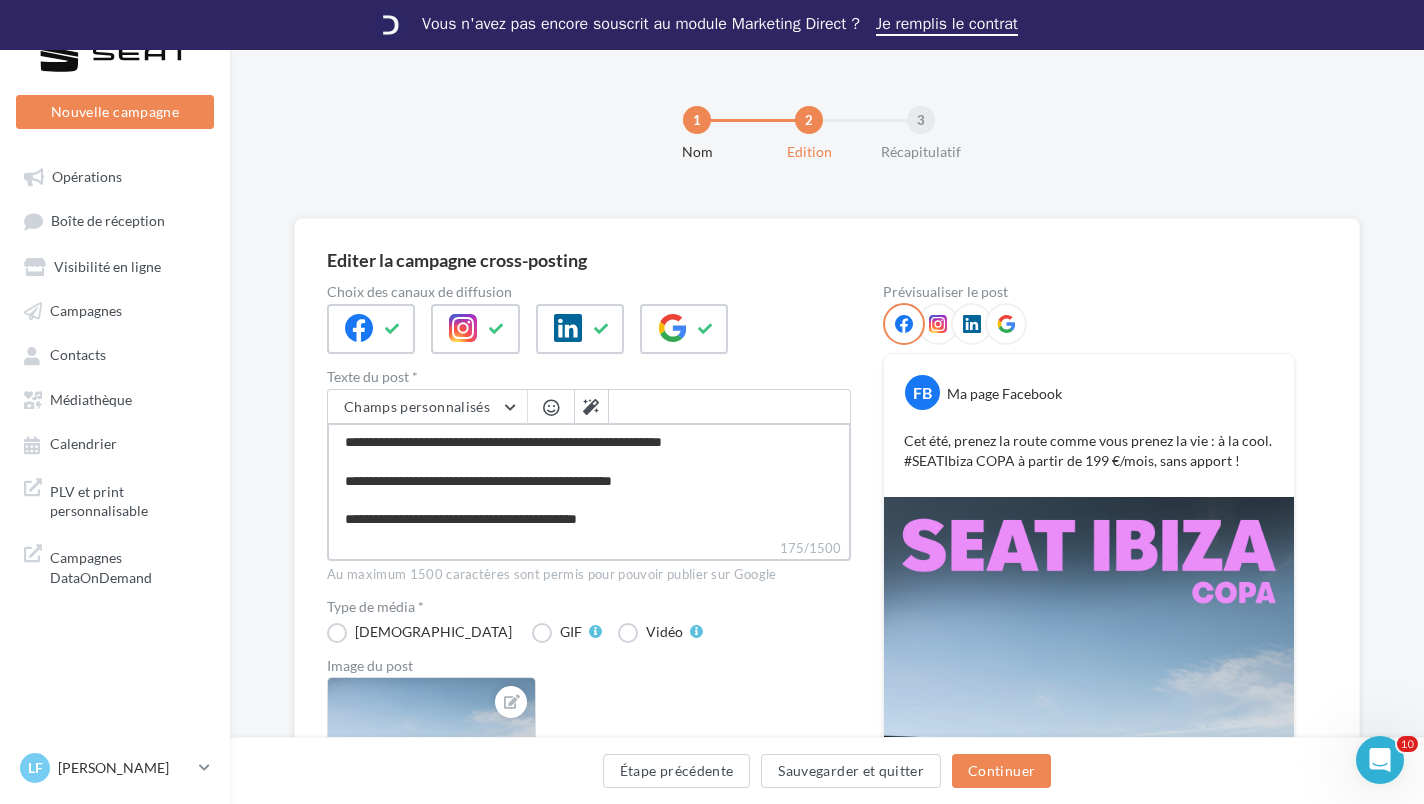 type on "**********" 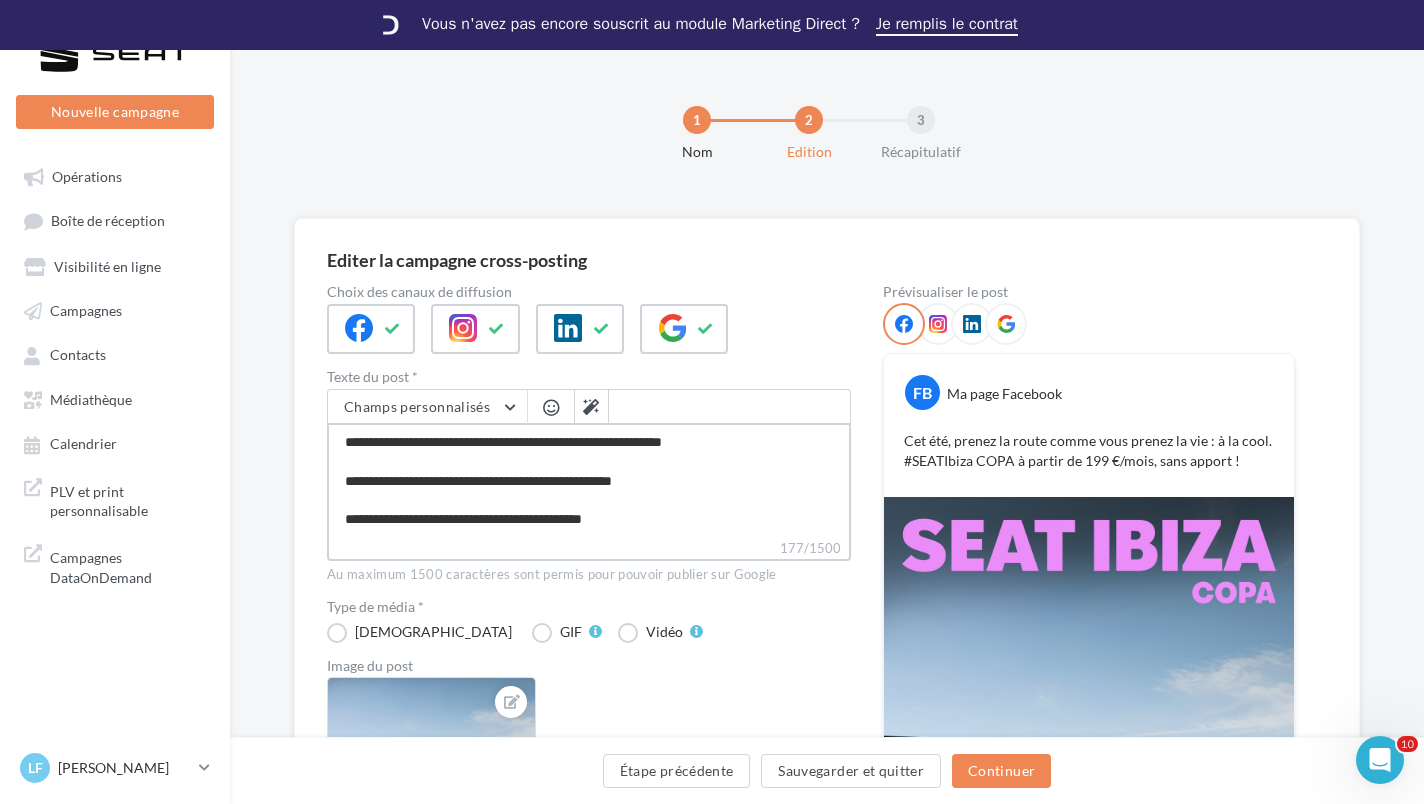 type on "**********" 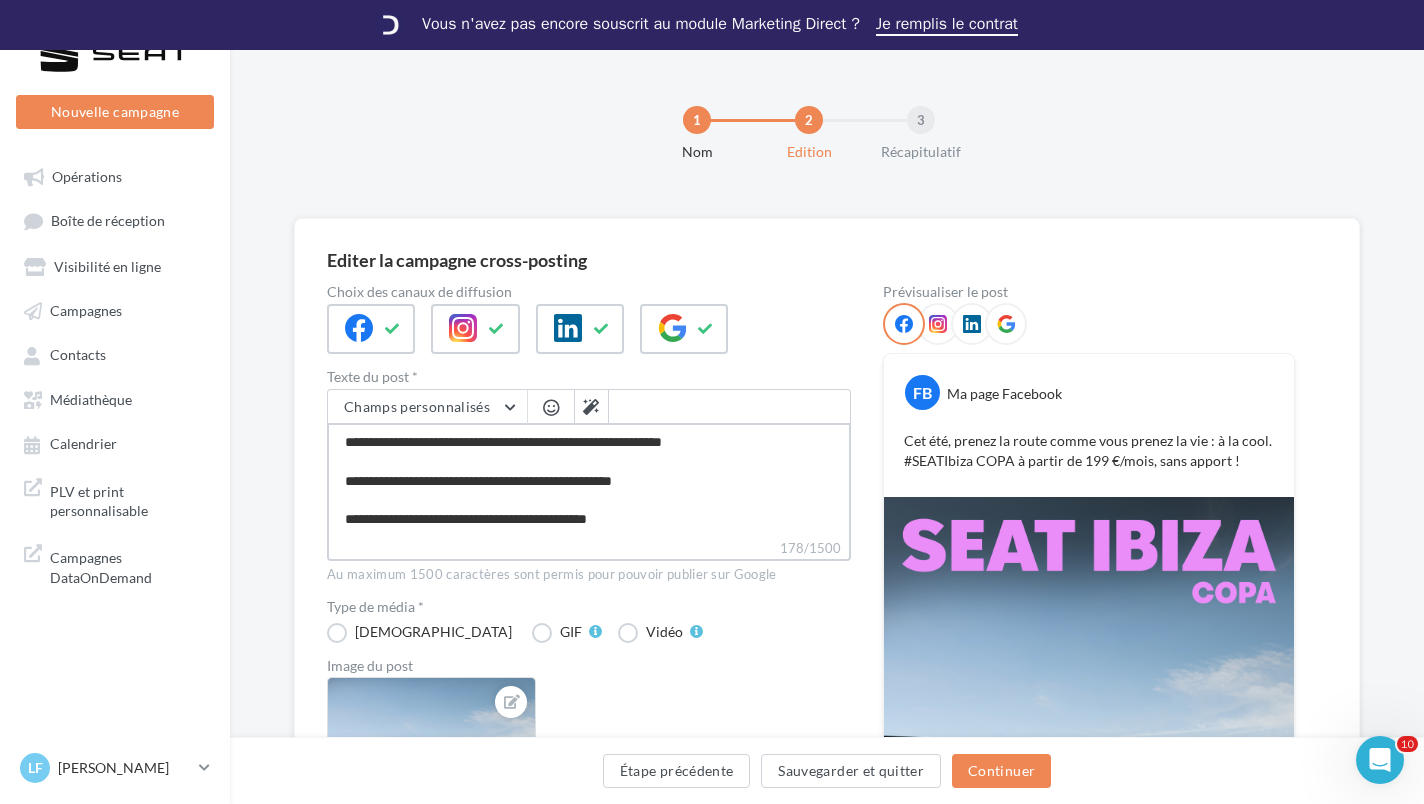 type on "**********" 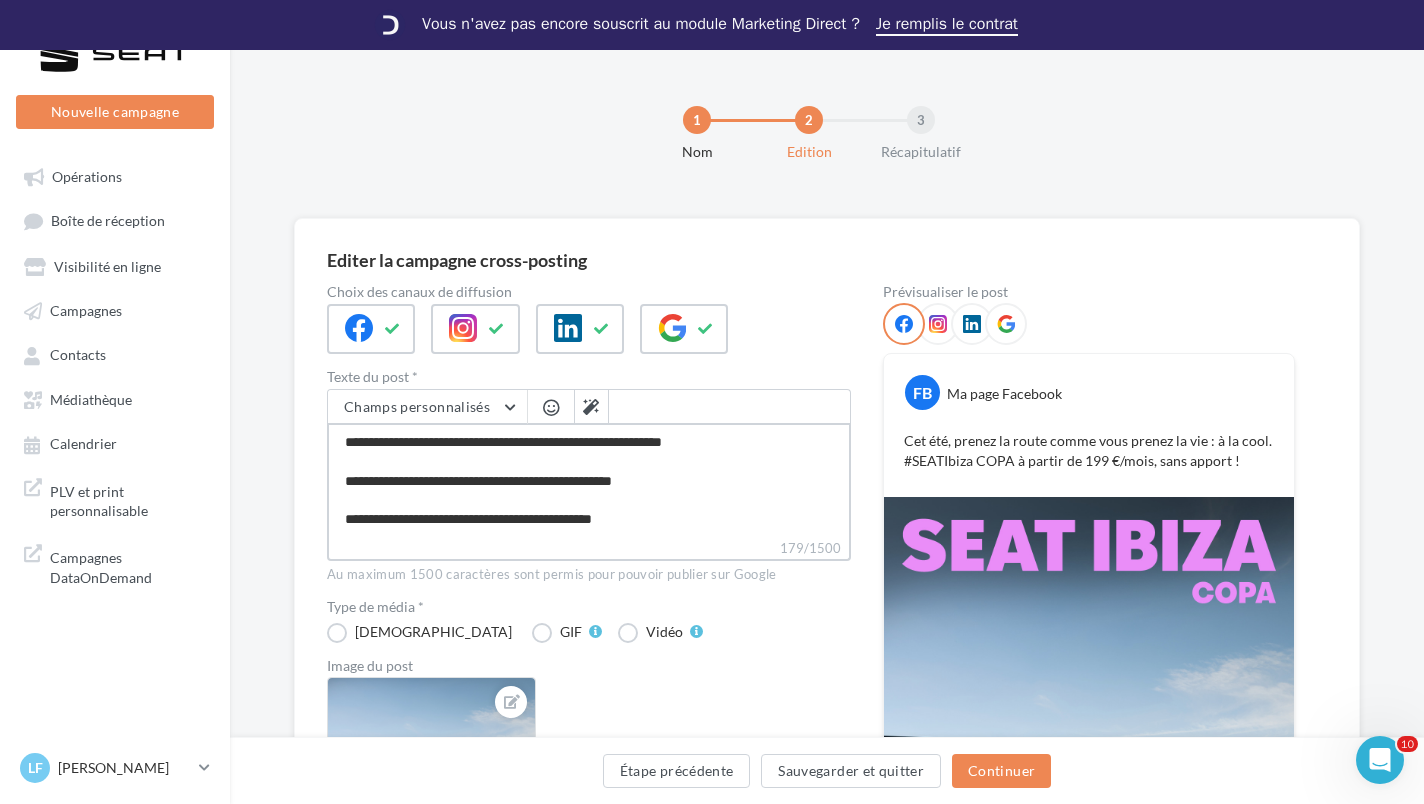 type on "**********" 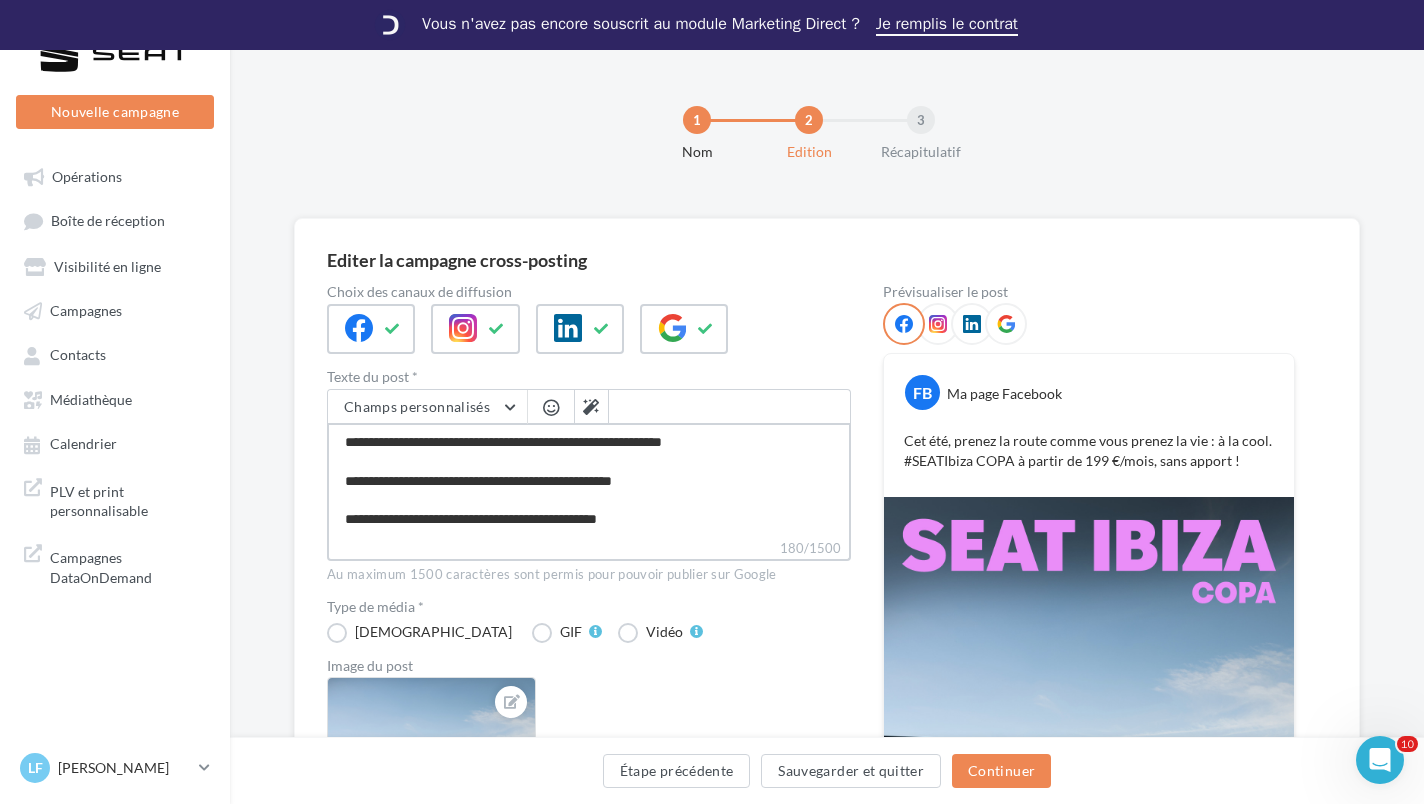 type on "**********" 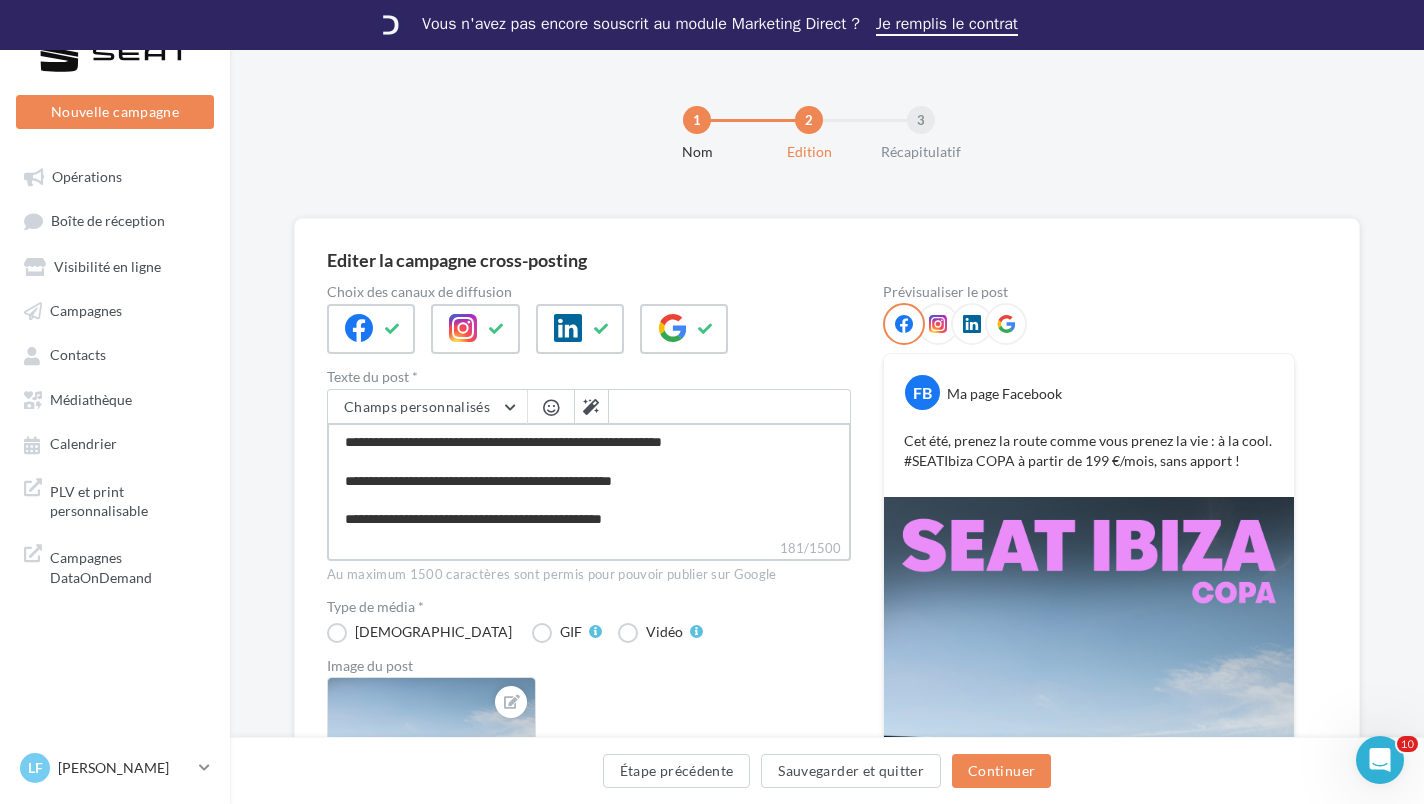 type on "**********" 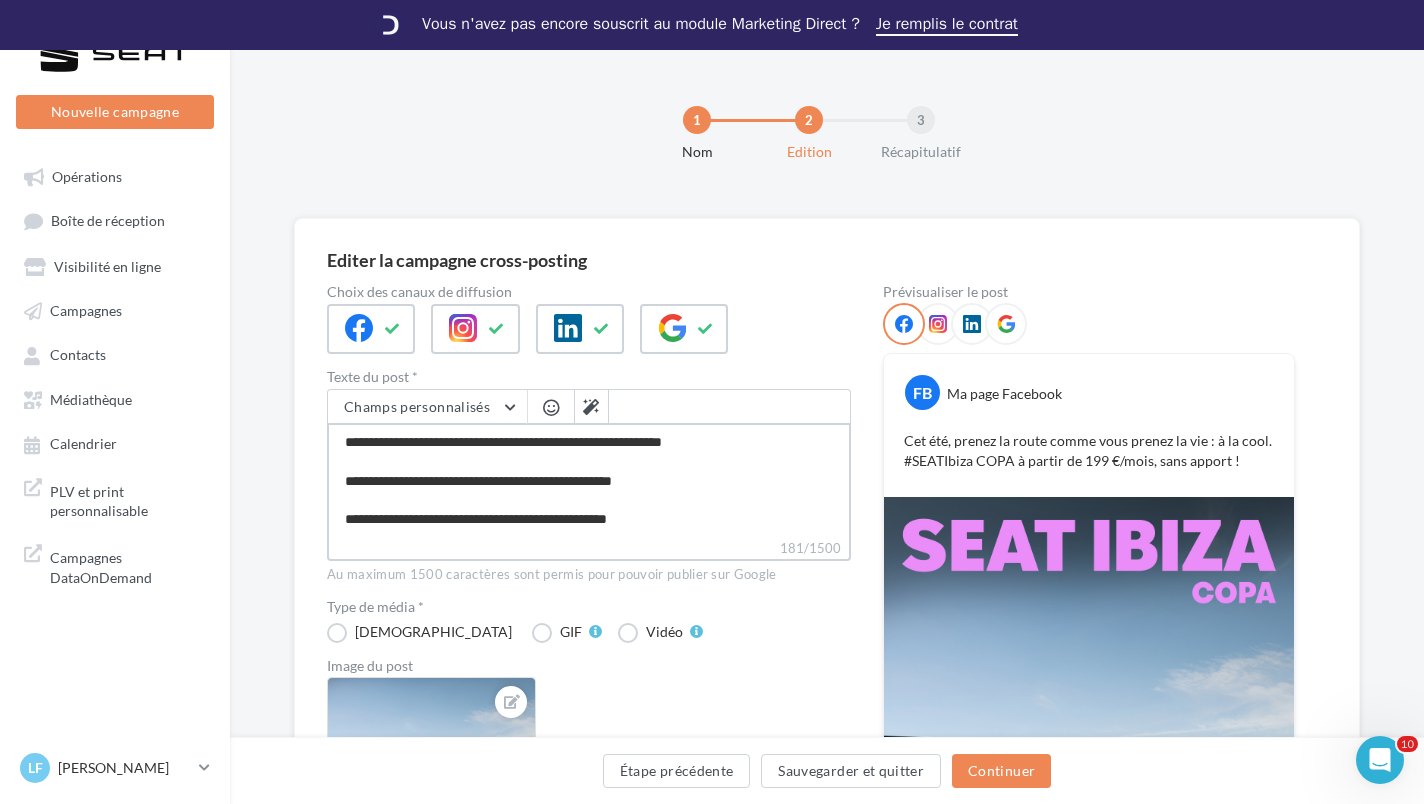type on "**********" 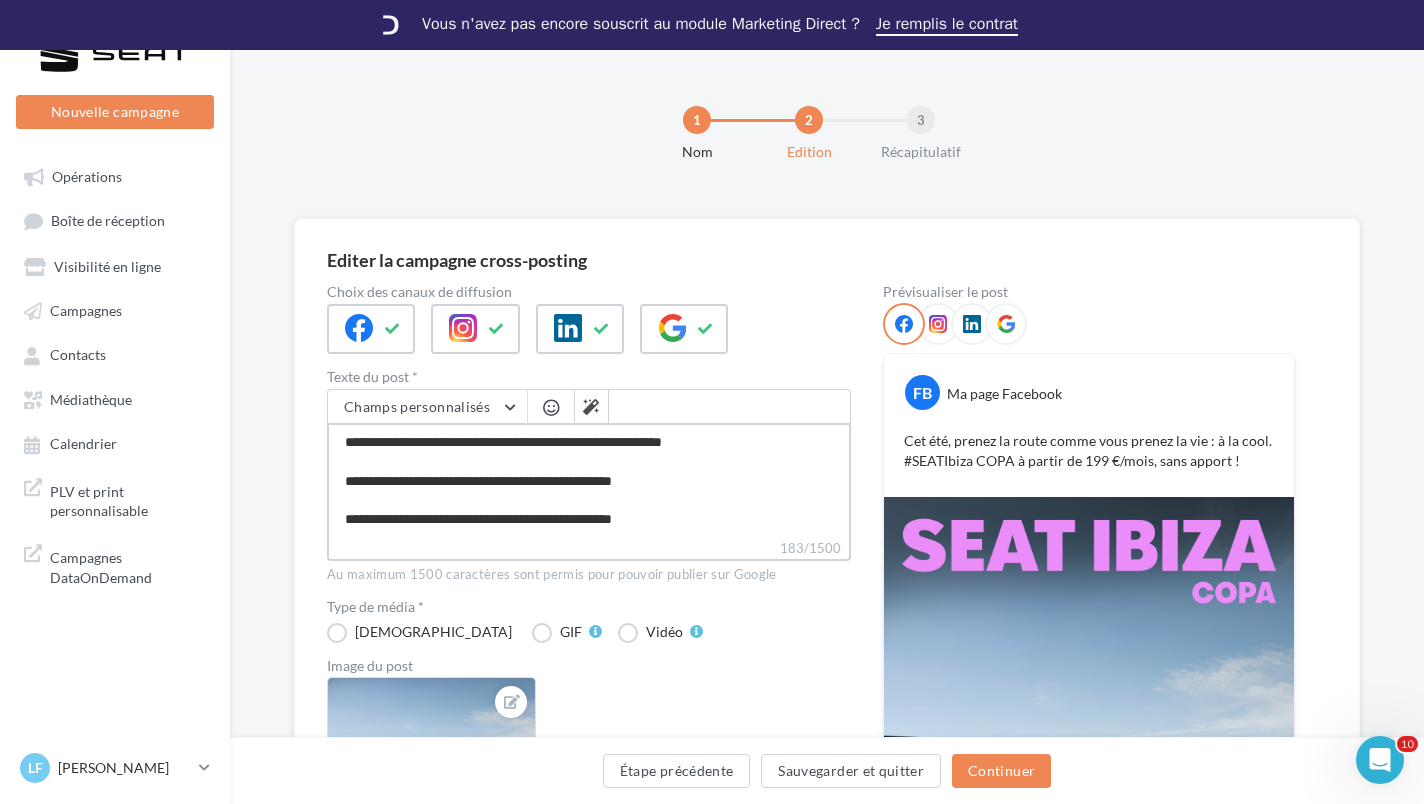 type on "**********" 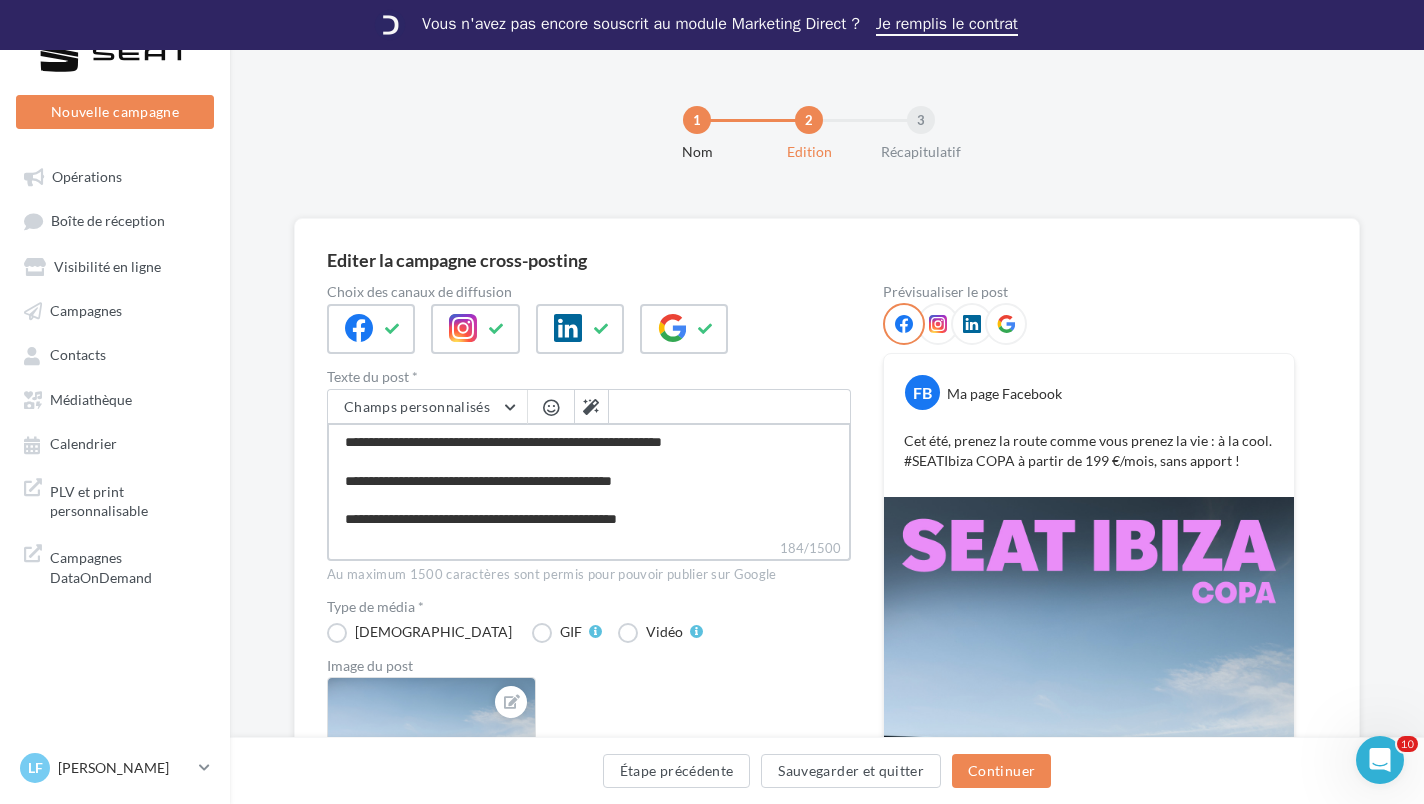 type on "**********" 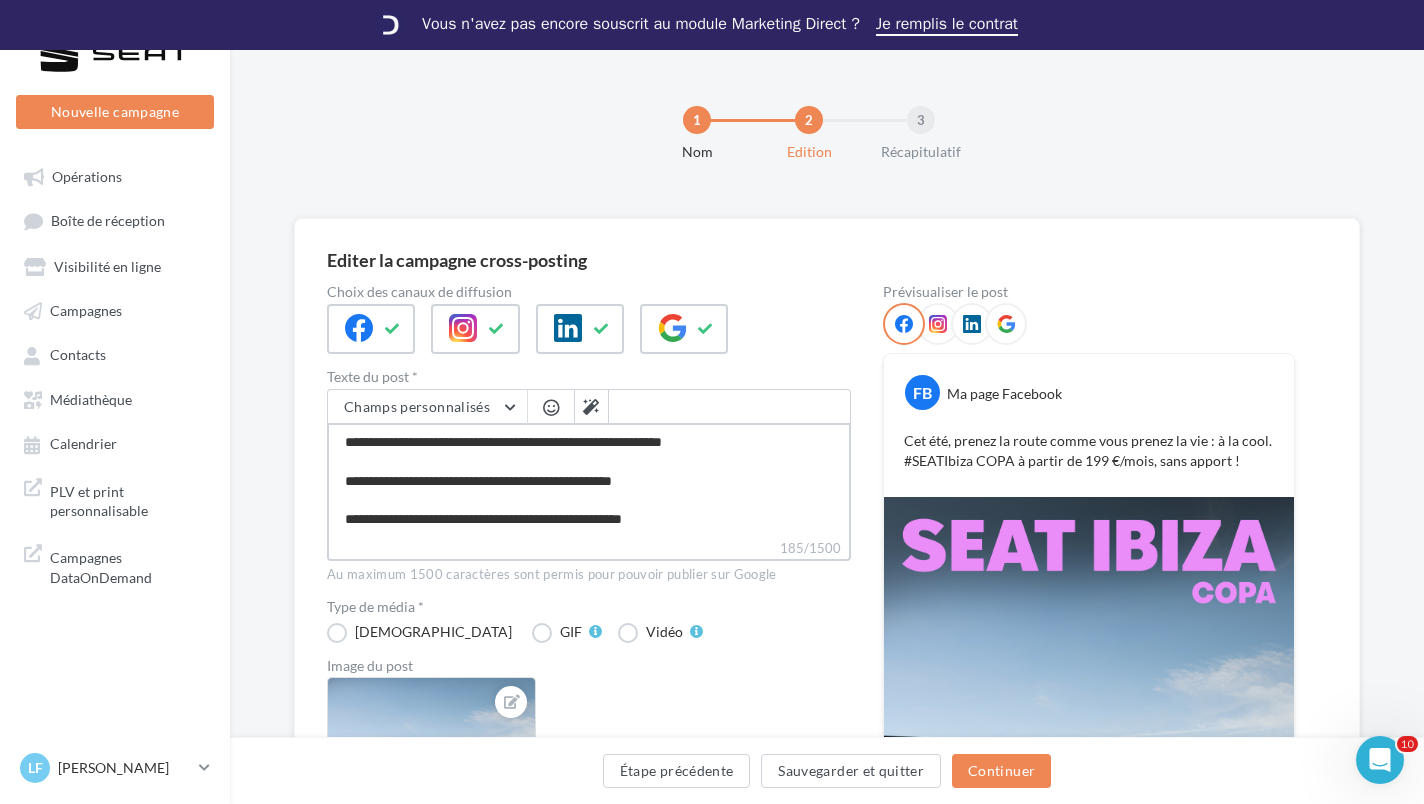 type on "**********" 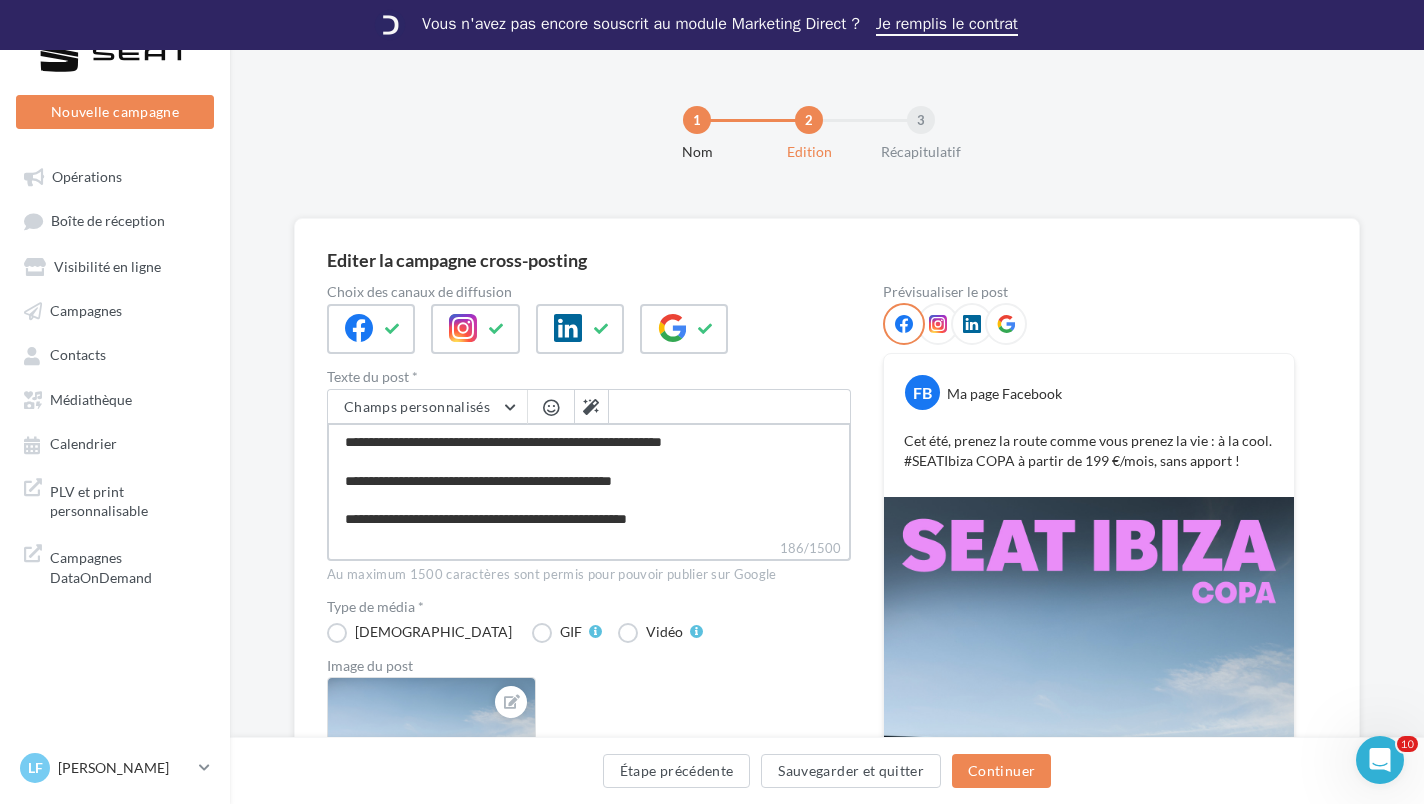 type on "**********" 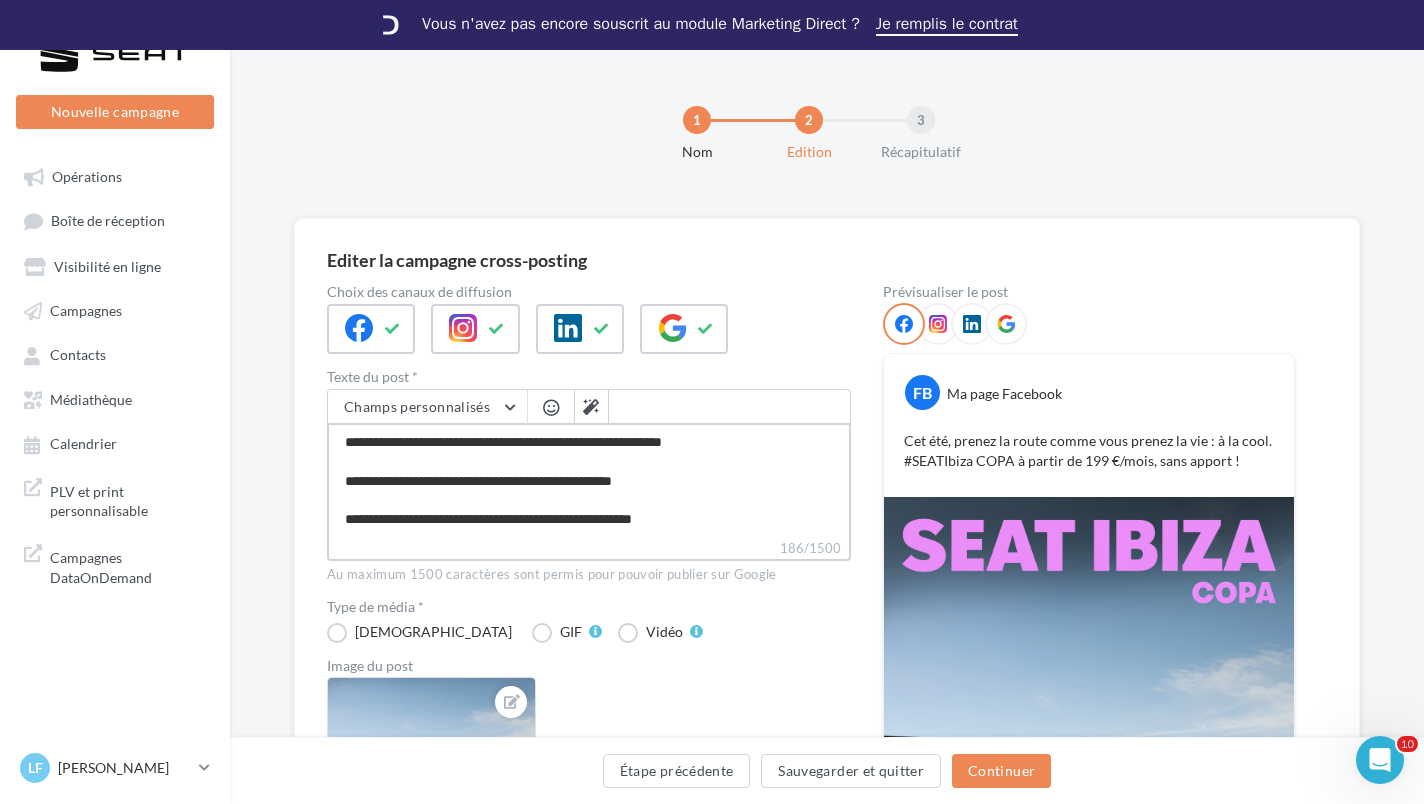 type on "**********" 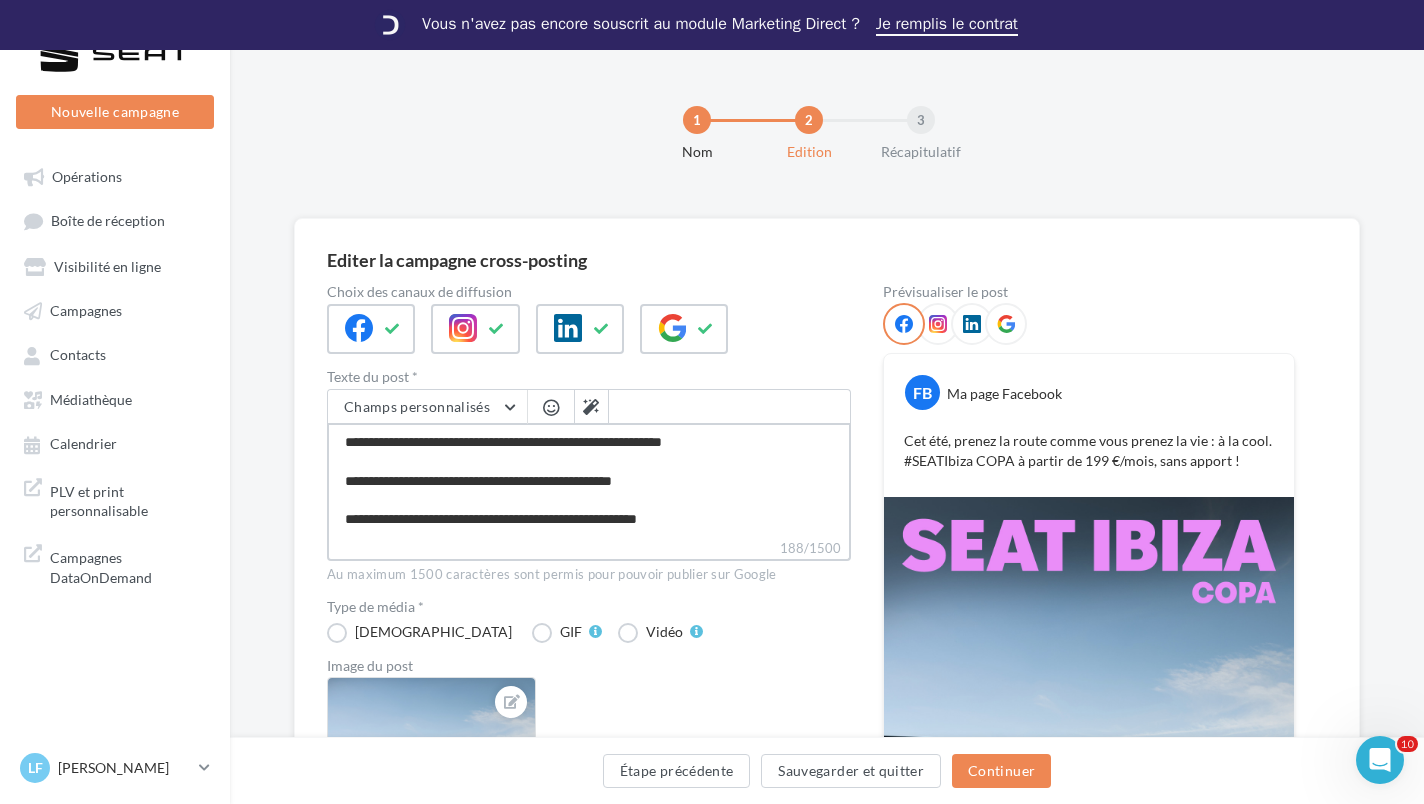 type on "**********" 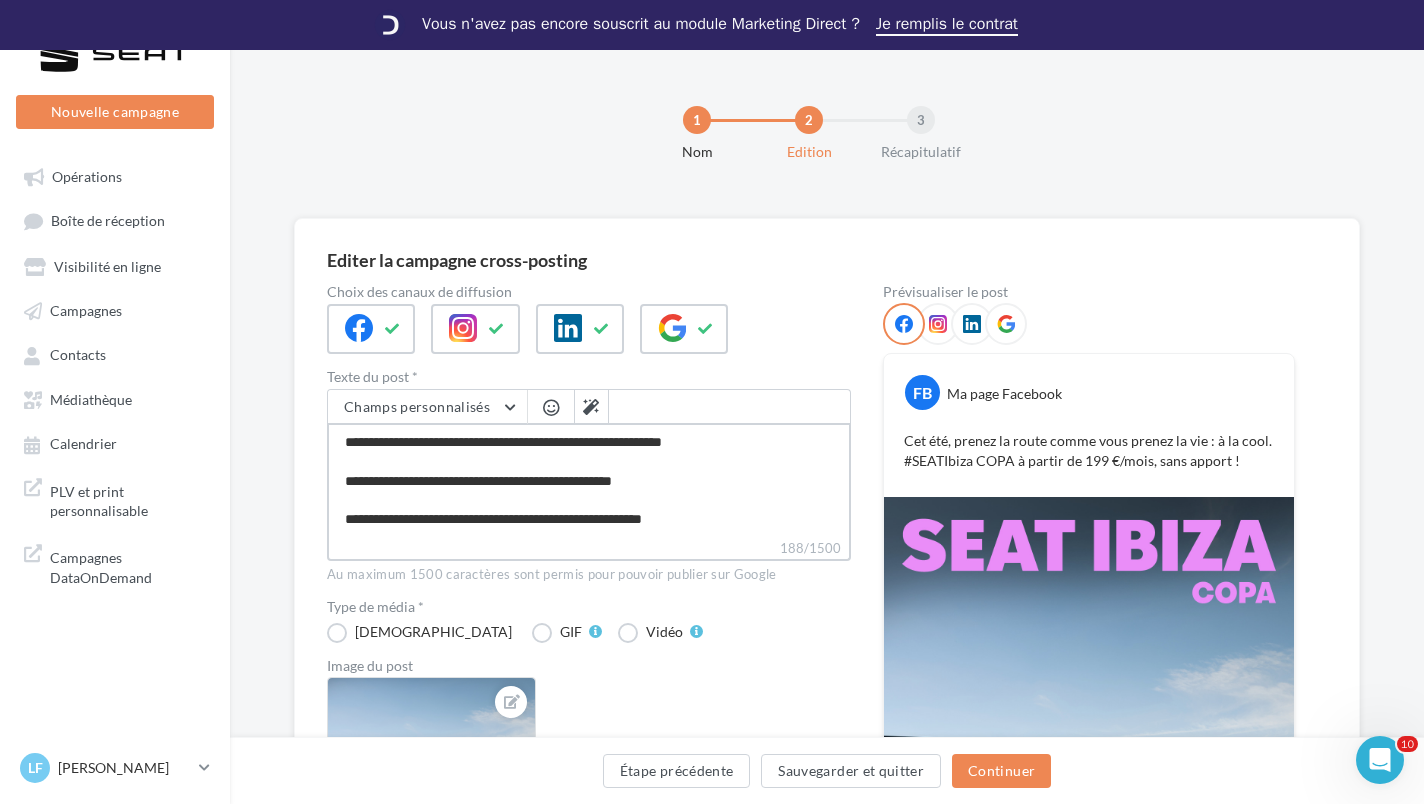 type on "**********" 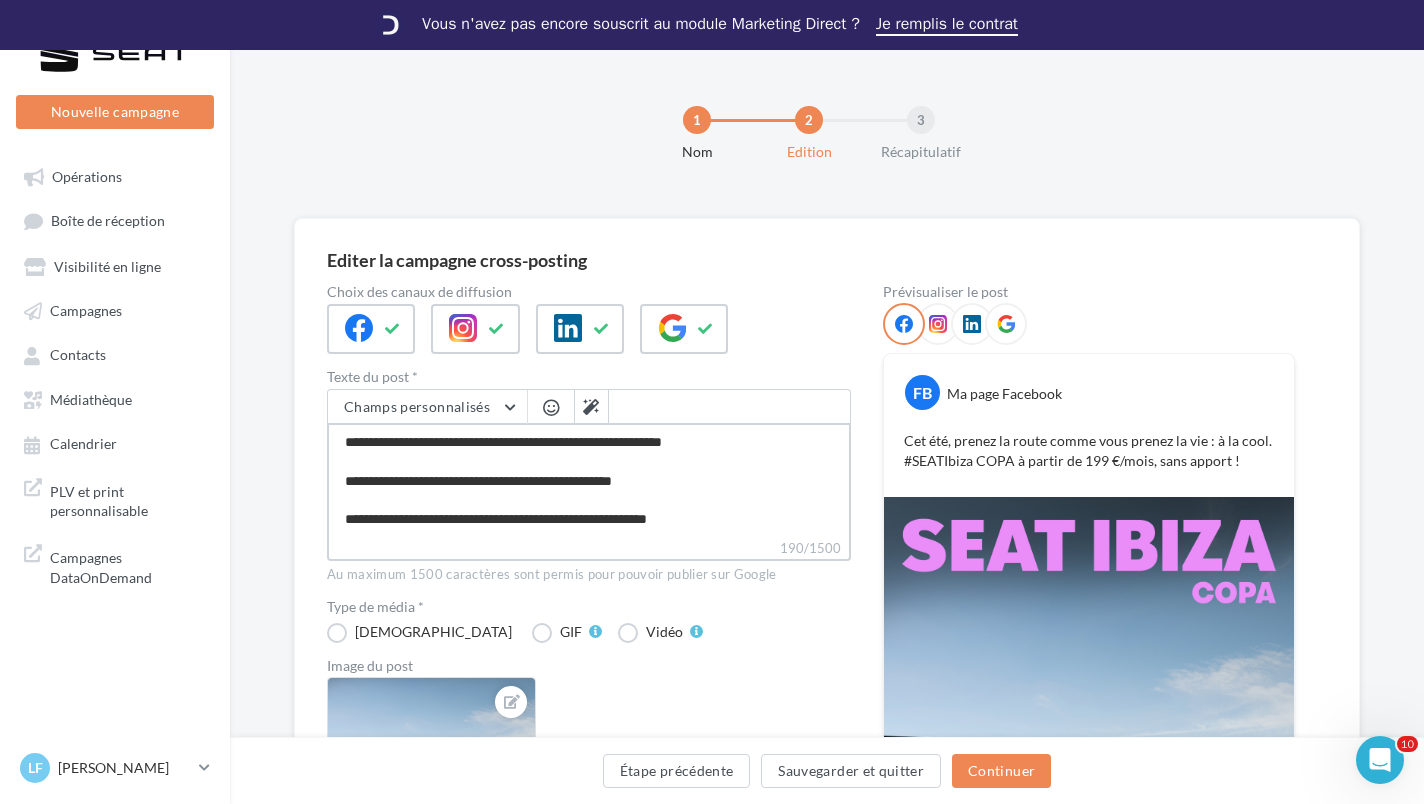 type on "**********" 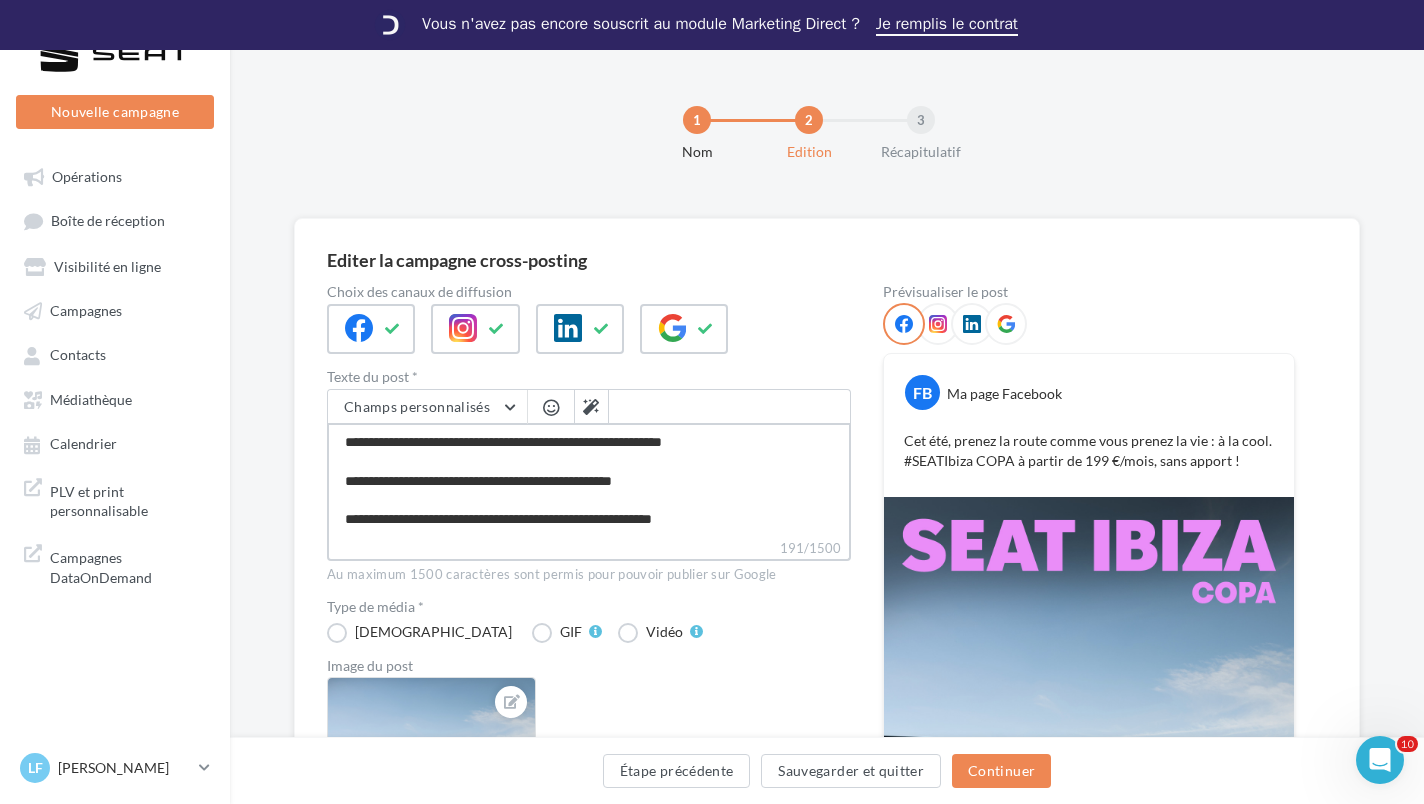 type on "**********" 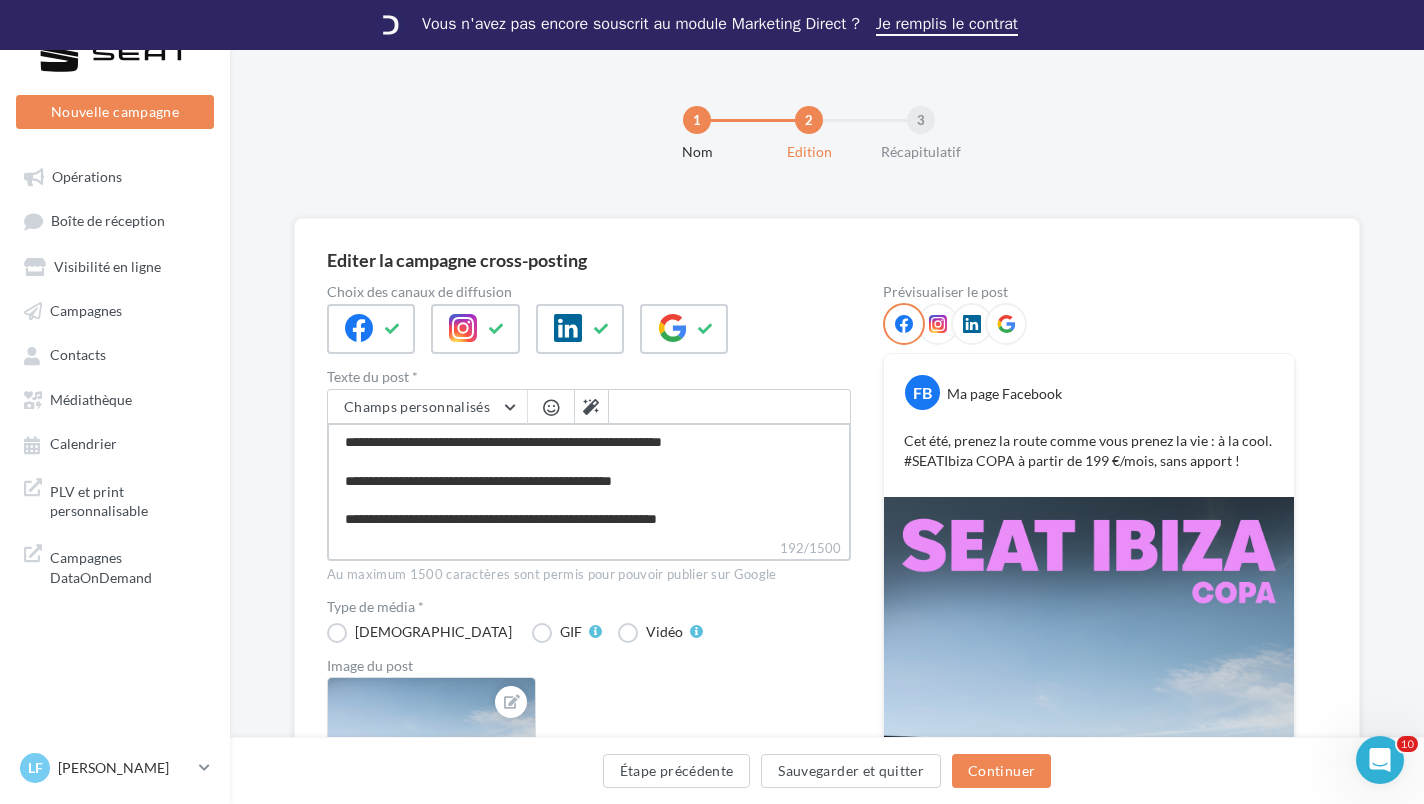 type on "**********" 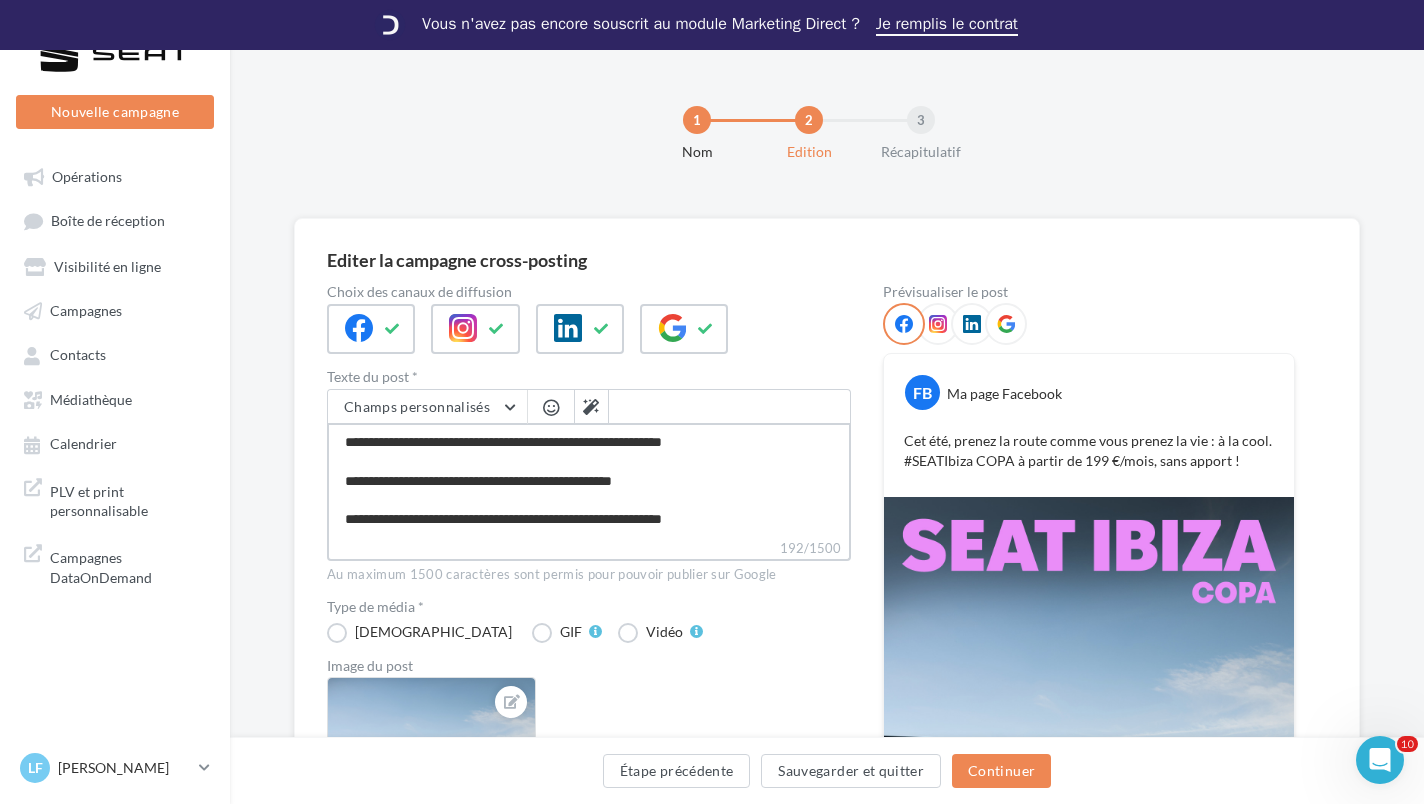 type on "**********" 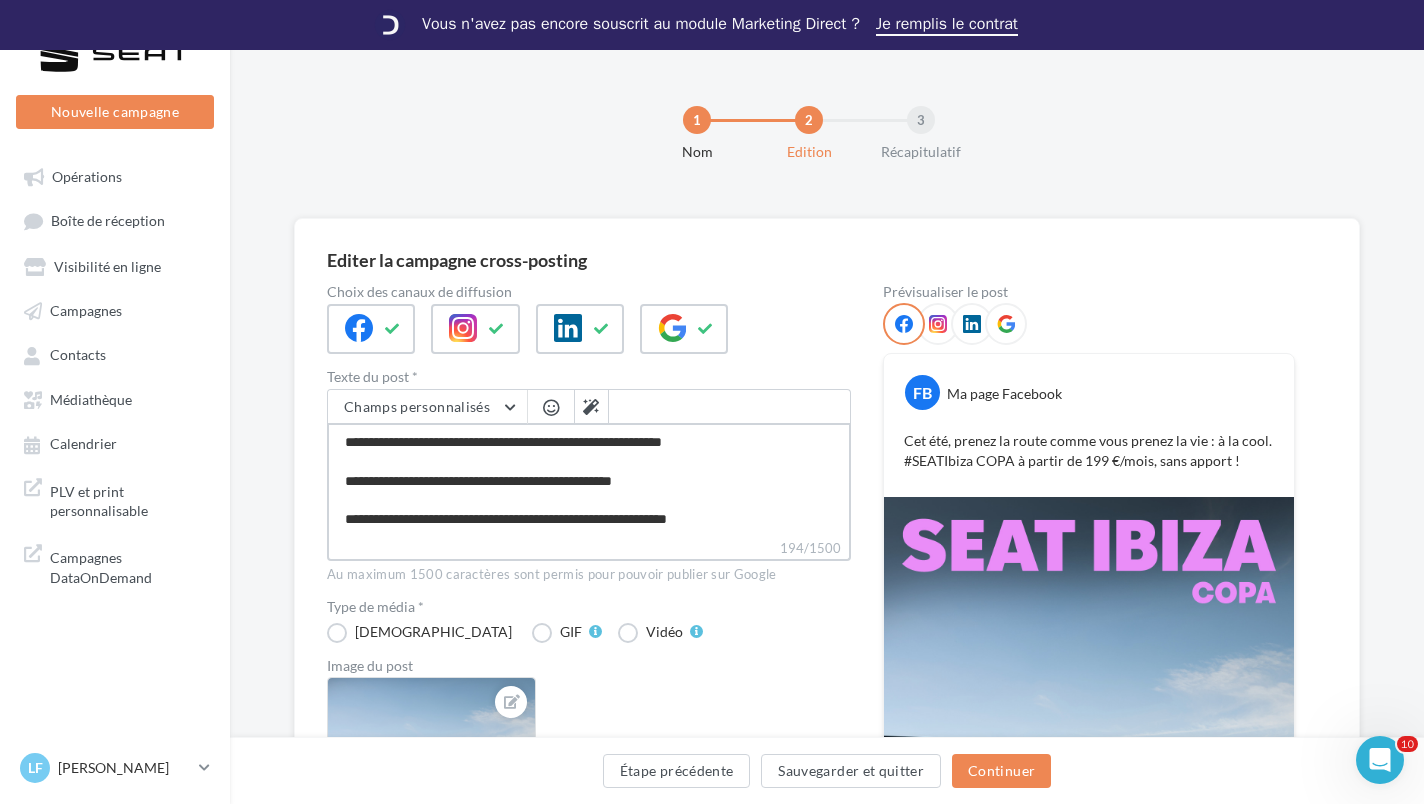 type on "**********" 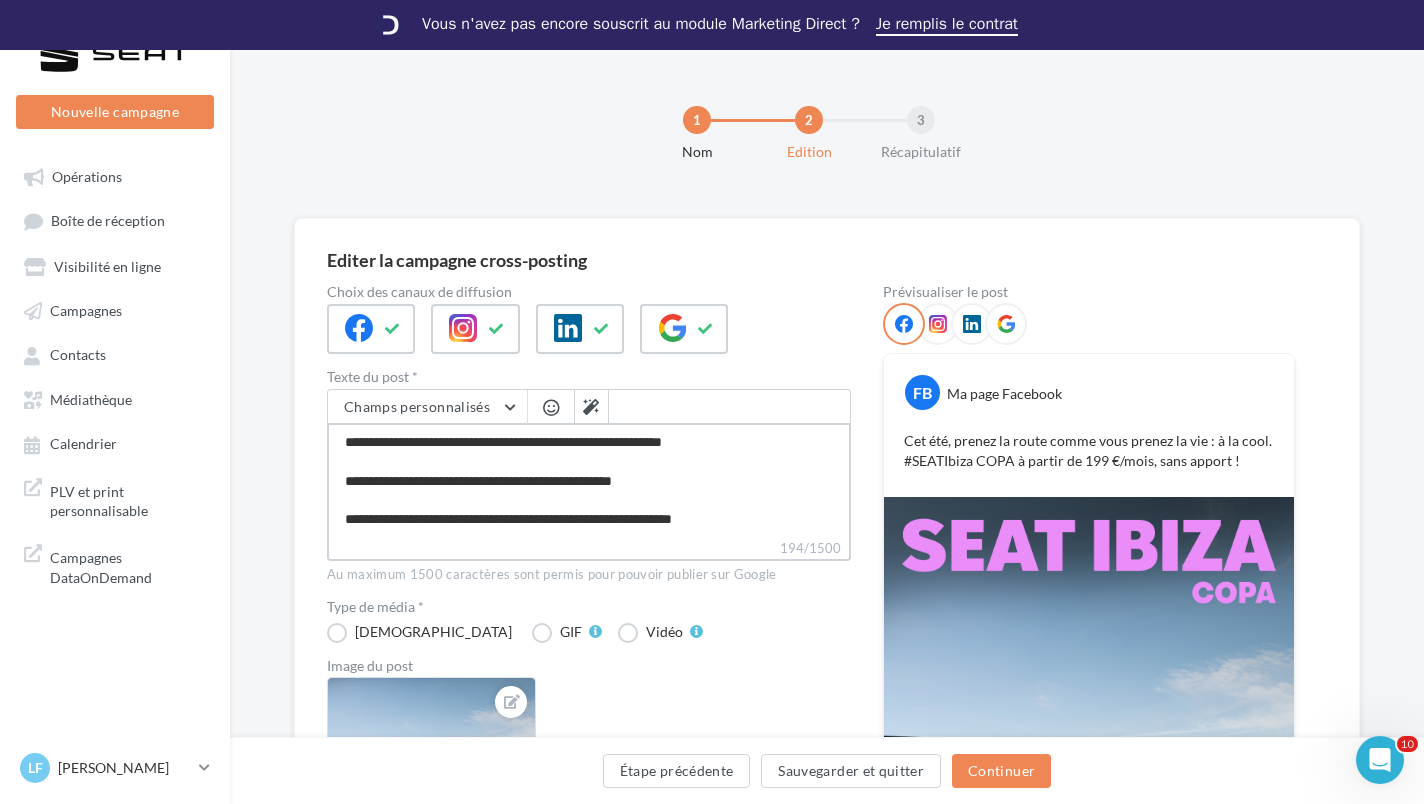 type on "**********" 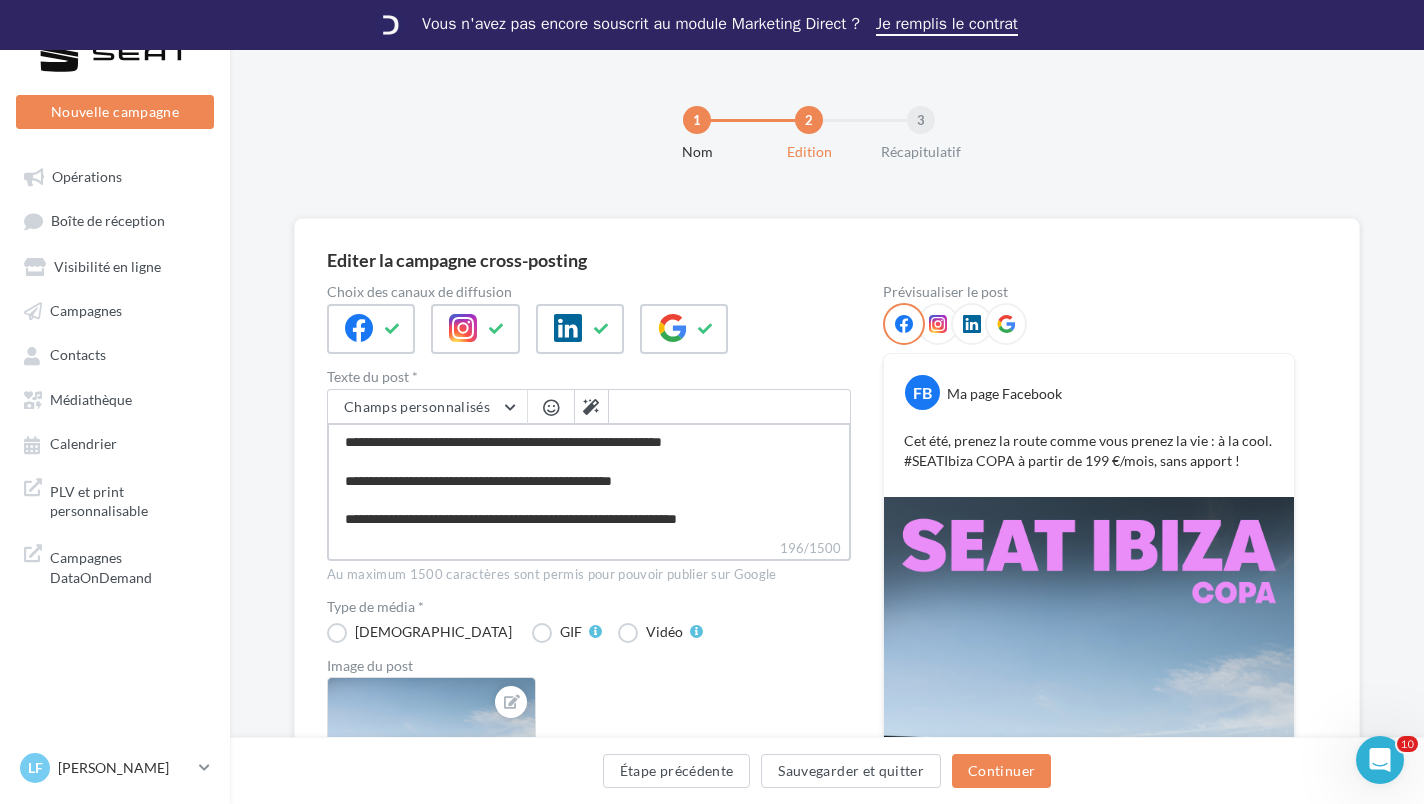 type on "**********" 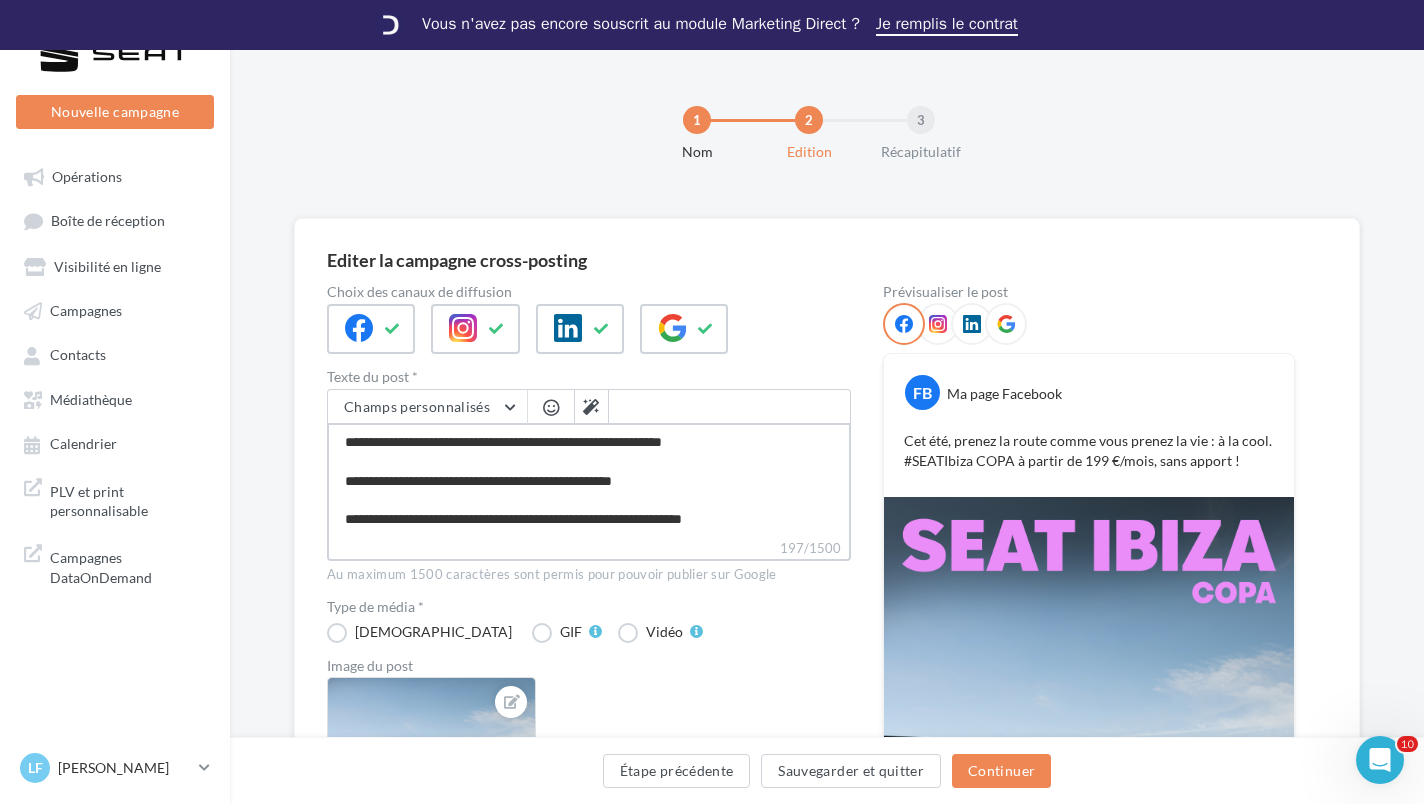 type on "**********" 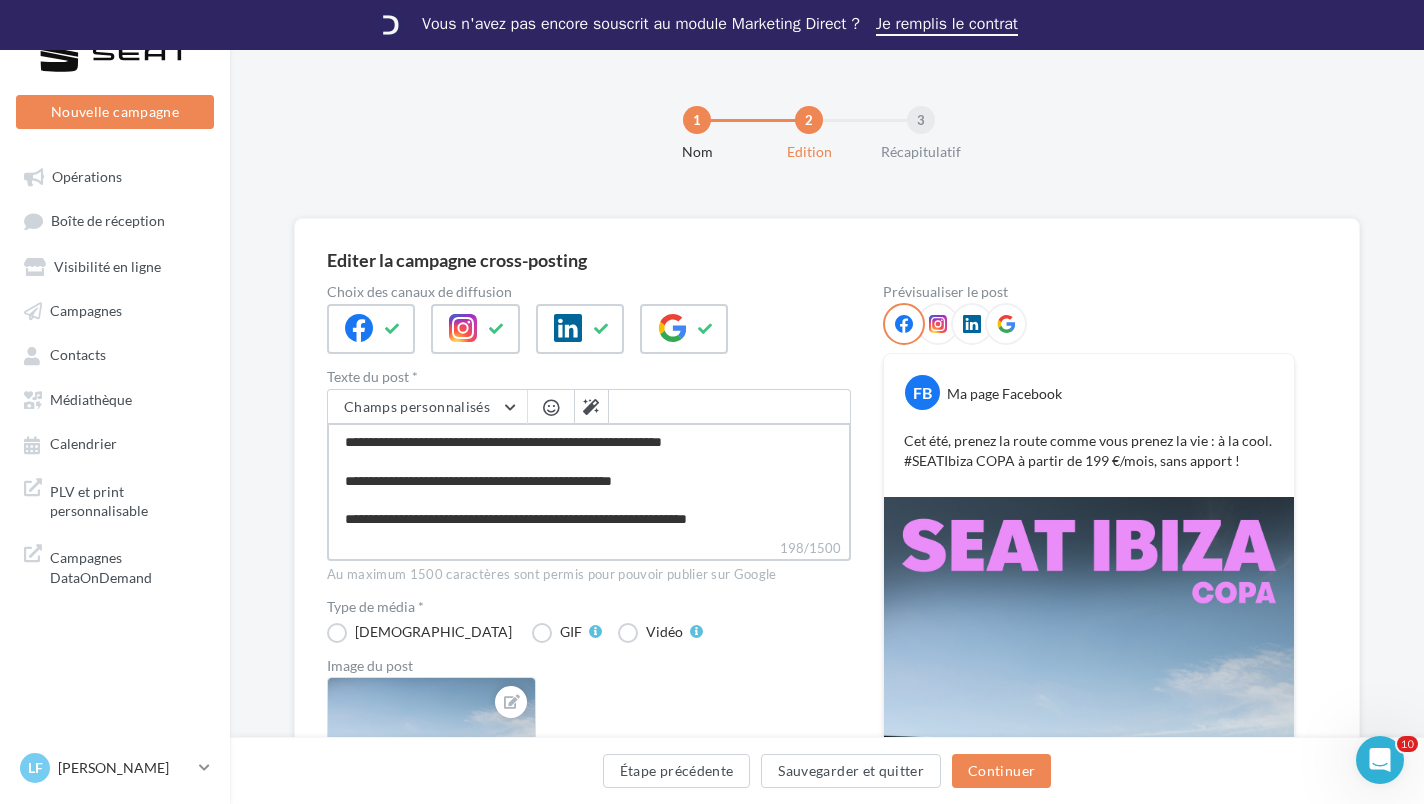 type on "**********" 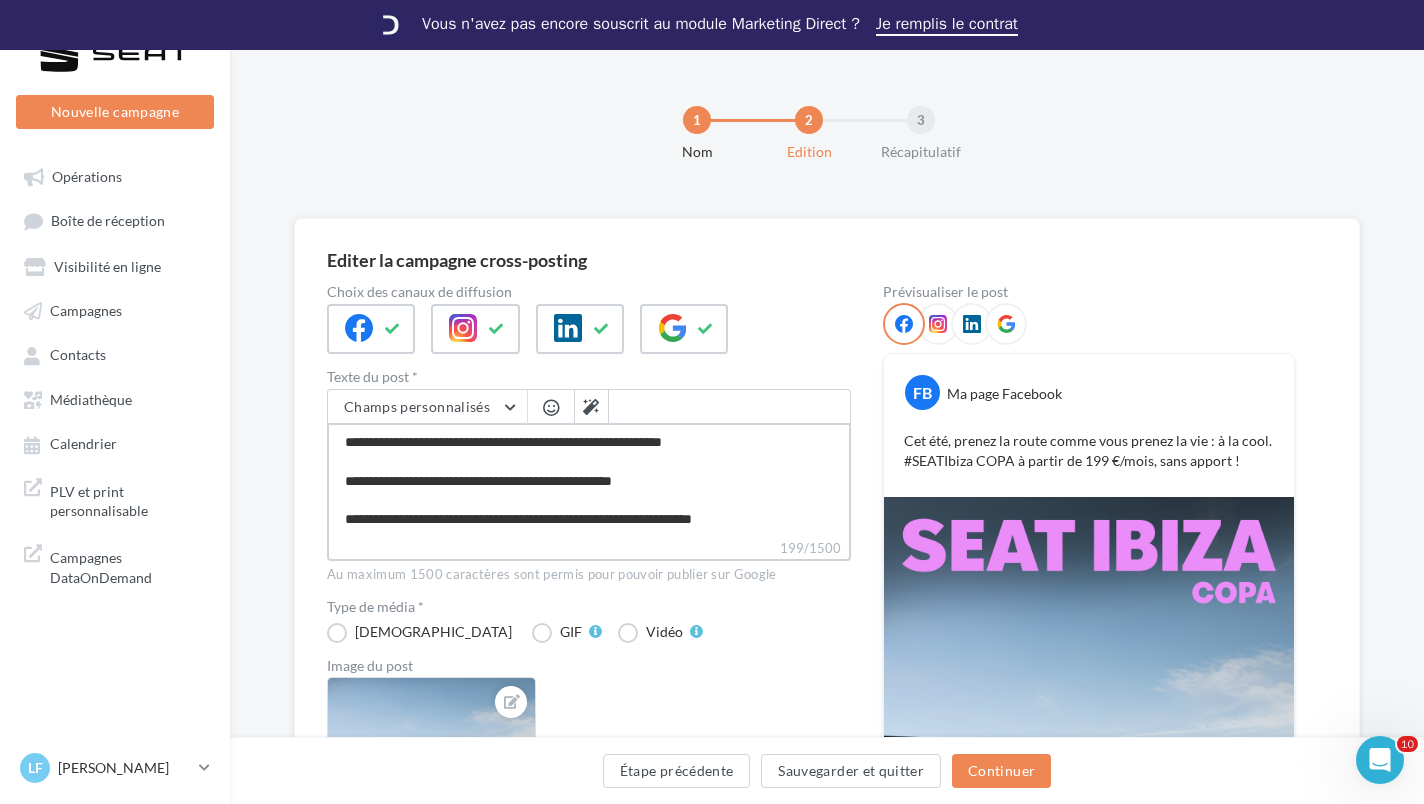 type on "**********" 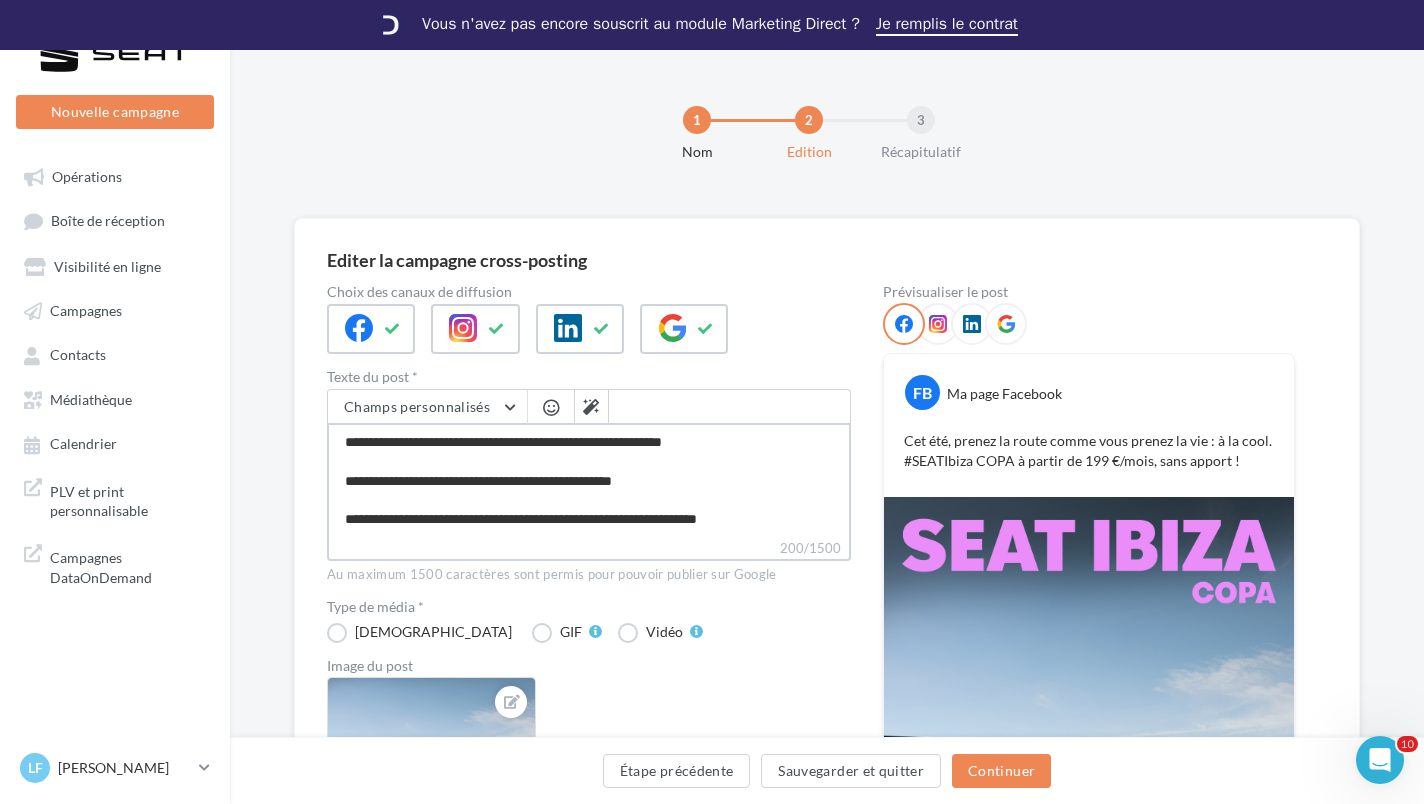 type on "**********" 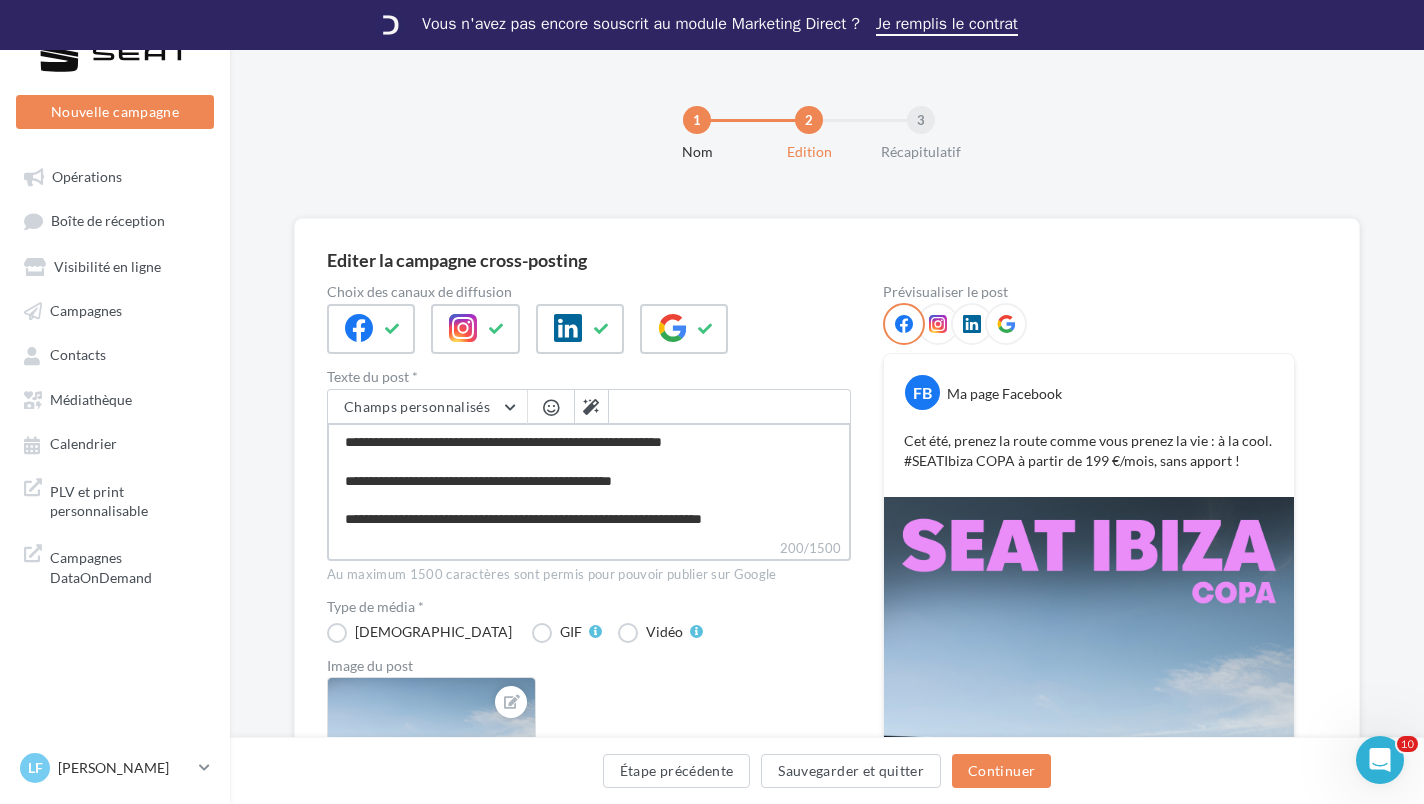 type on "**********" 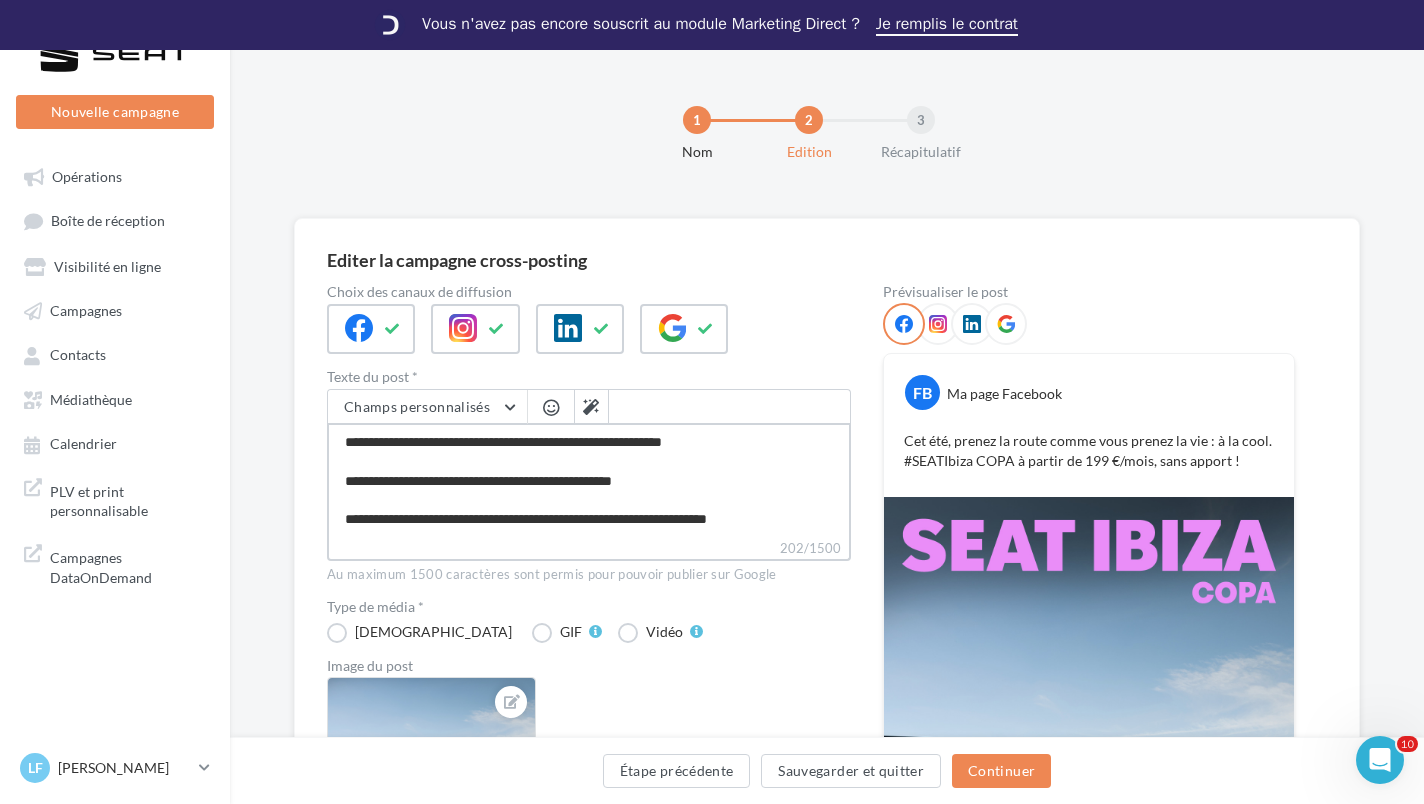 type on "**********" 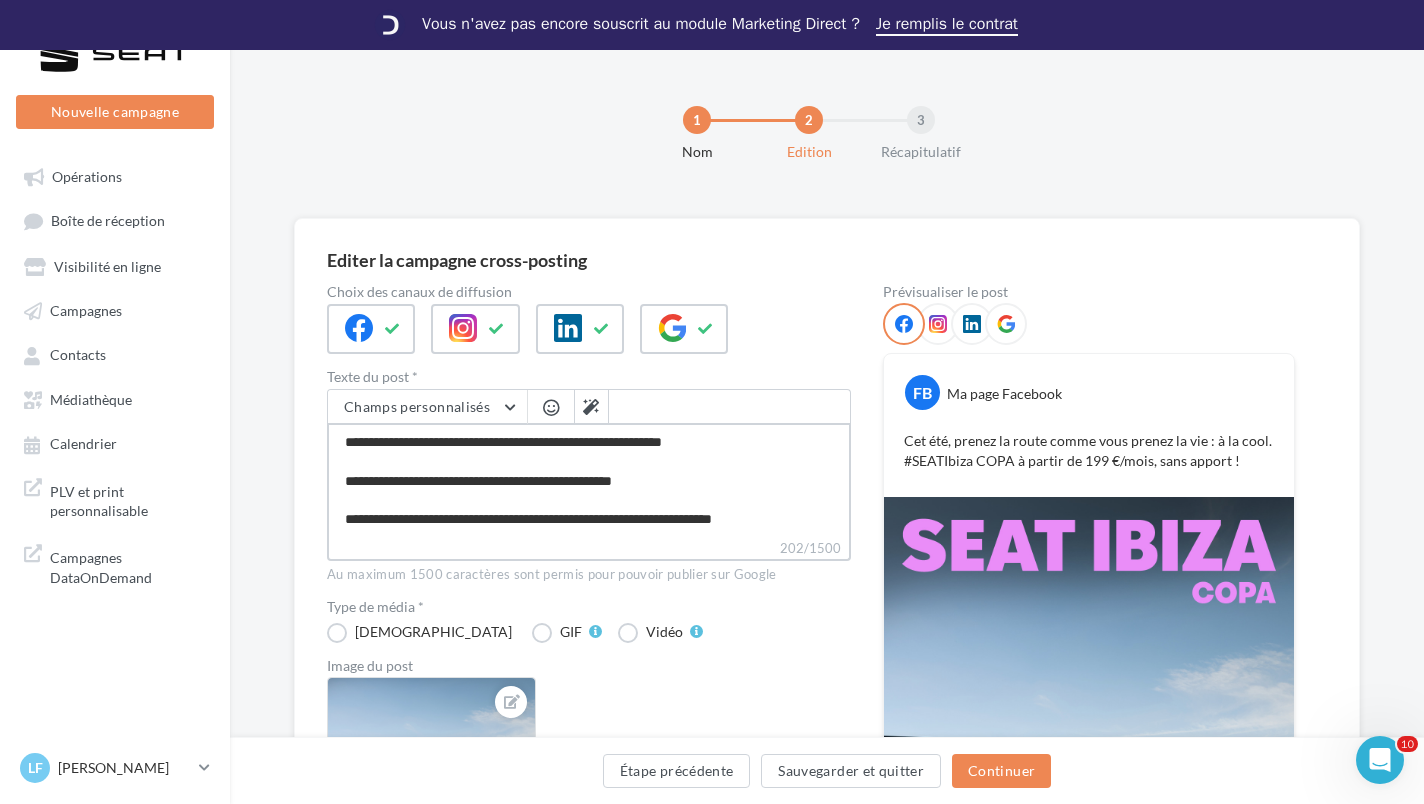 type on "**********" 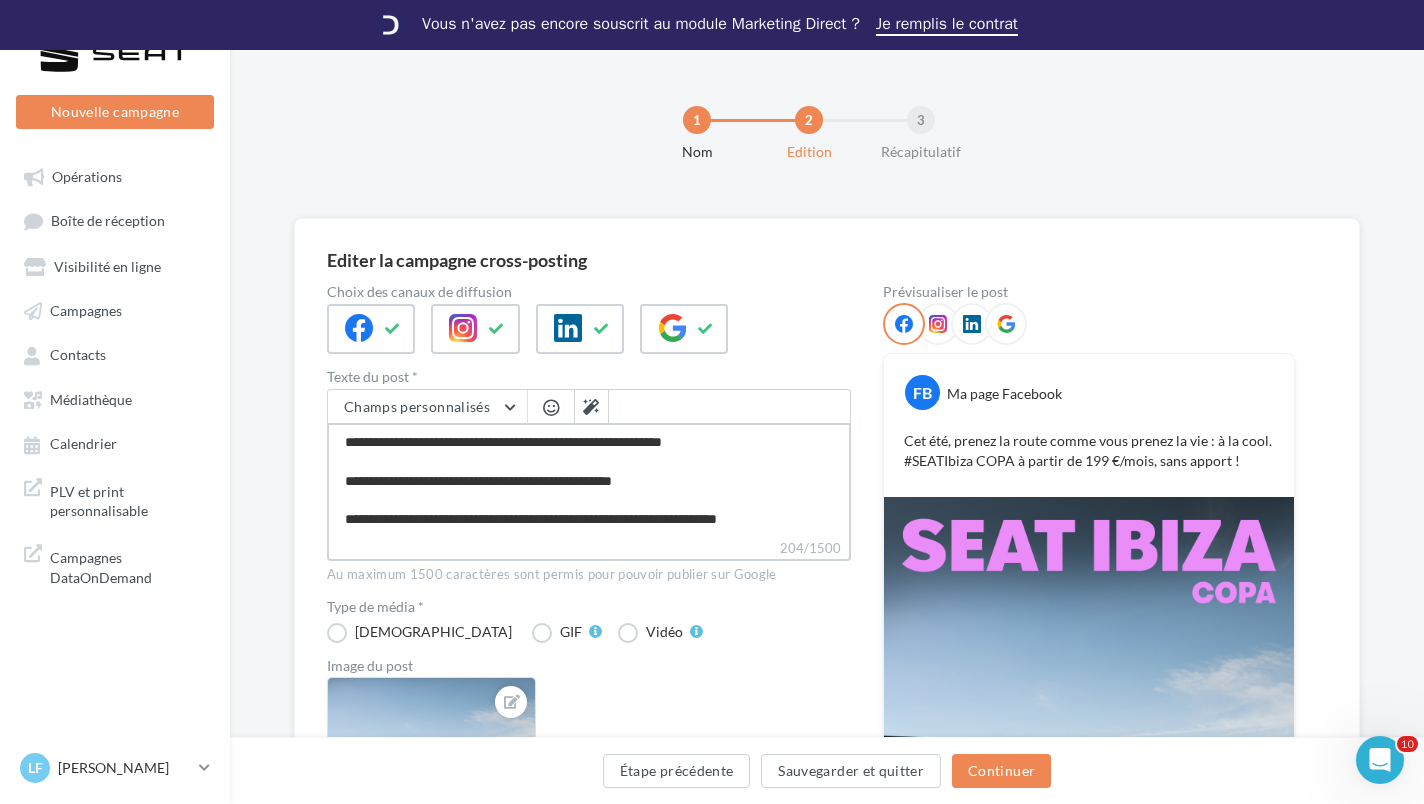 type on "**********" 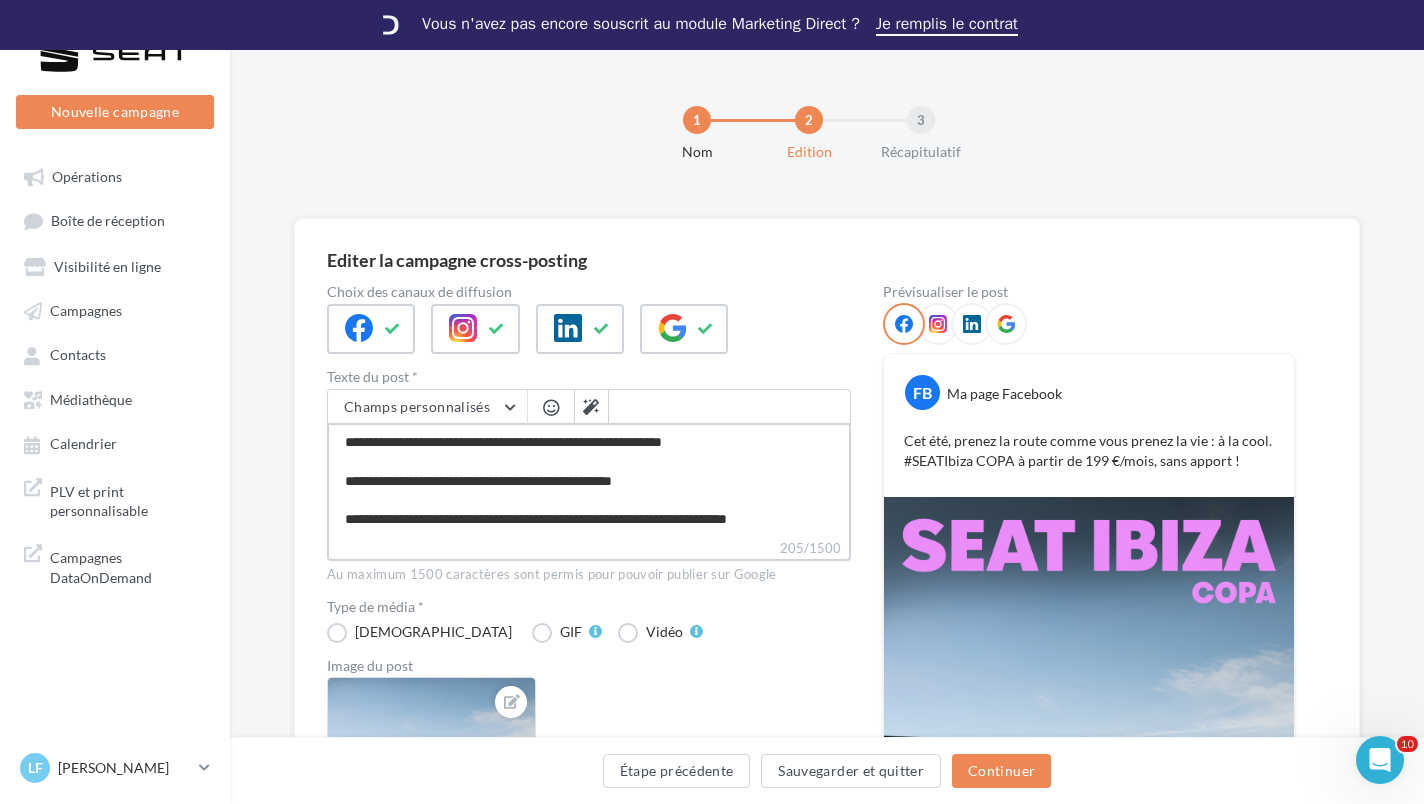 type on "**********" 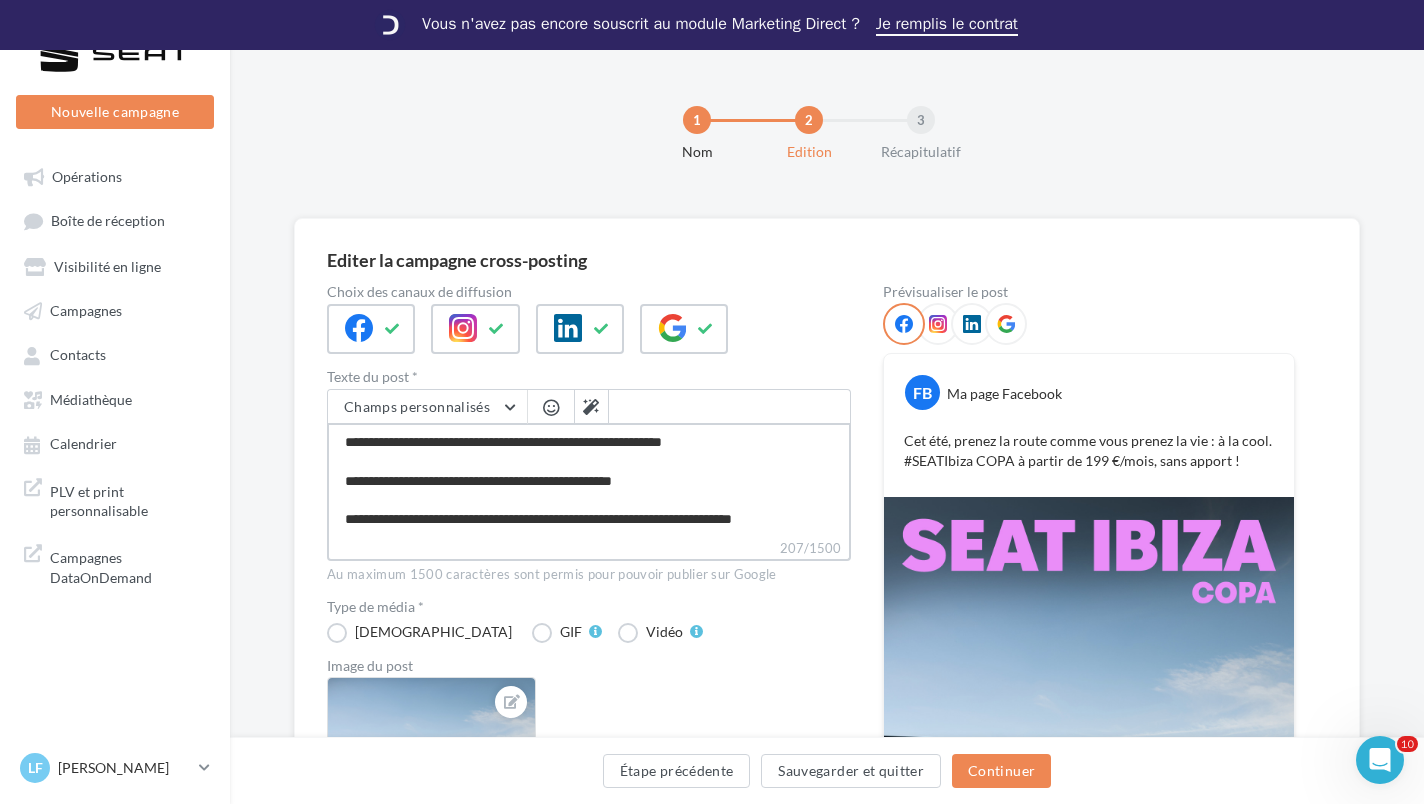 type on "**********" 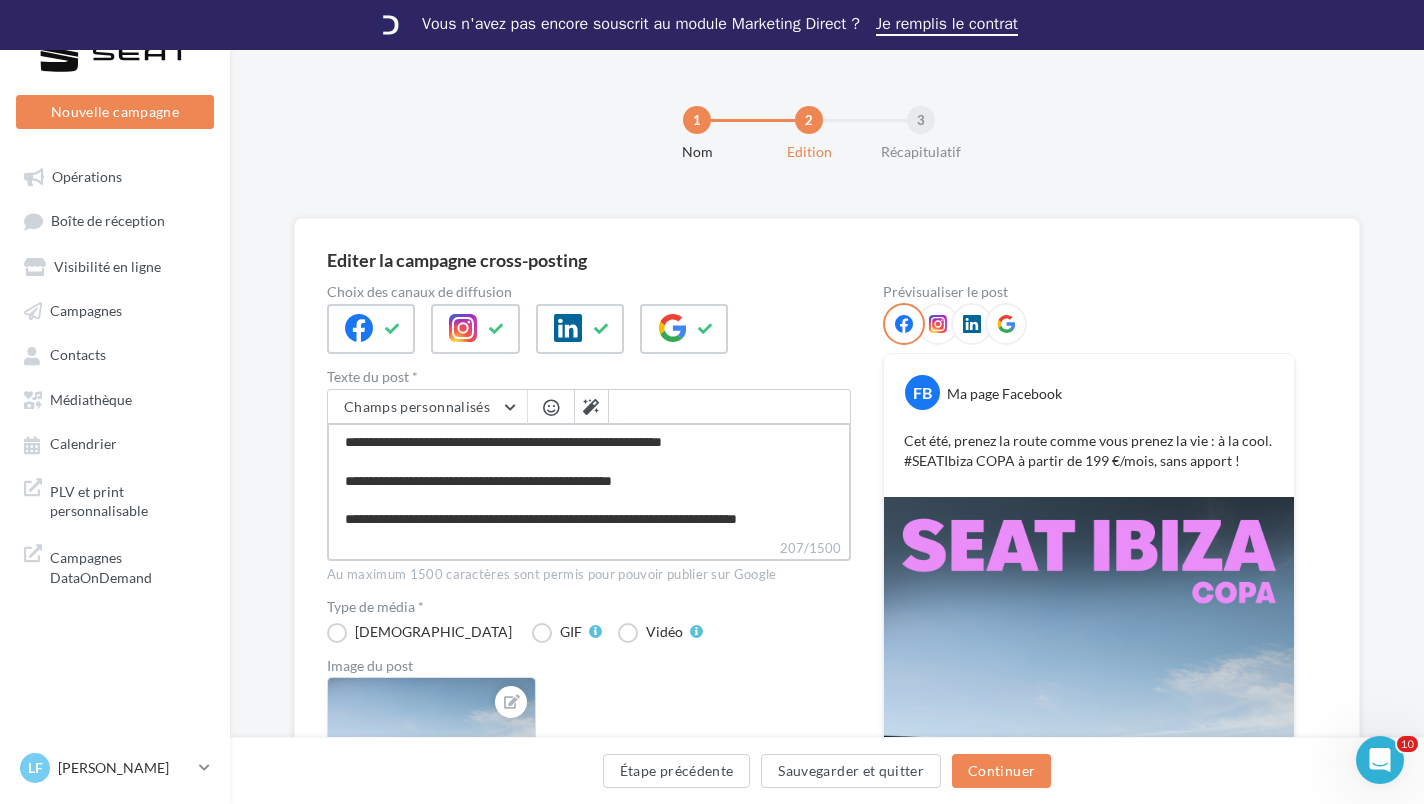 scroll, scrollTop: 8, scrollLeft: 0, axis: vertical 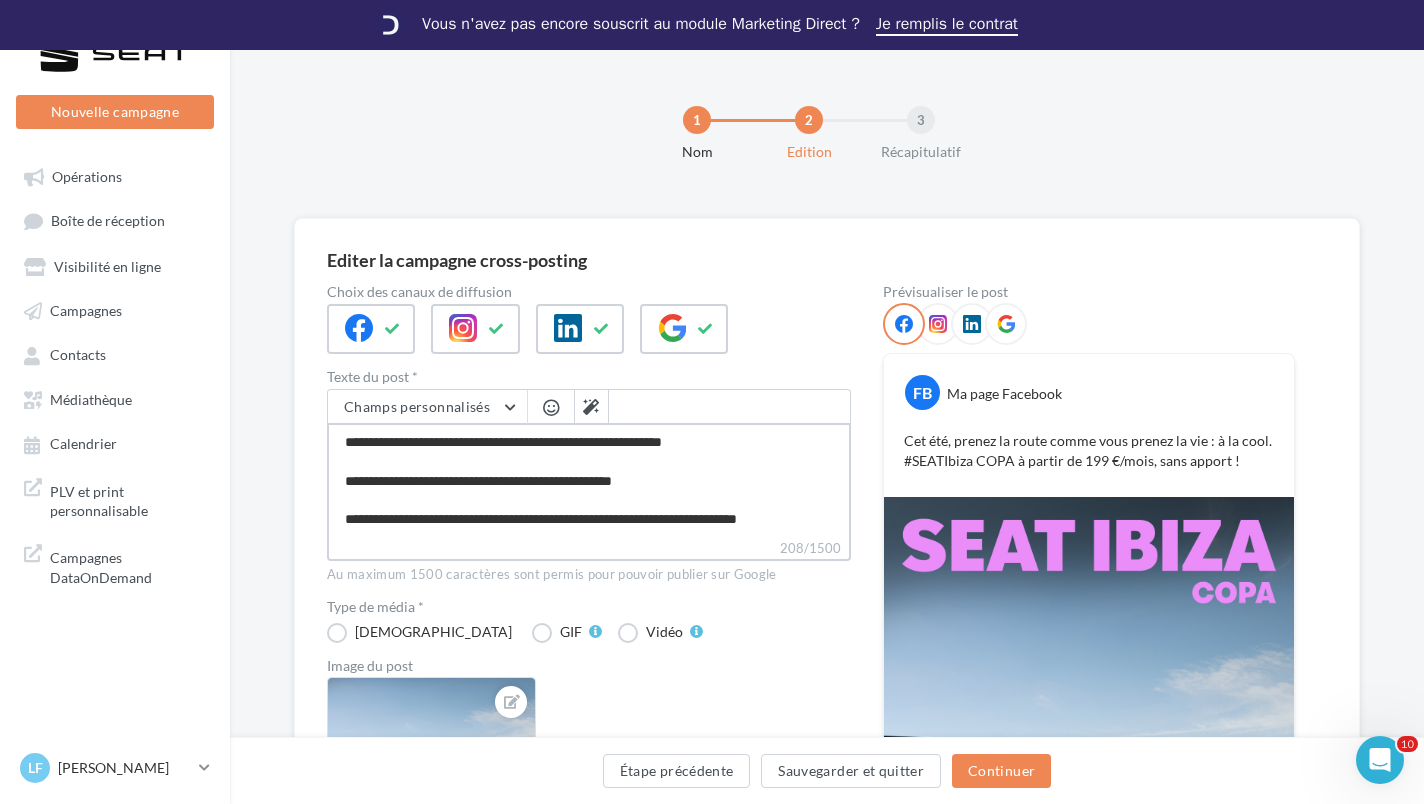 type on "**********" 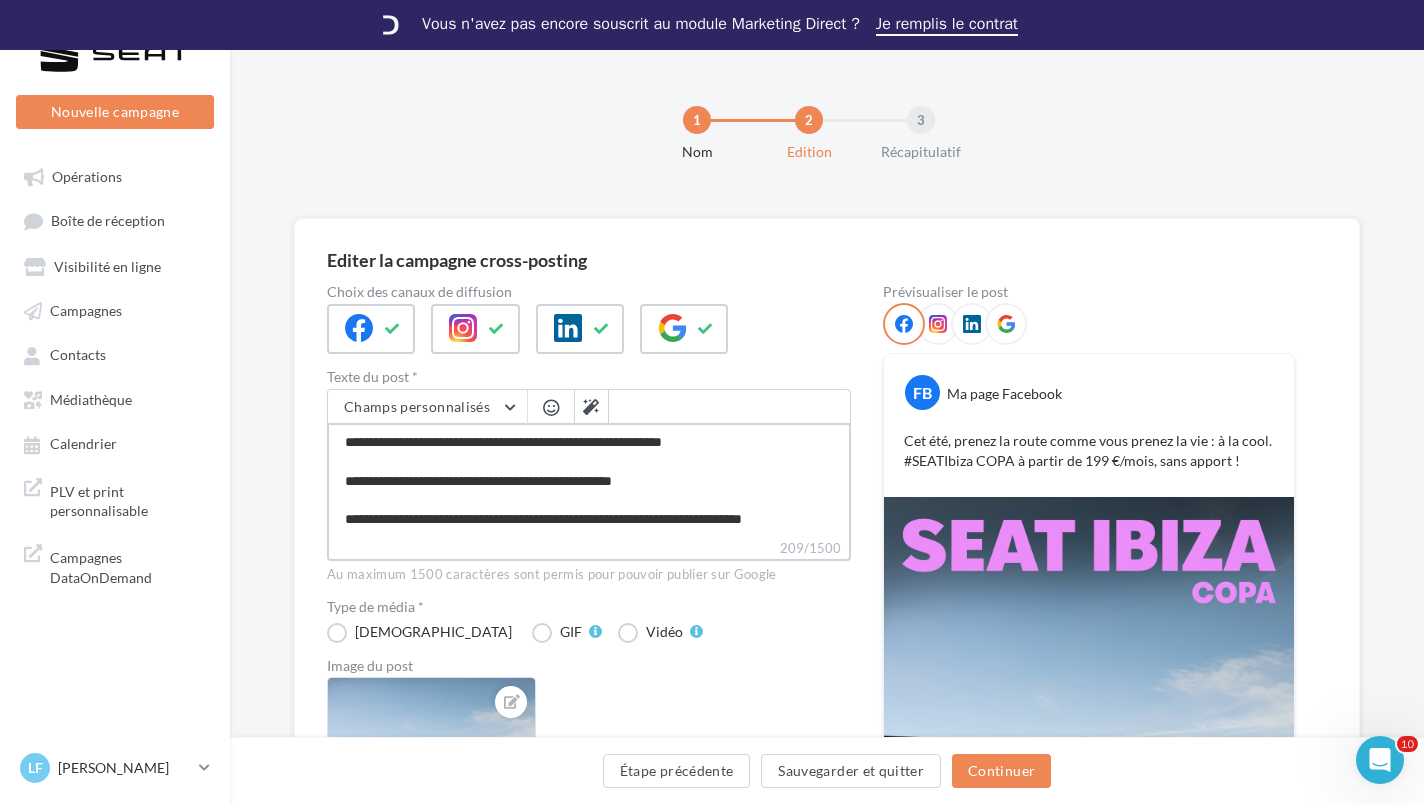 type on "**********" 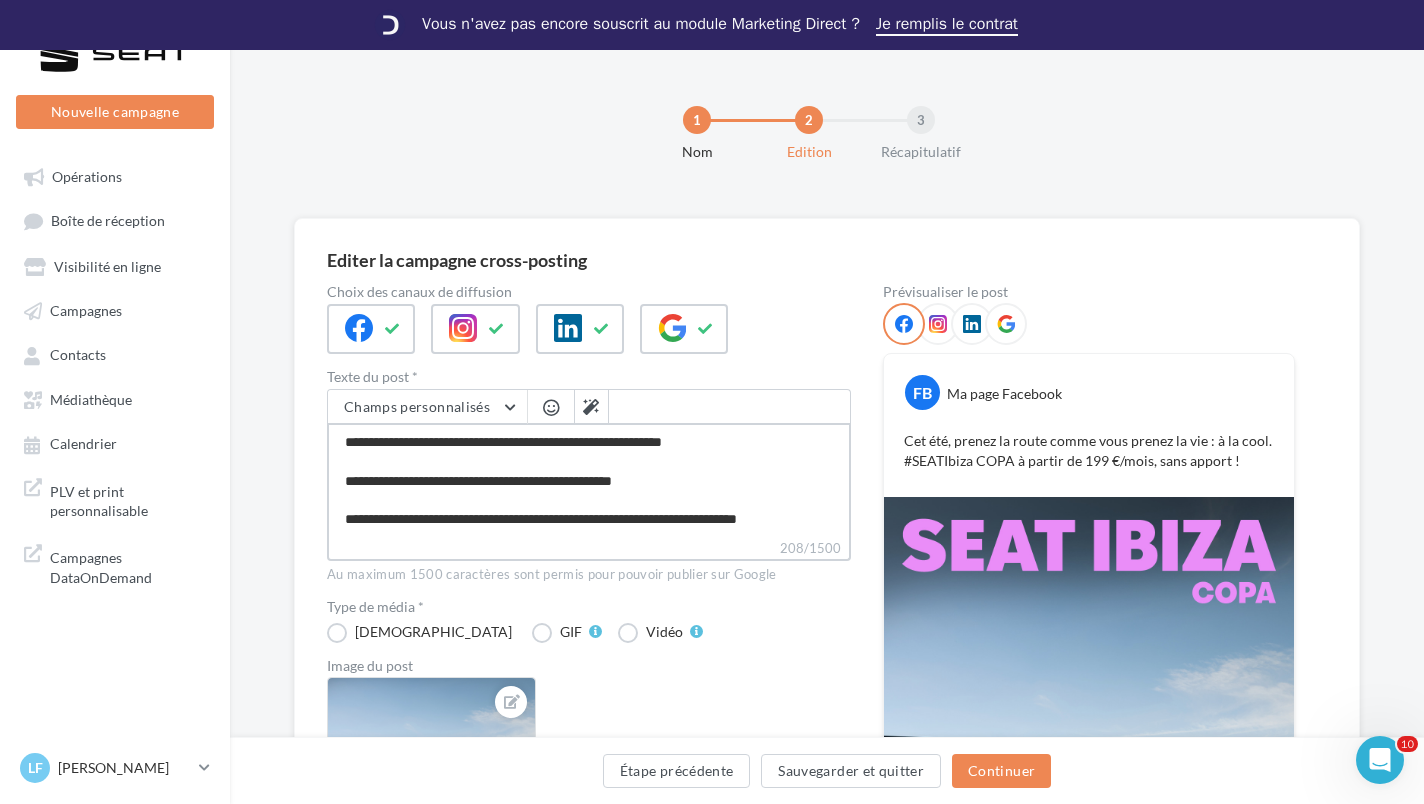 type on "**********" 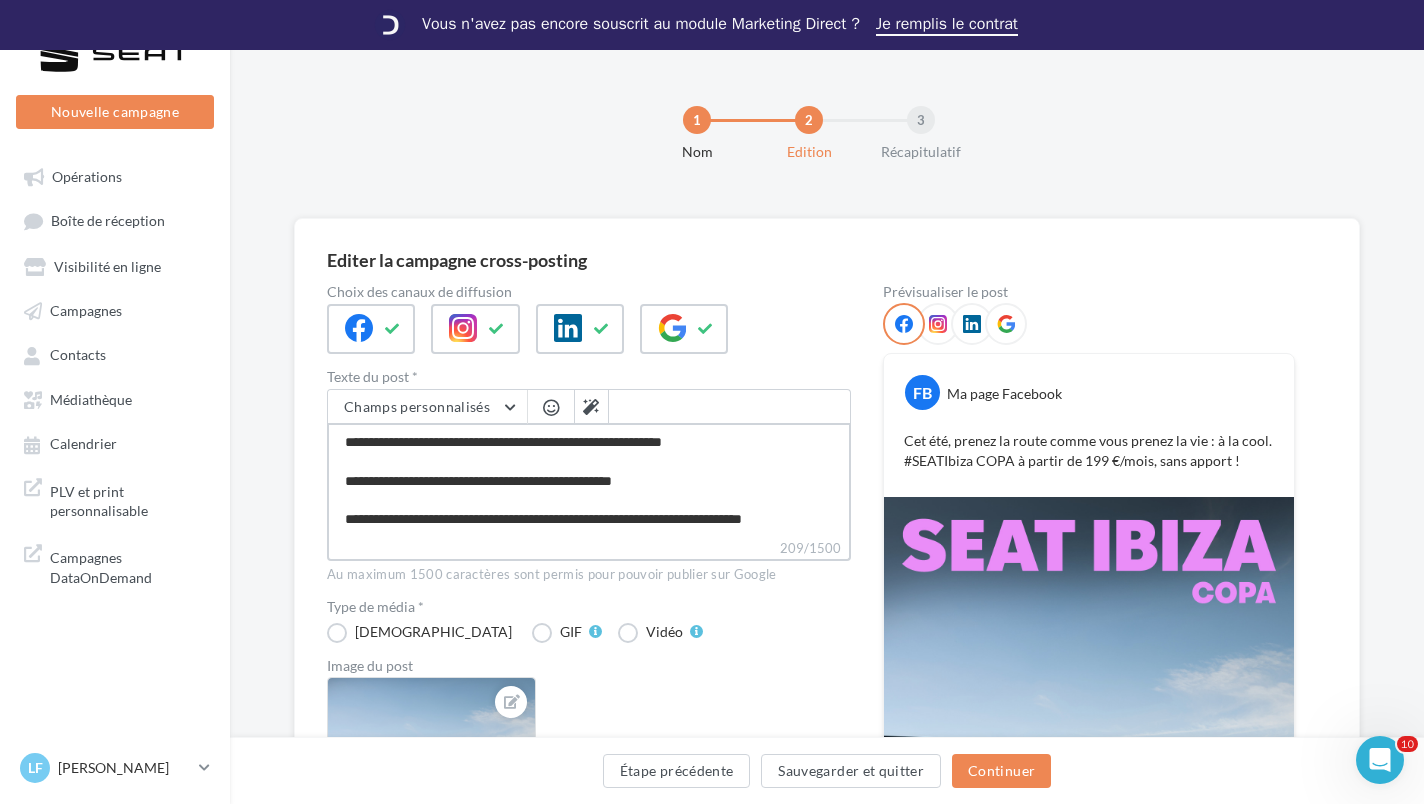 type on "**********" 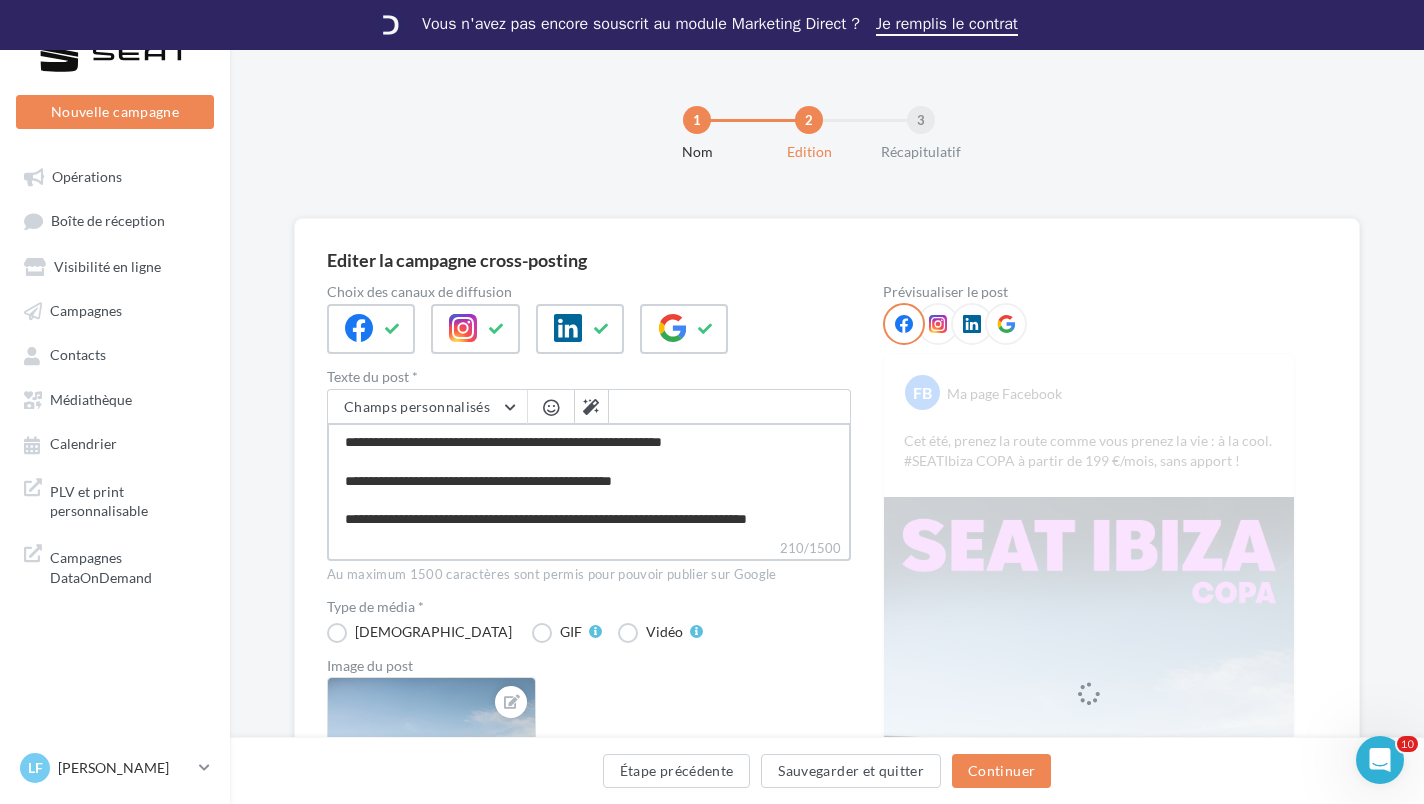 scroll, scrollTop: 0, scrollLeft: 0, axis: both 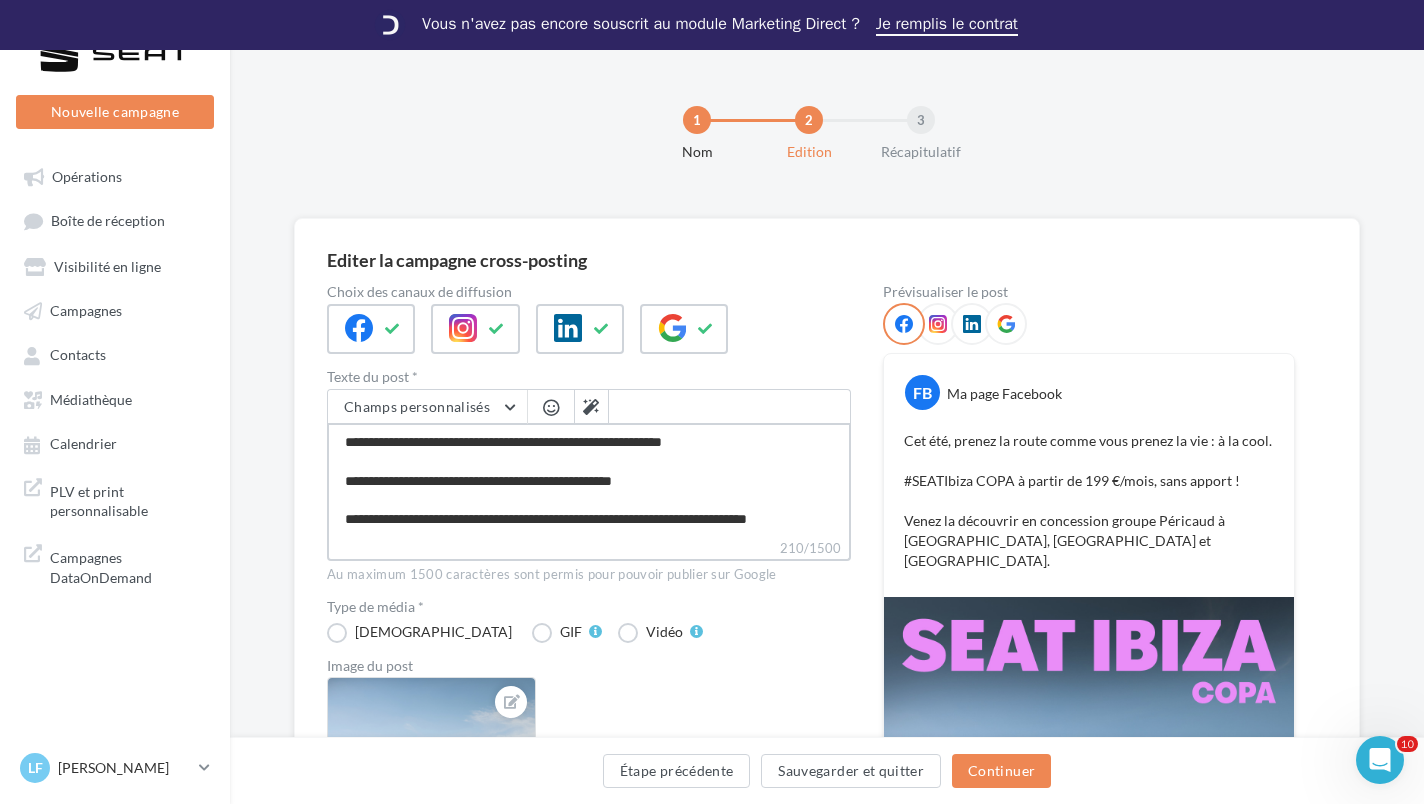 type on "**********" 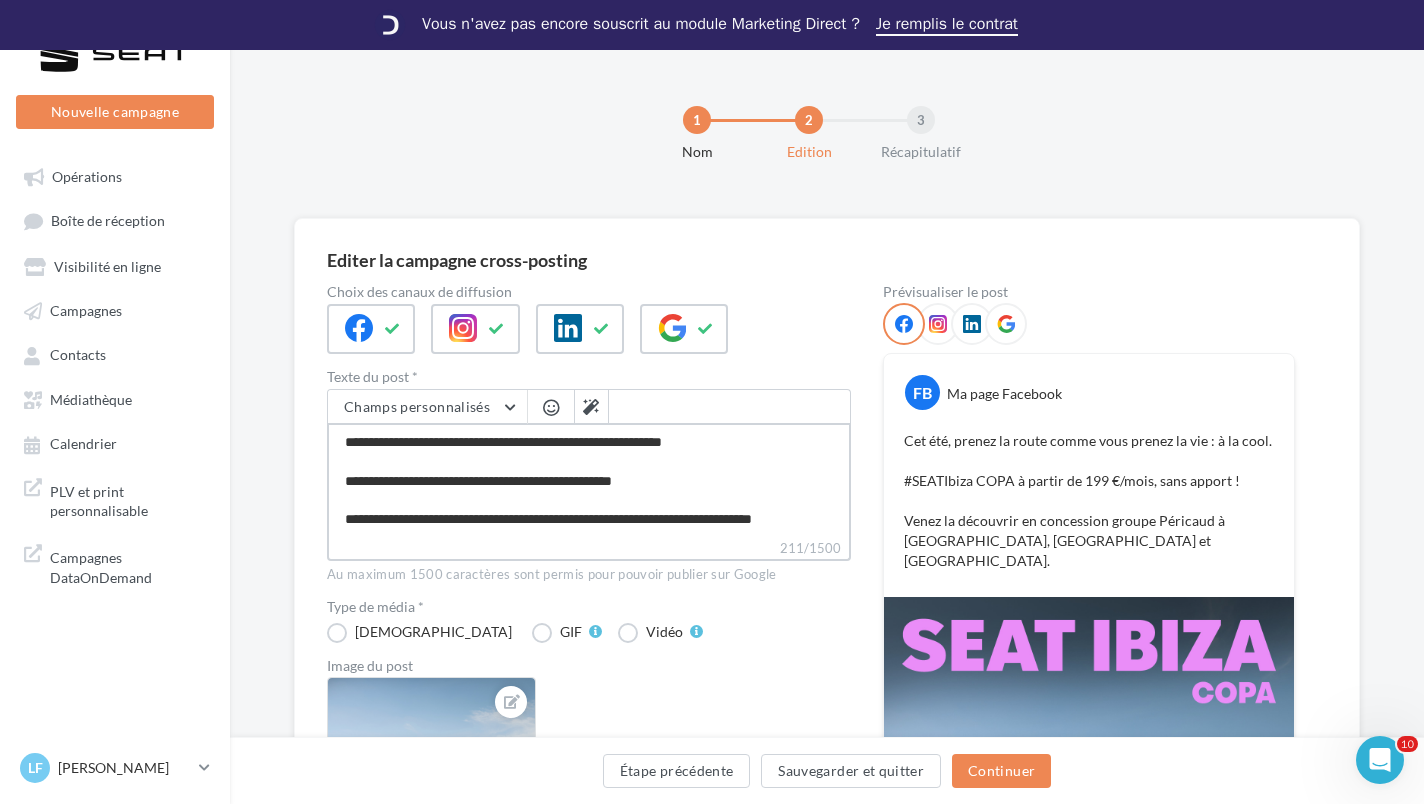 type on "**********" 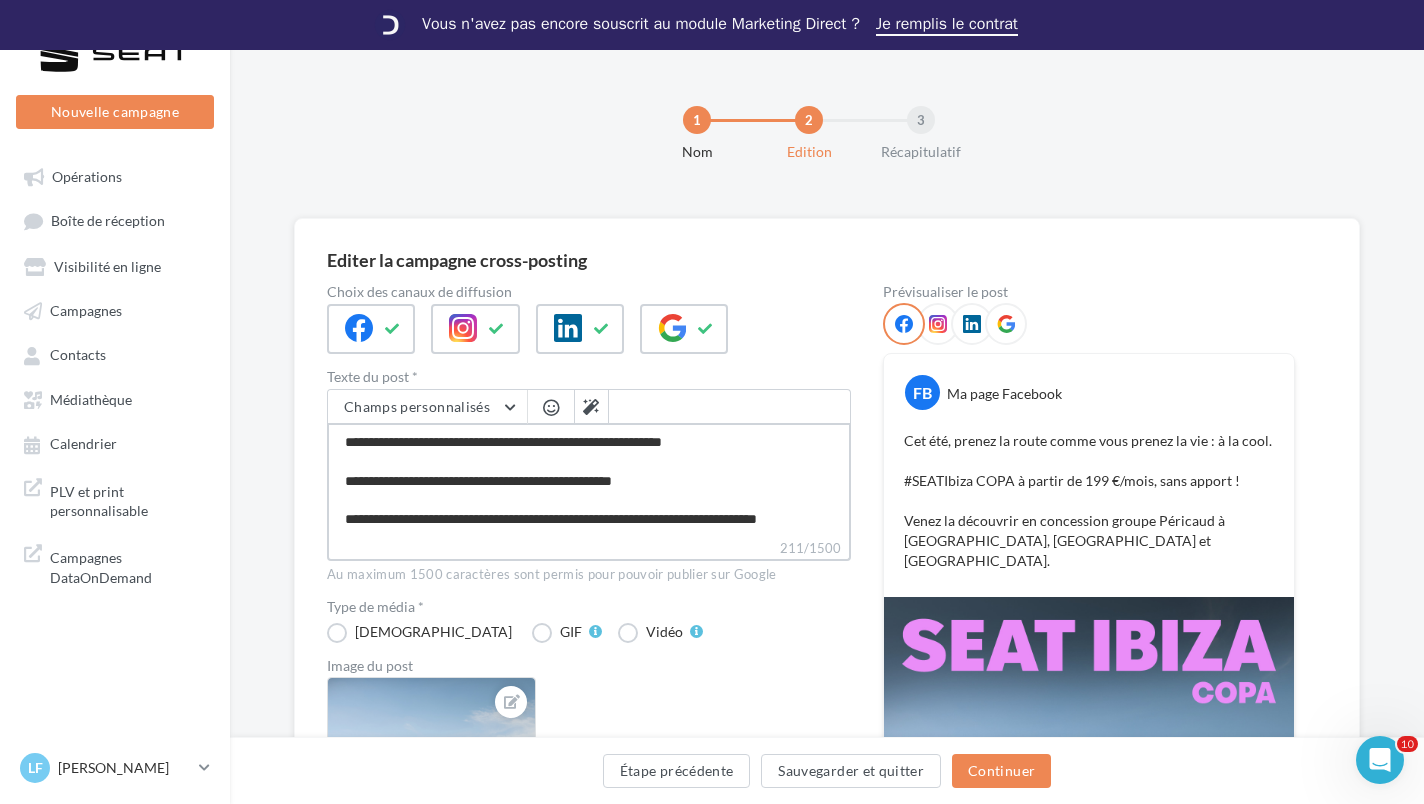 scroll, scrollTop: 46, scrollLeft: 0, axis: vertical 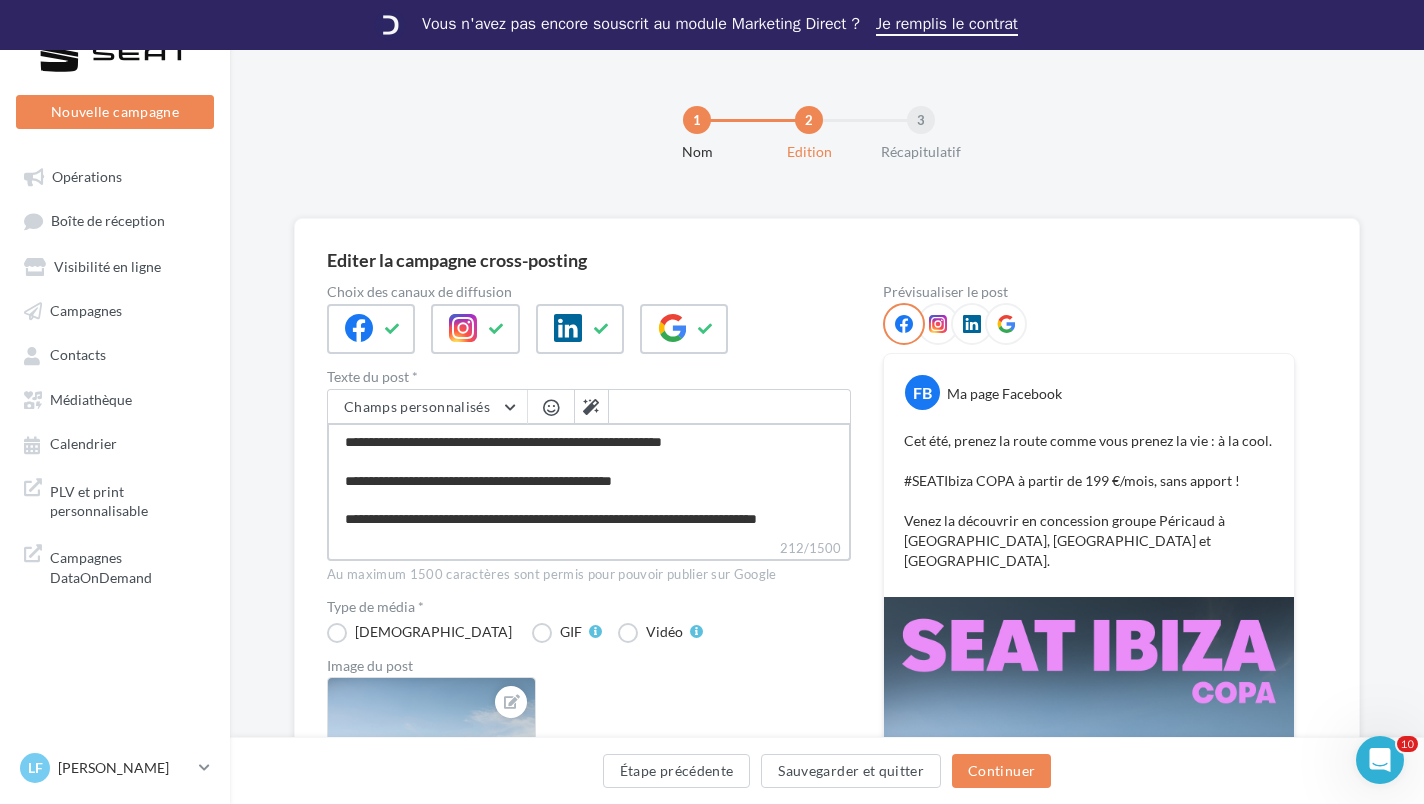 type on "**********" 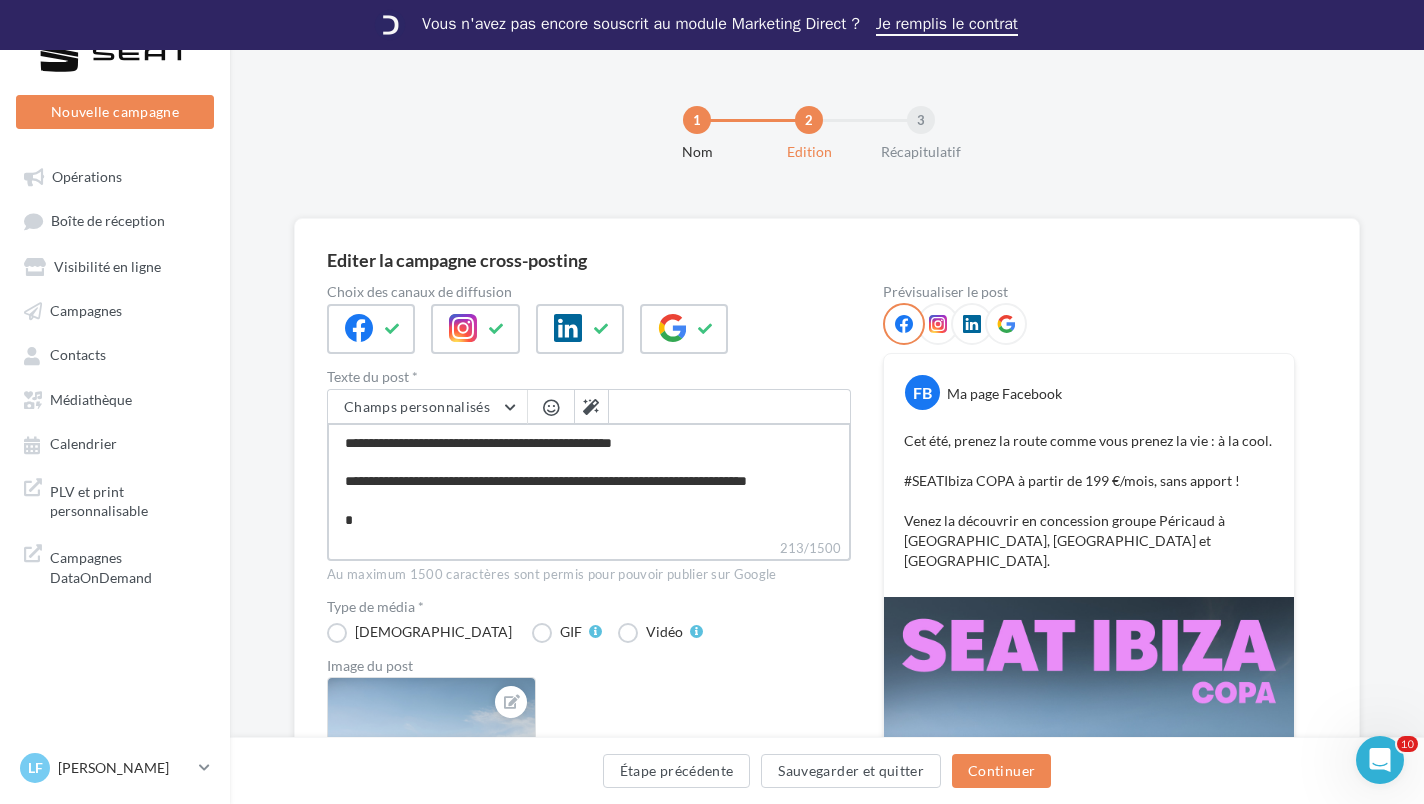 type on "**********" 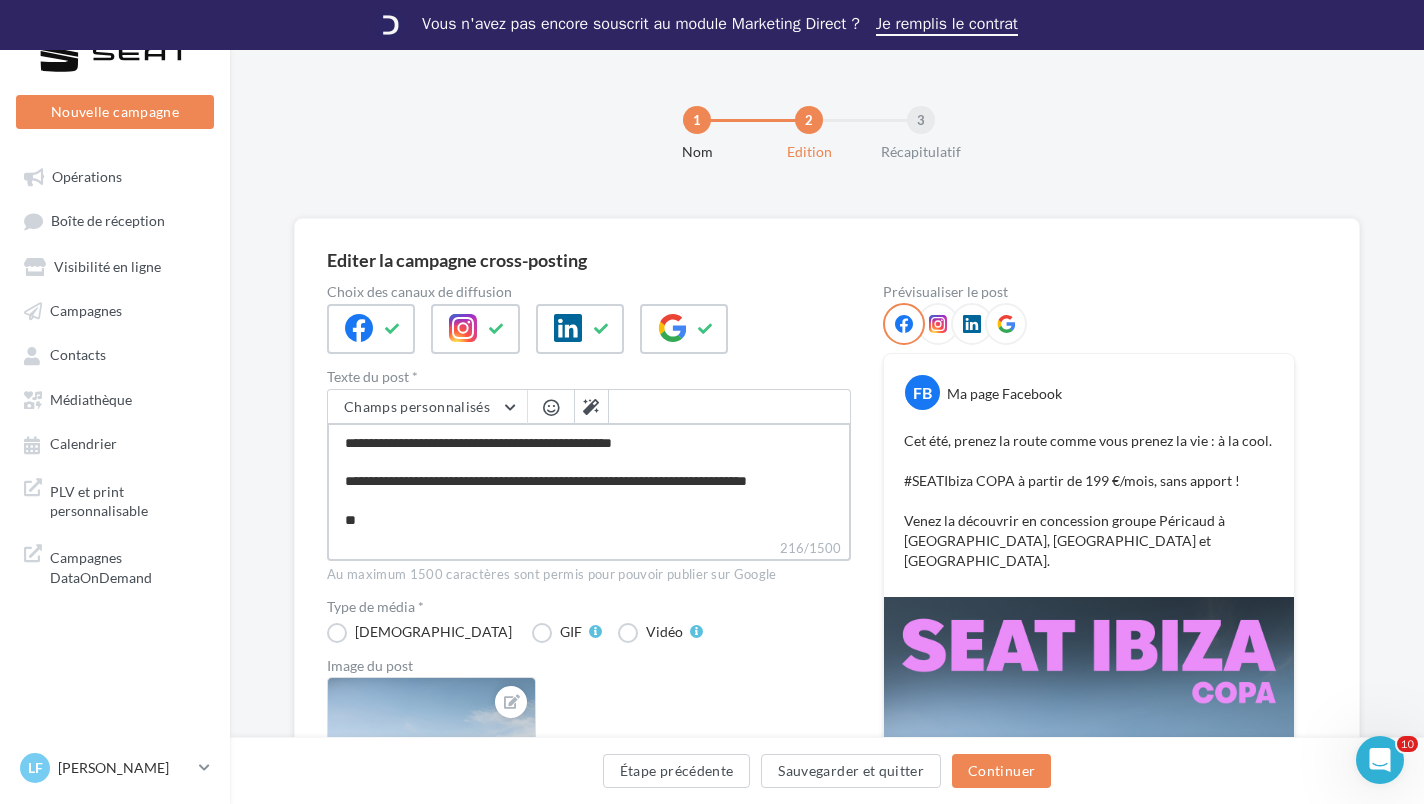 type on "**********" 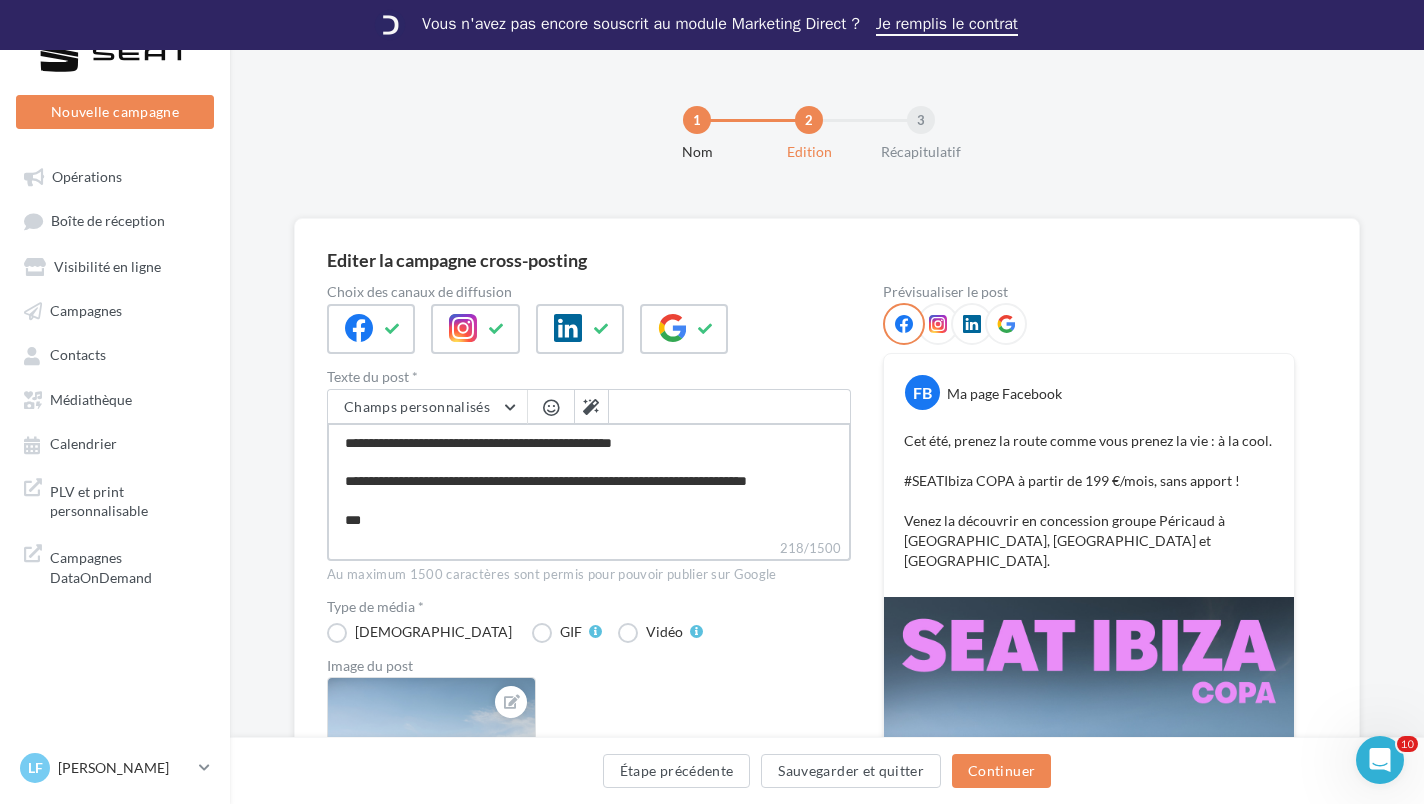 type on "**********" 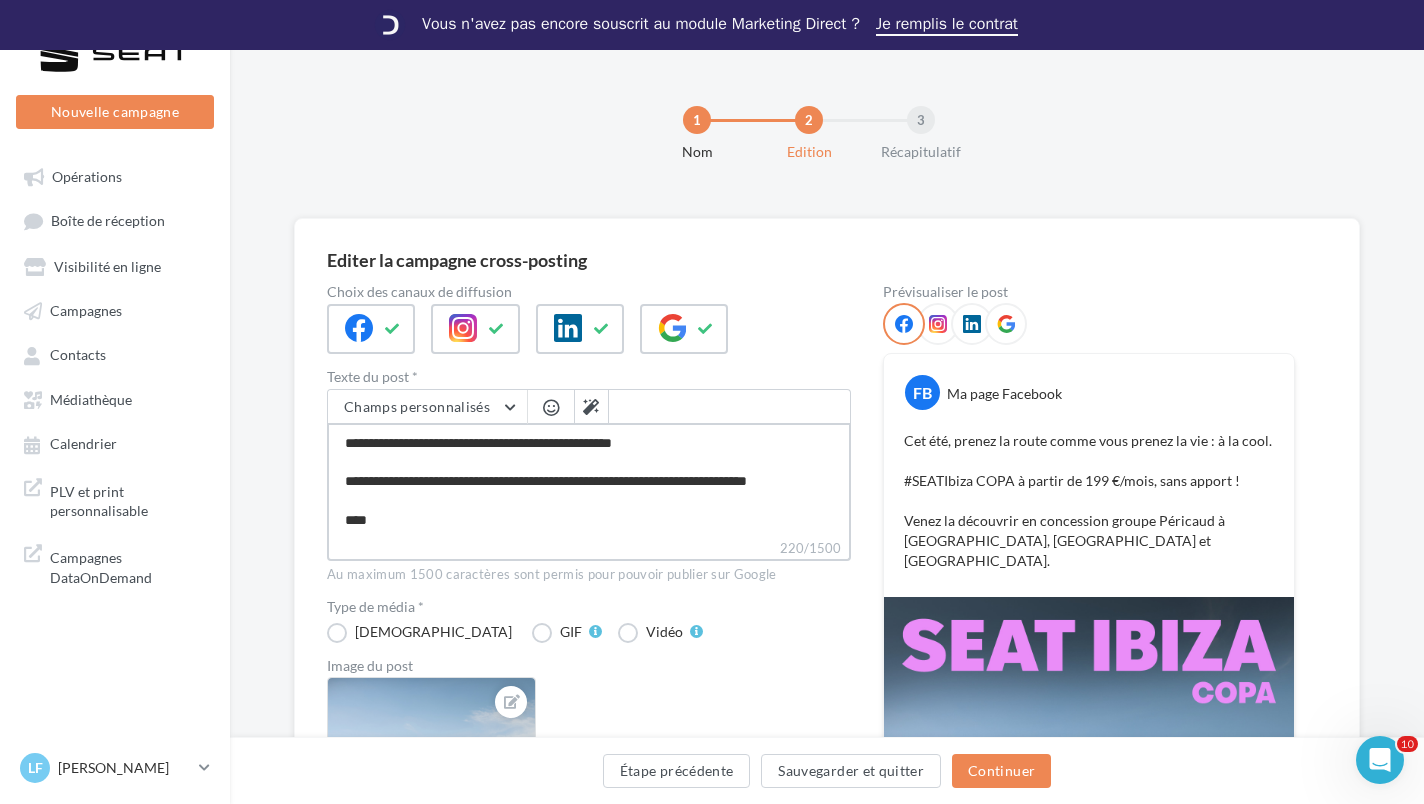 type on "**********" 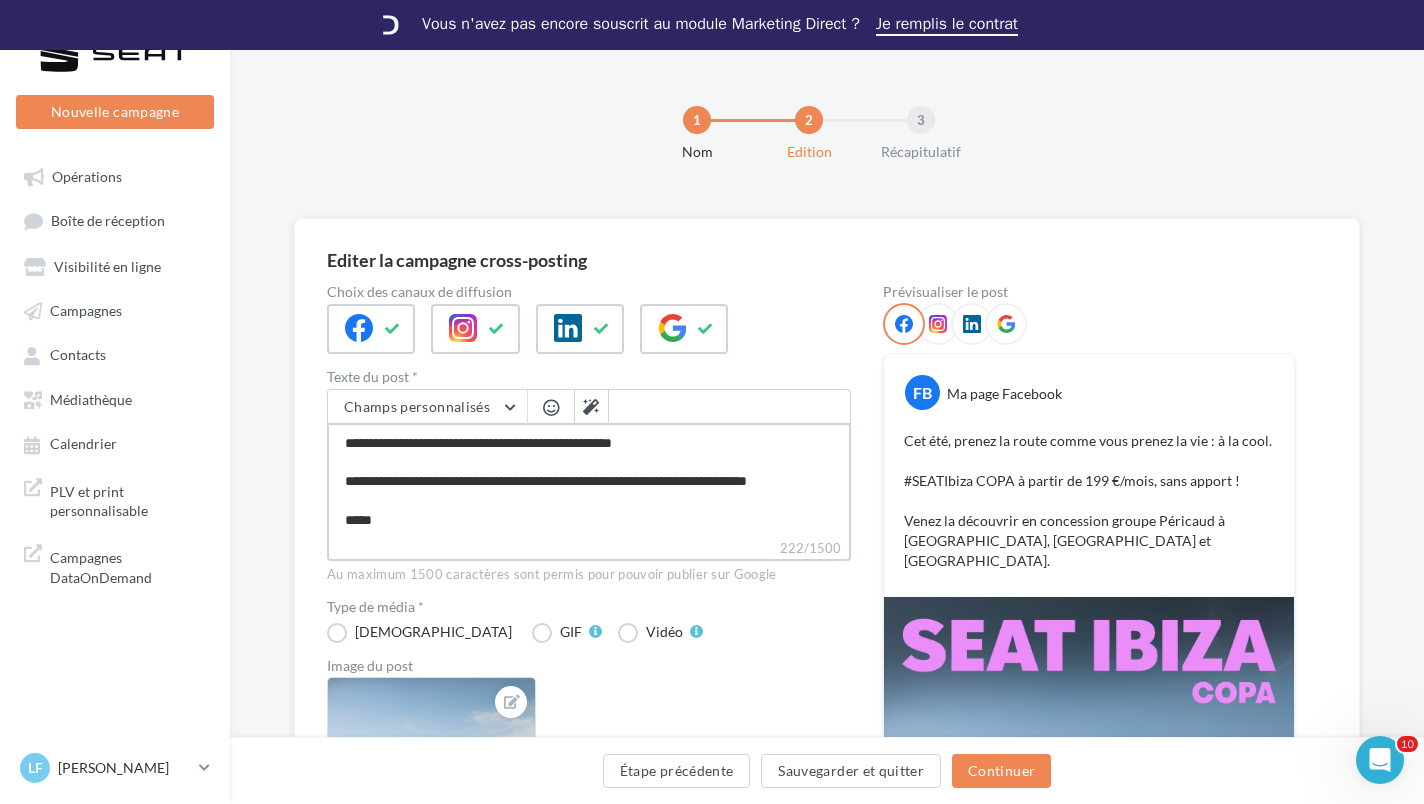 type on "**********" 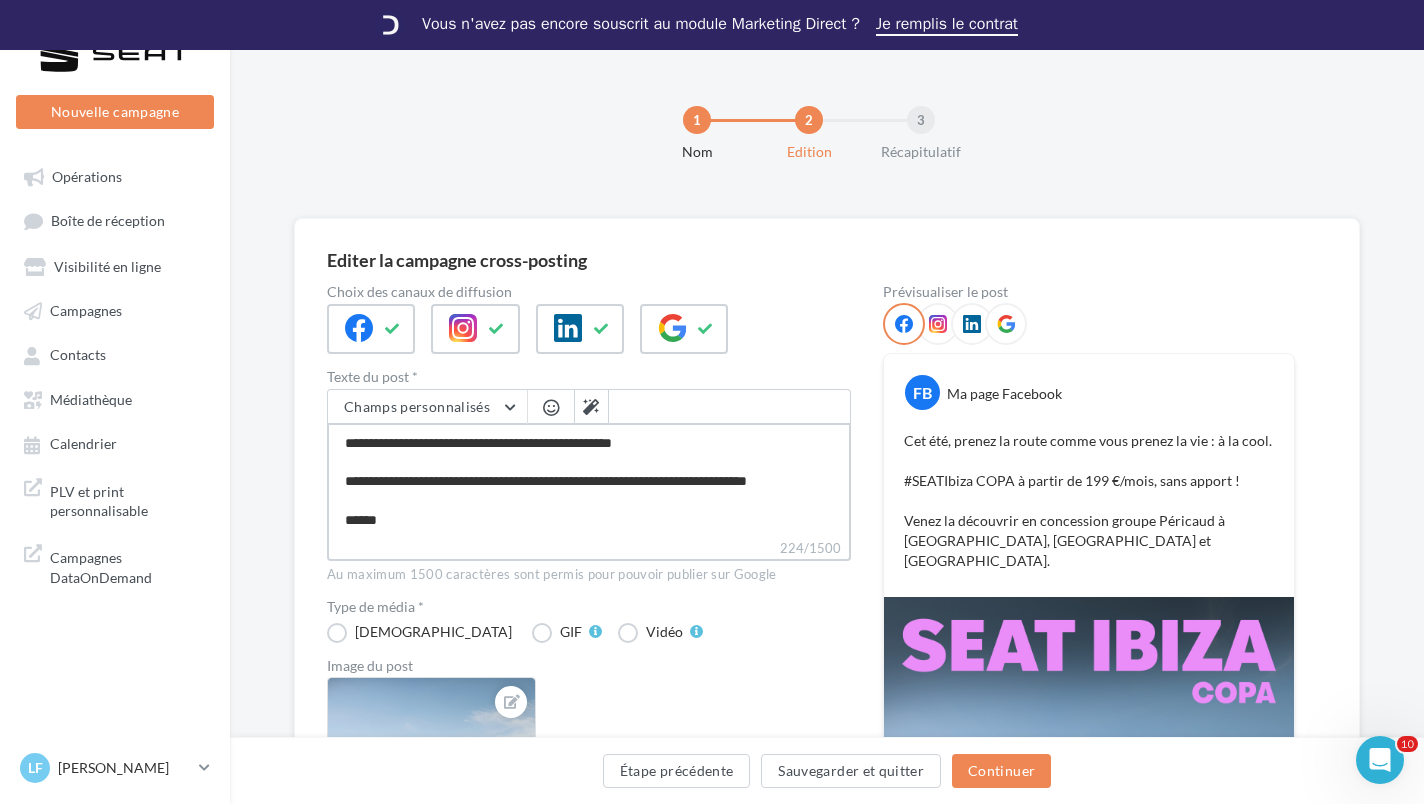 type on "**********" 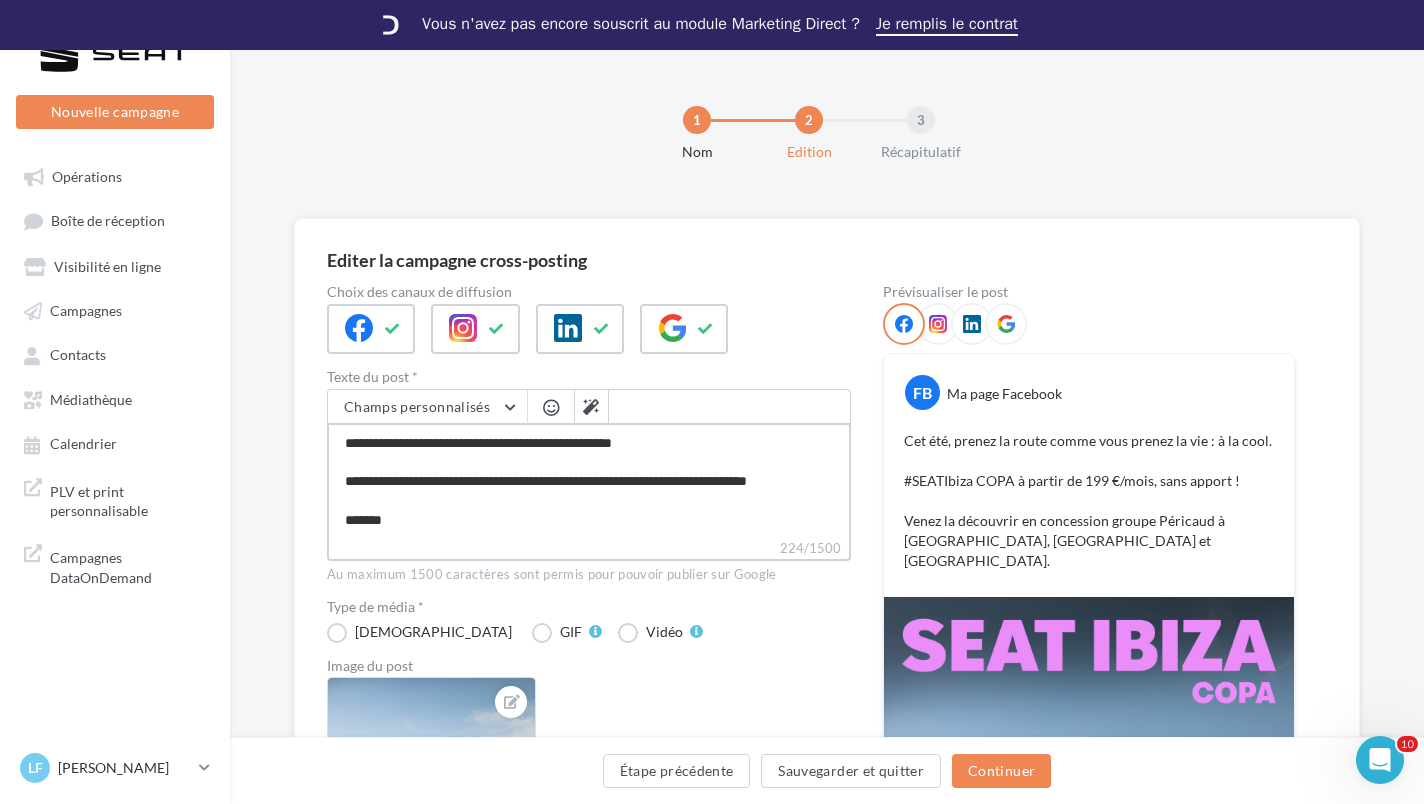 type on "**********" 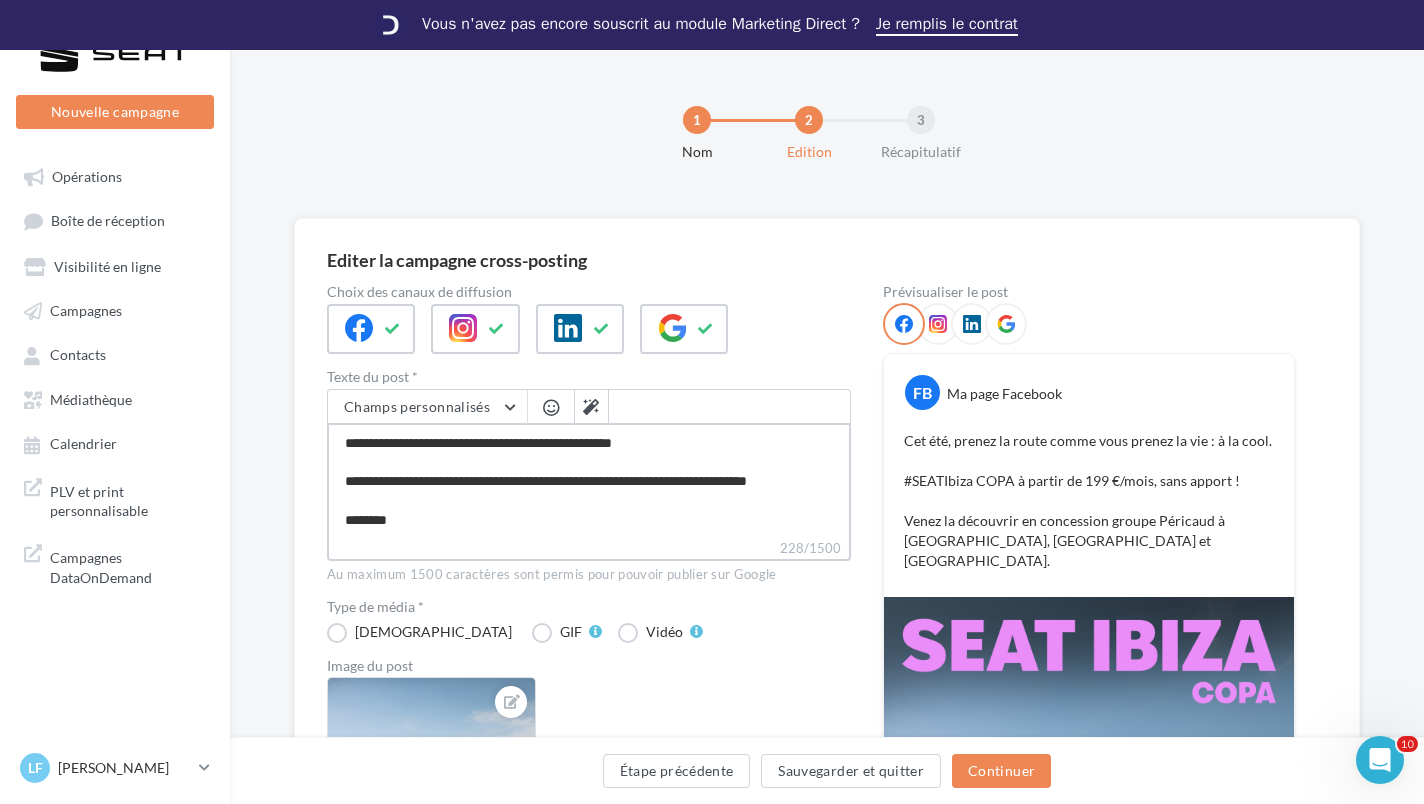 type on "**********" 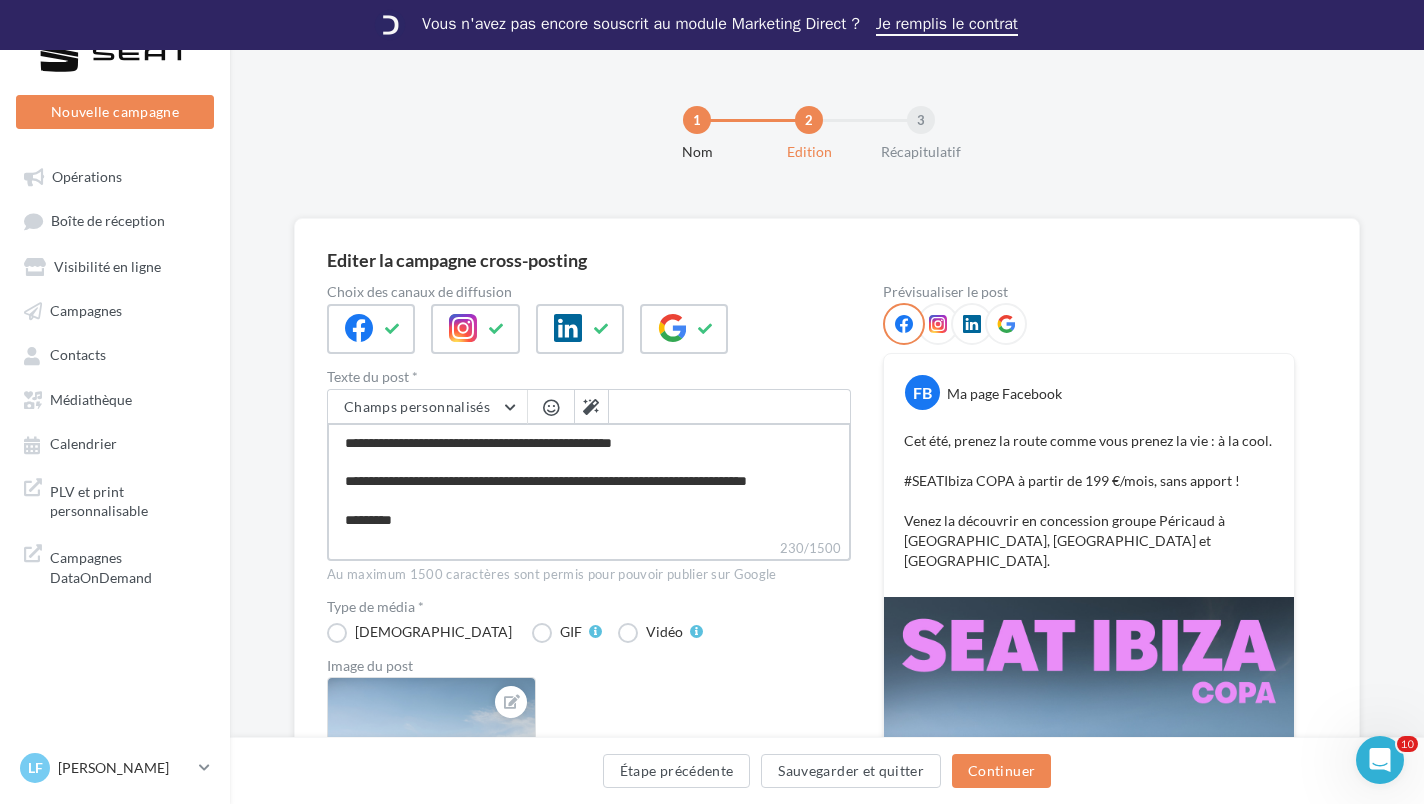 type on "**********" 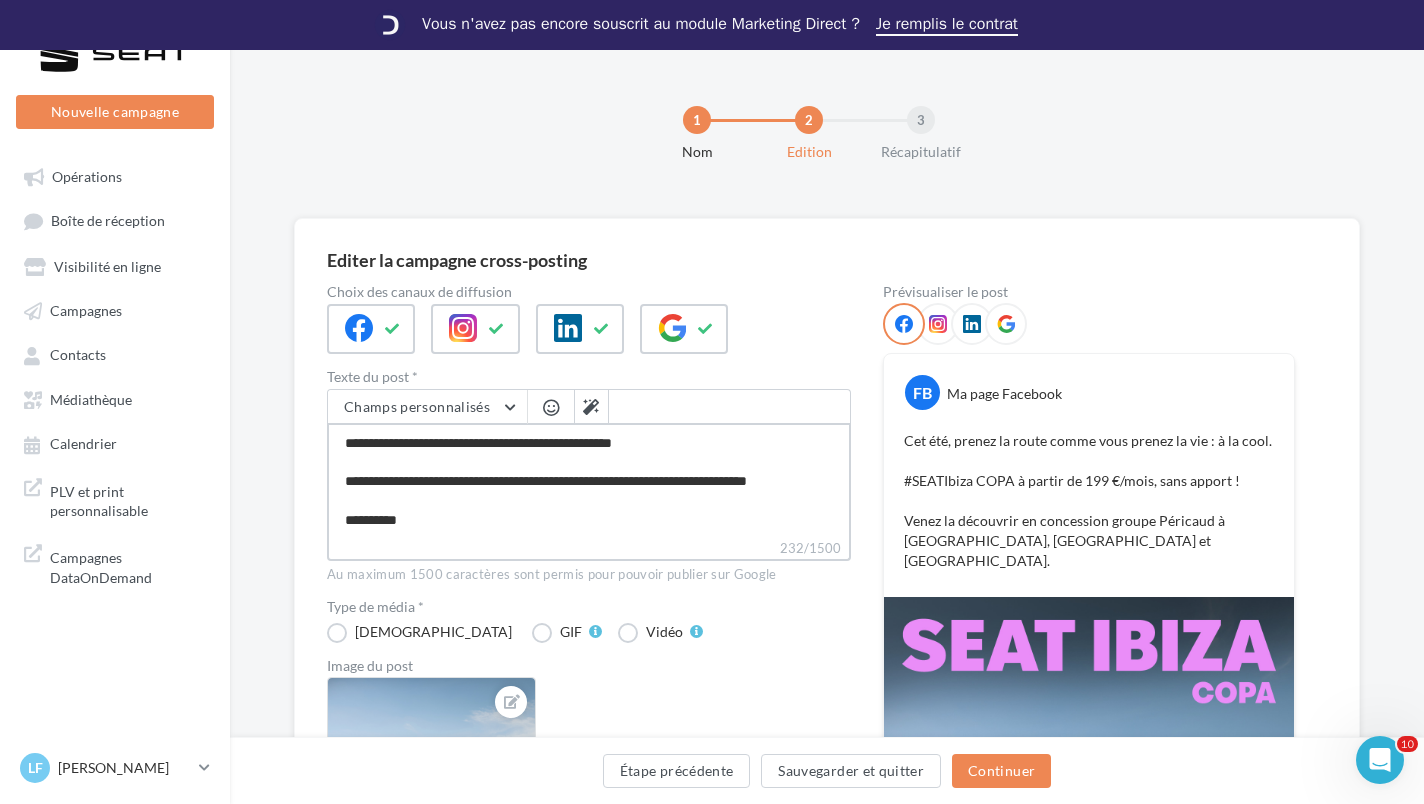 type on "**********" 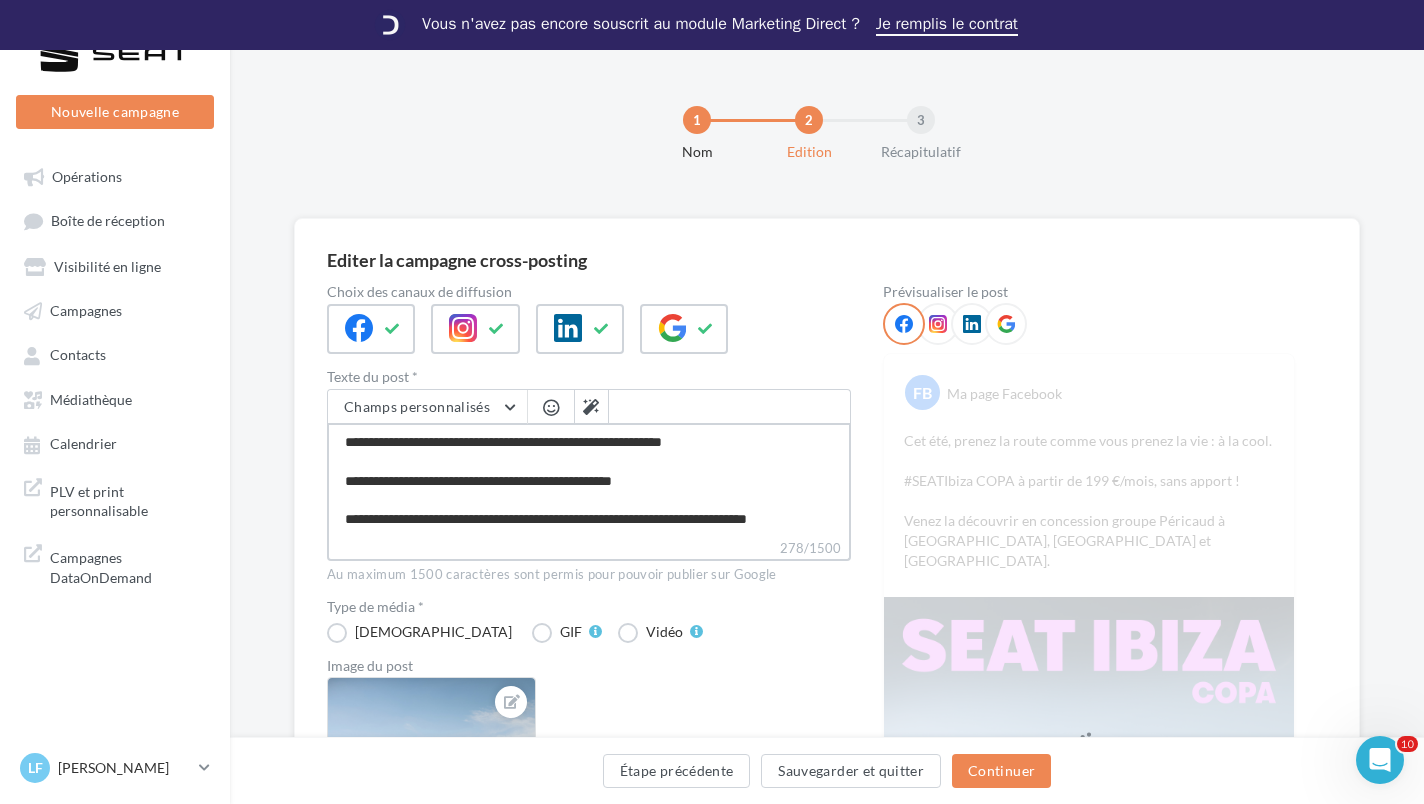 scroll, scrollTop: 0, scrollLeft: 0, axis: both 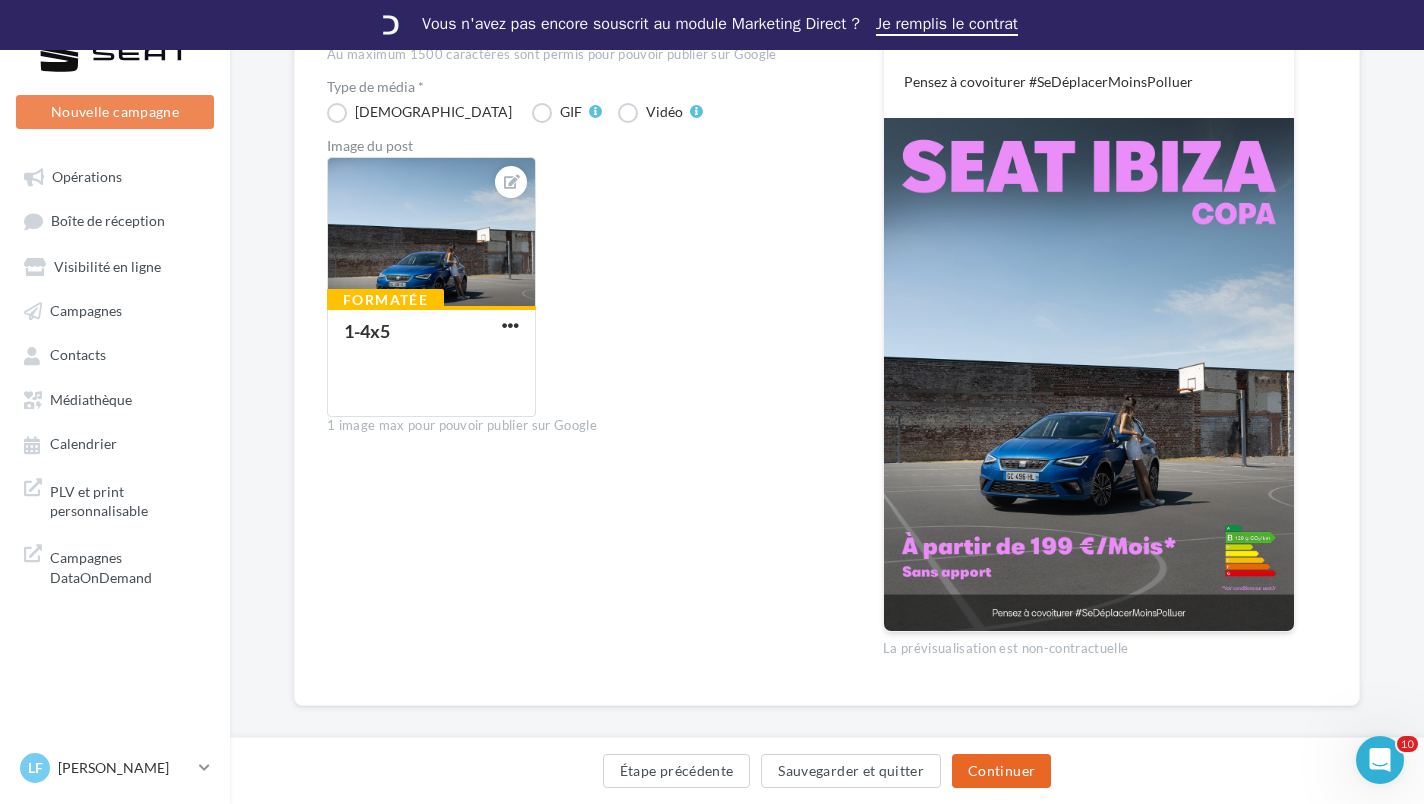click on "Continuer" at bounding box center [1001, 771] 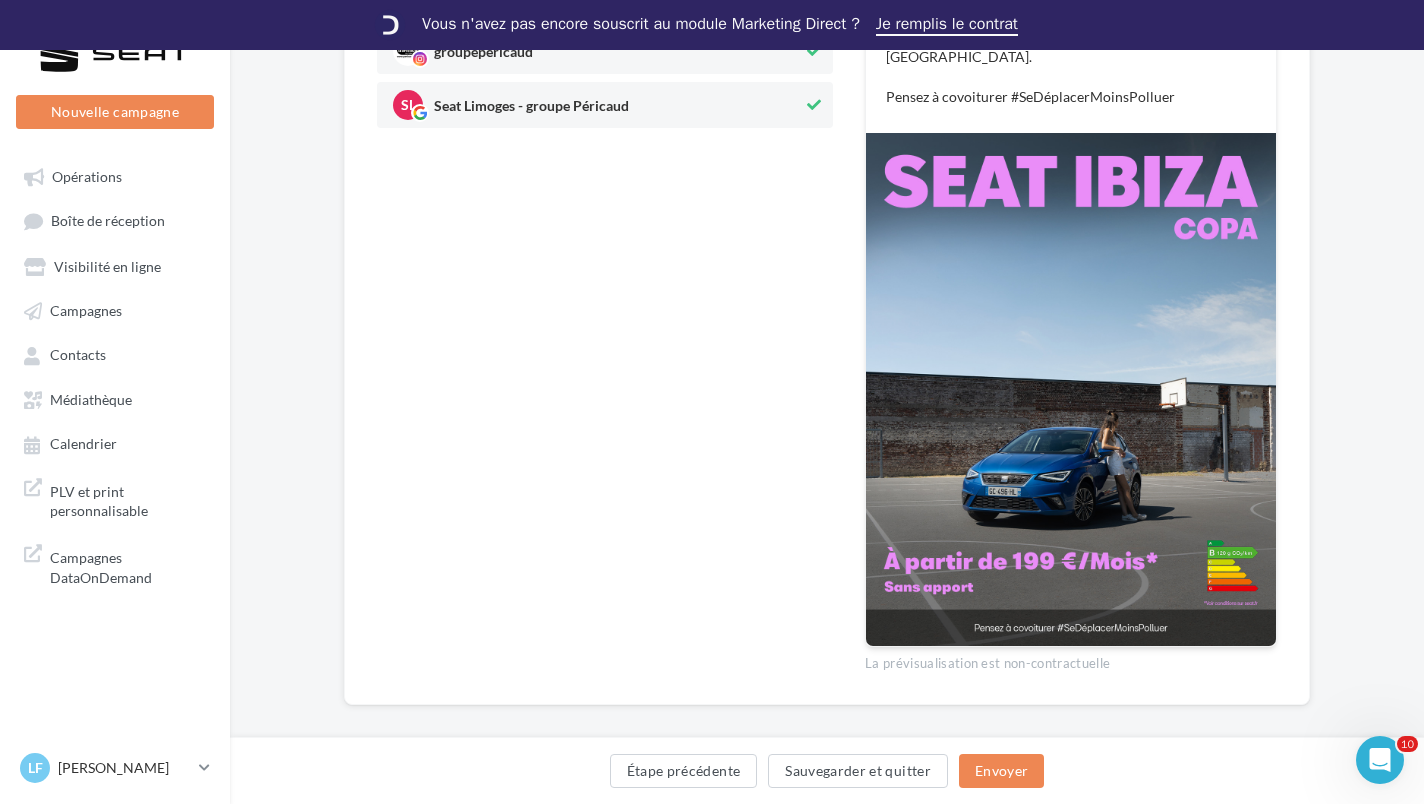 scroll, scrollTop: 485, scrollLeft: 0, axis: vertical 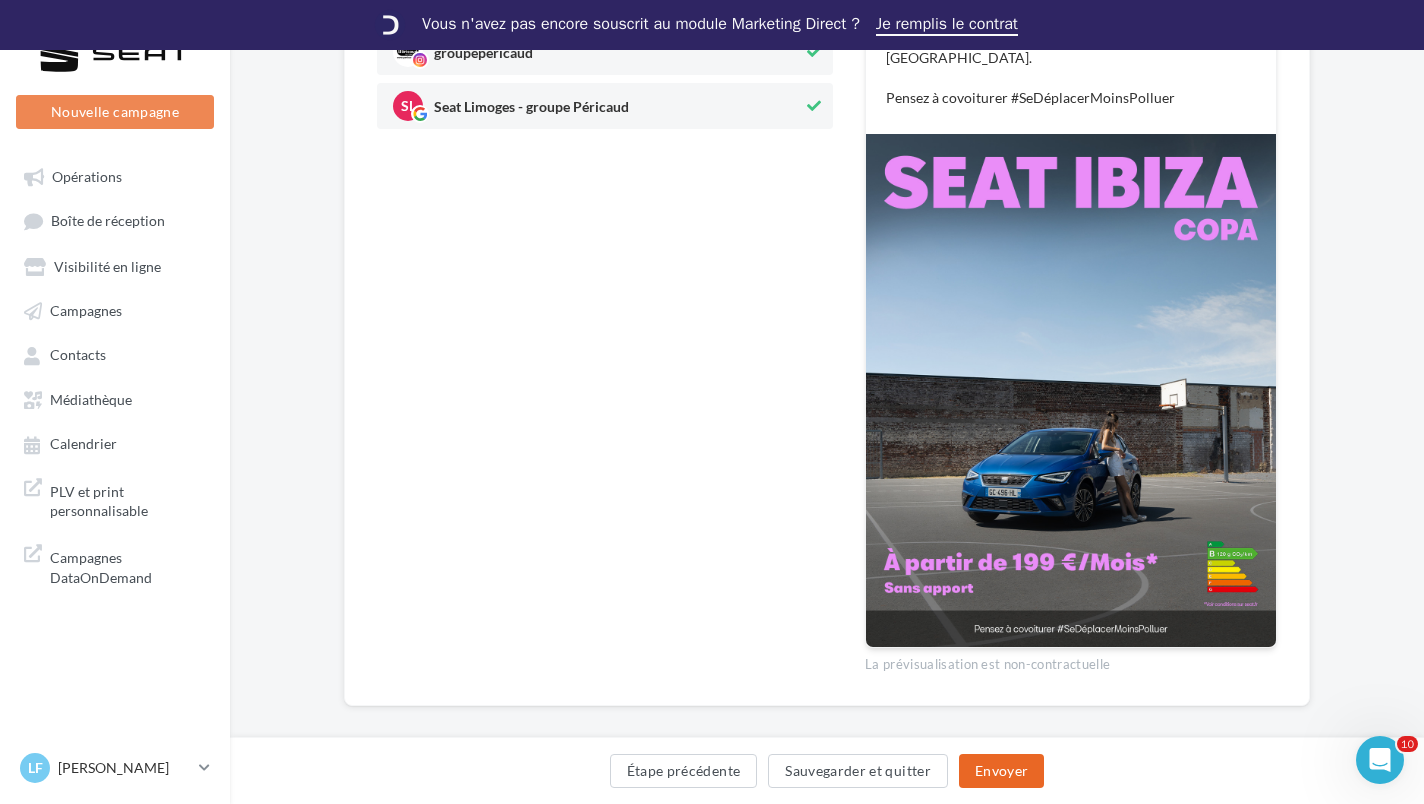 click on "Envoyer" at bounding box center (1001, 771) 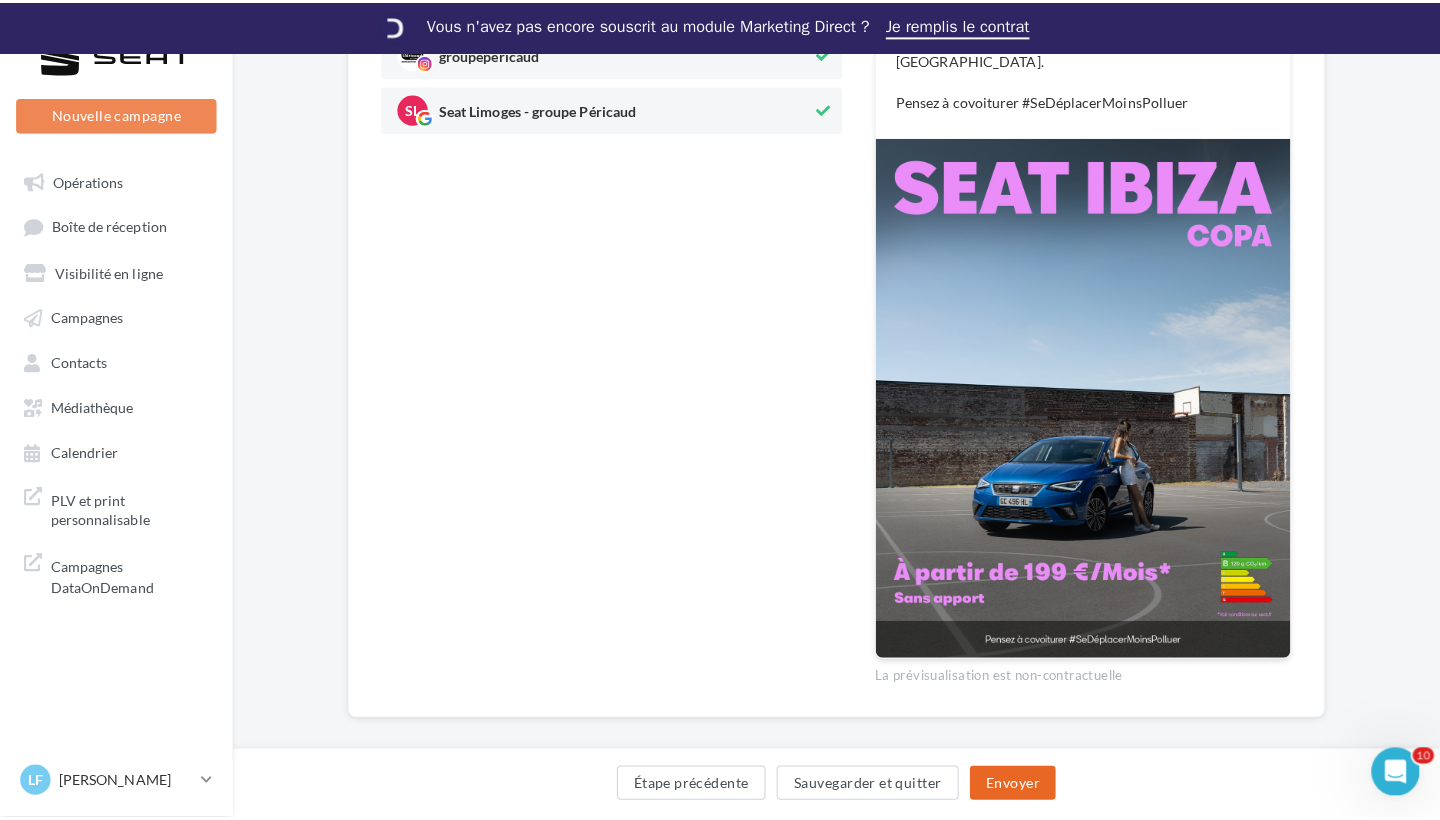 scroll, scrollTop: 469, scrollLeft: 0, axis: vertical 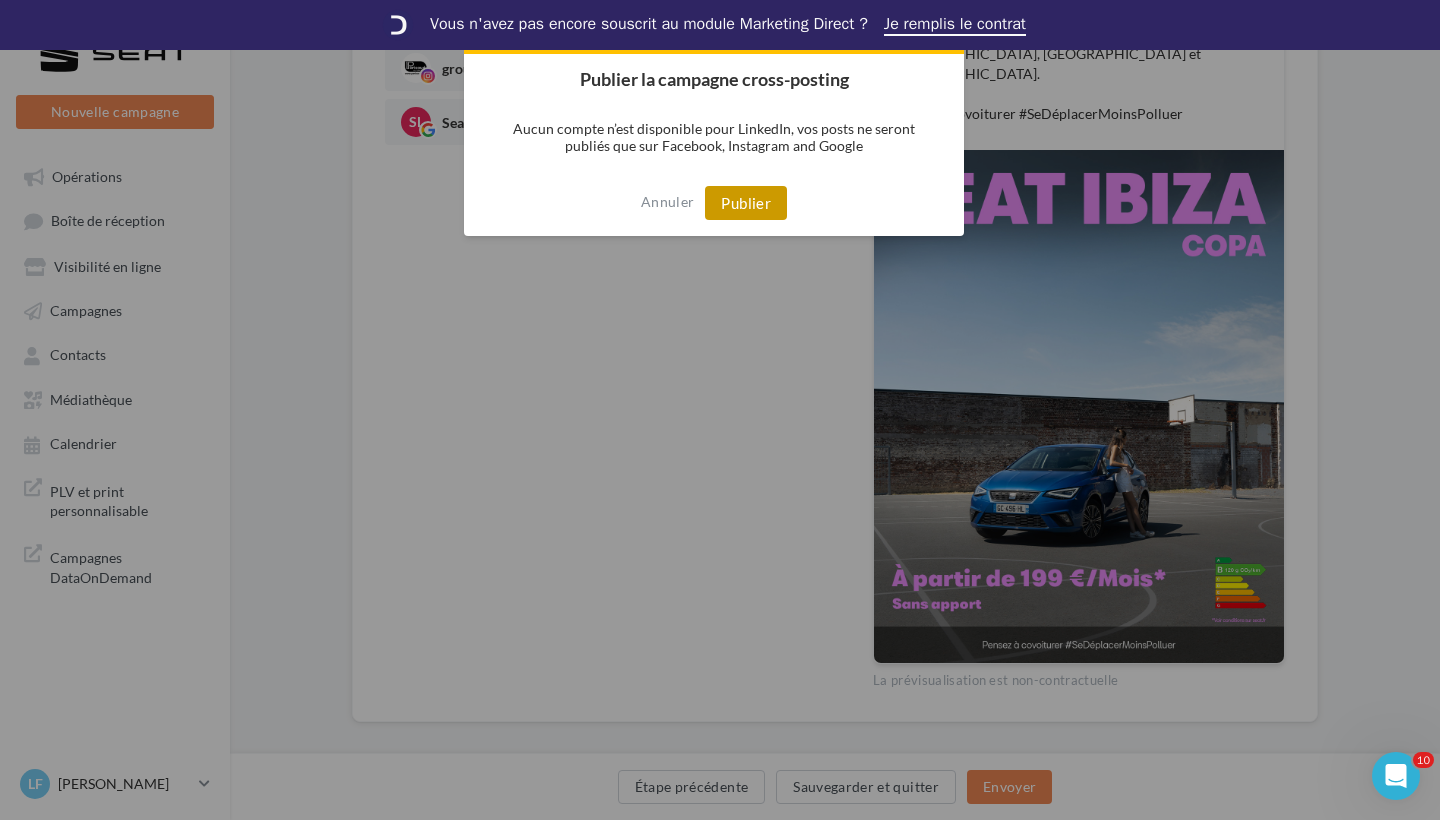 click on "Publier" at bounding box center [746, 203] 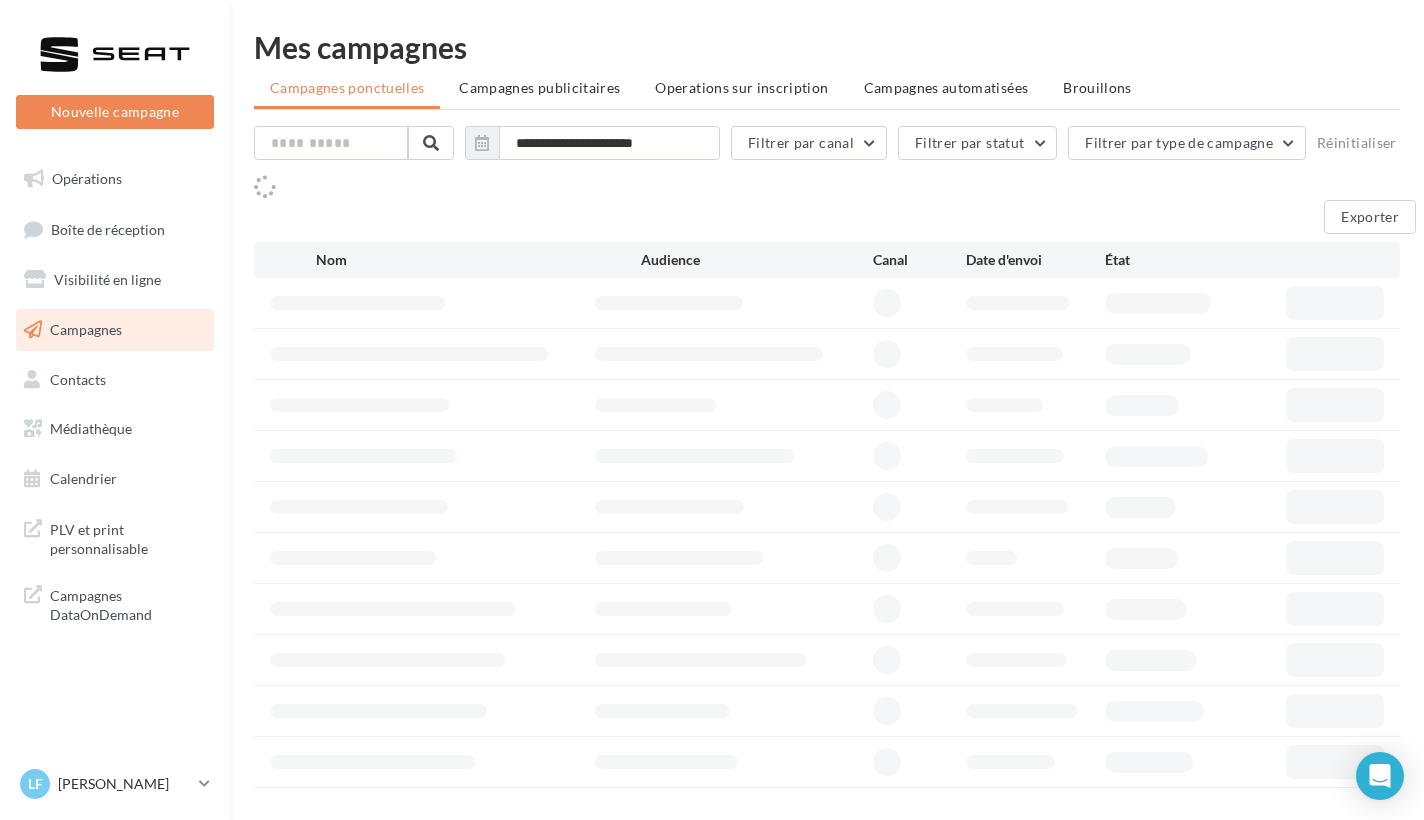 scroll, scrollTop: 0, scrollLeft: 0, axis: both 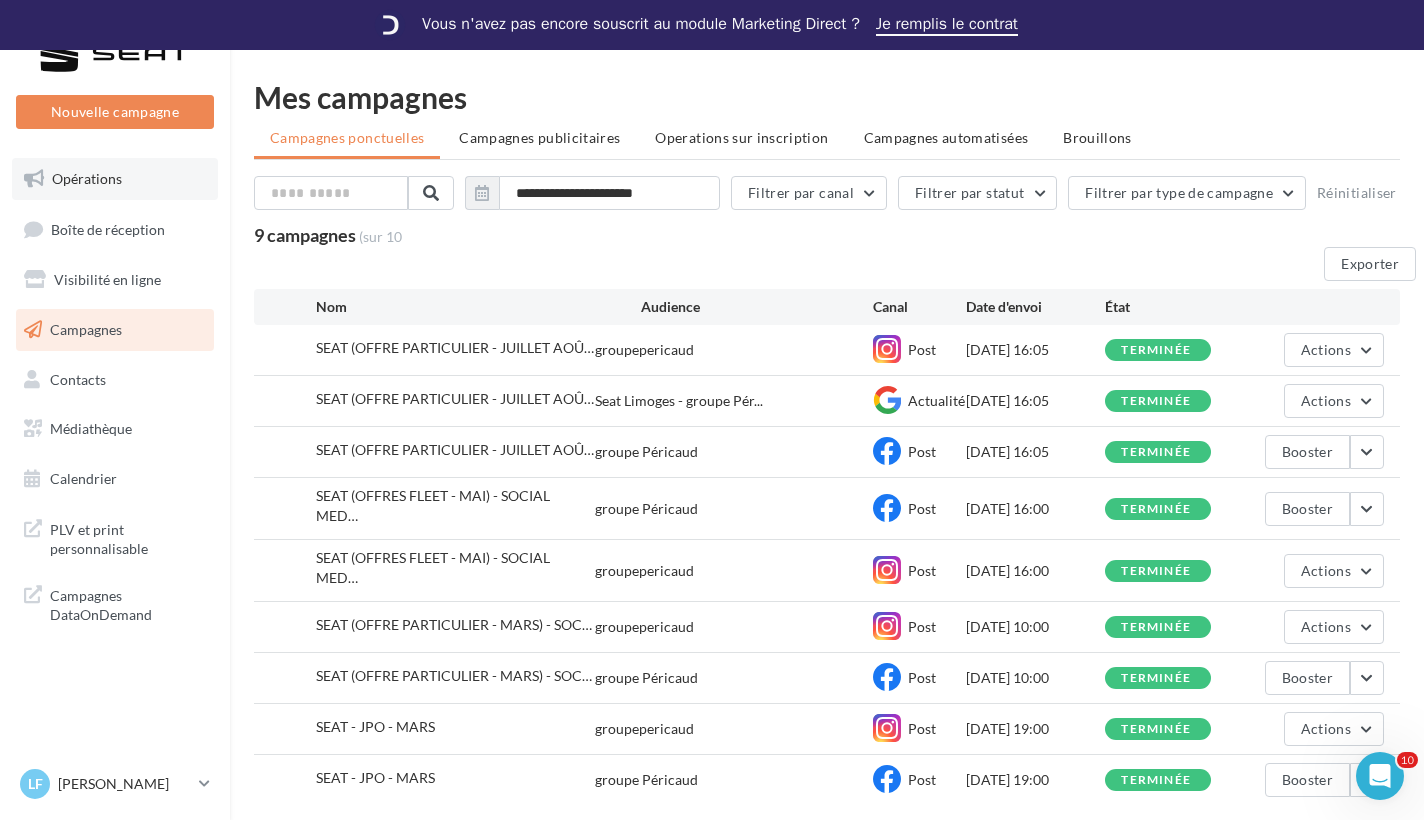 click on "Opérations" at bounding box center (87, 178) 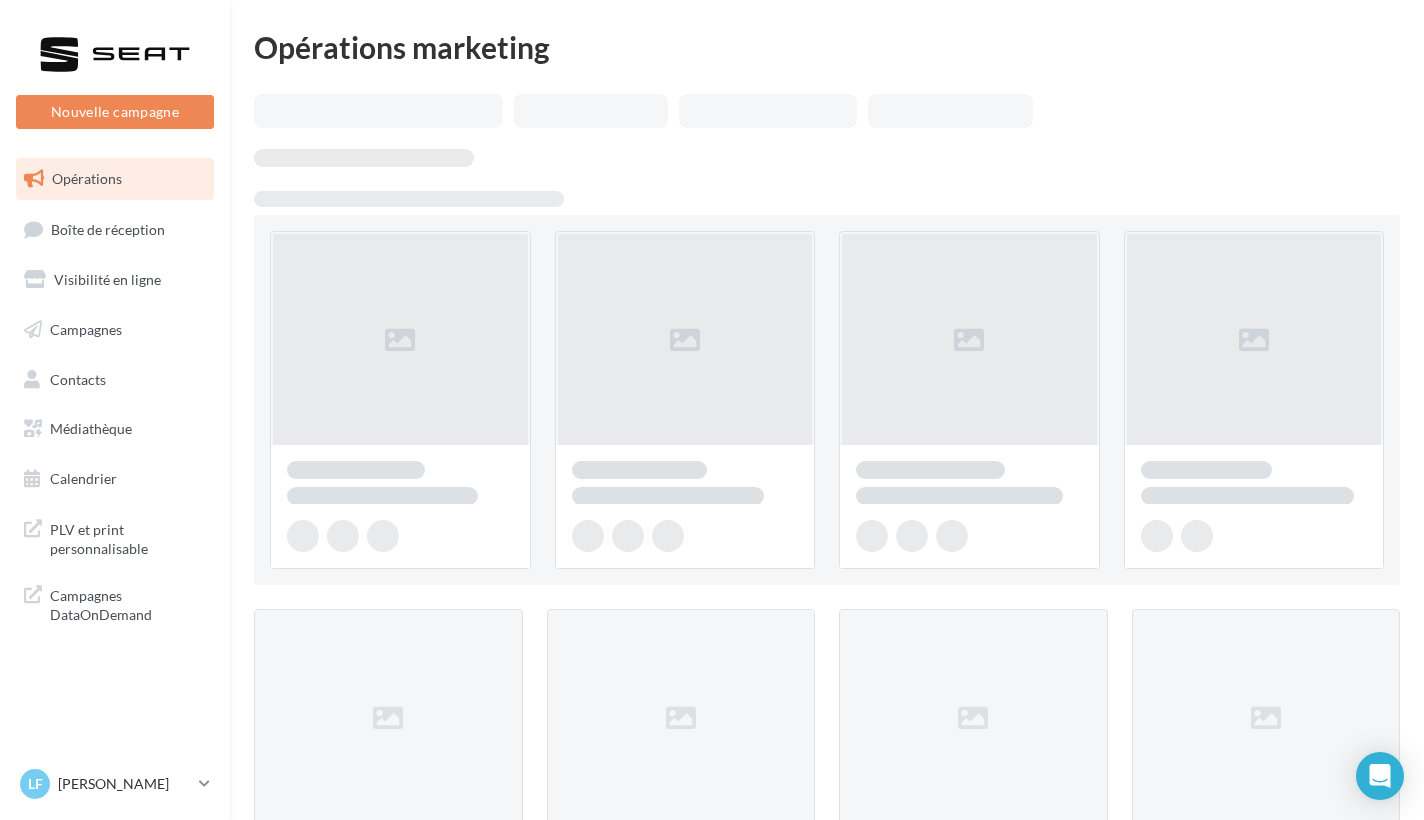 scroll, scrollTop: 0, scrollLeft: 0, axis: both 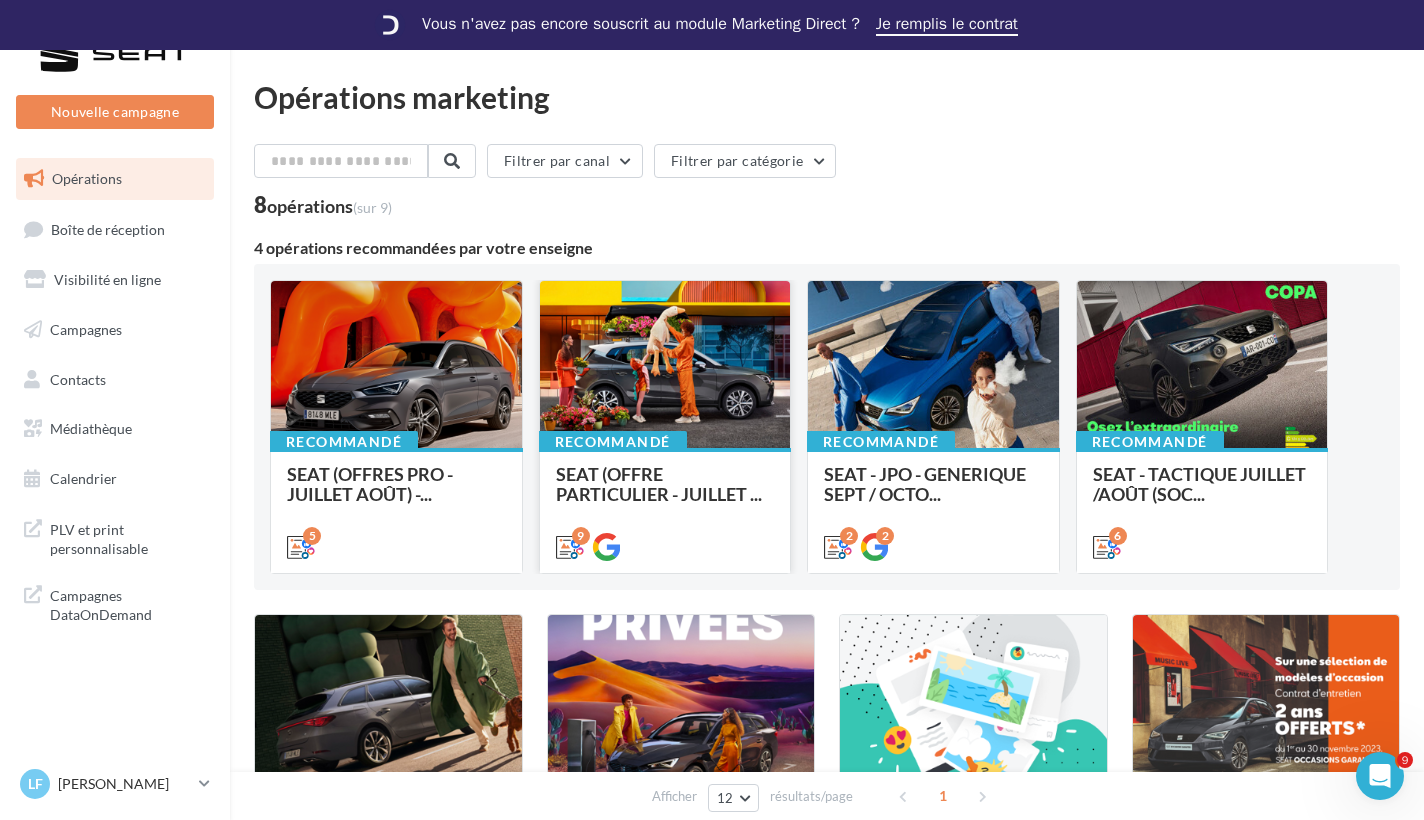 click on "Recommandé" at bounding box center [613, 442] 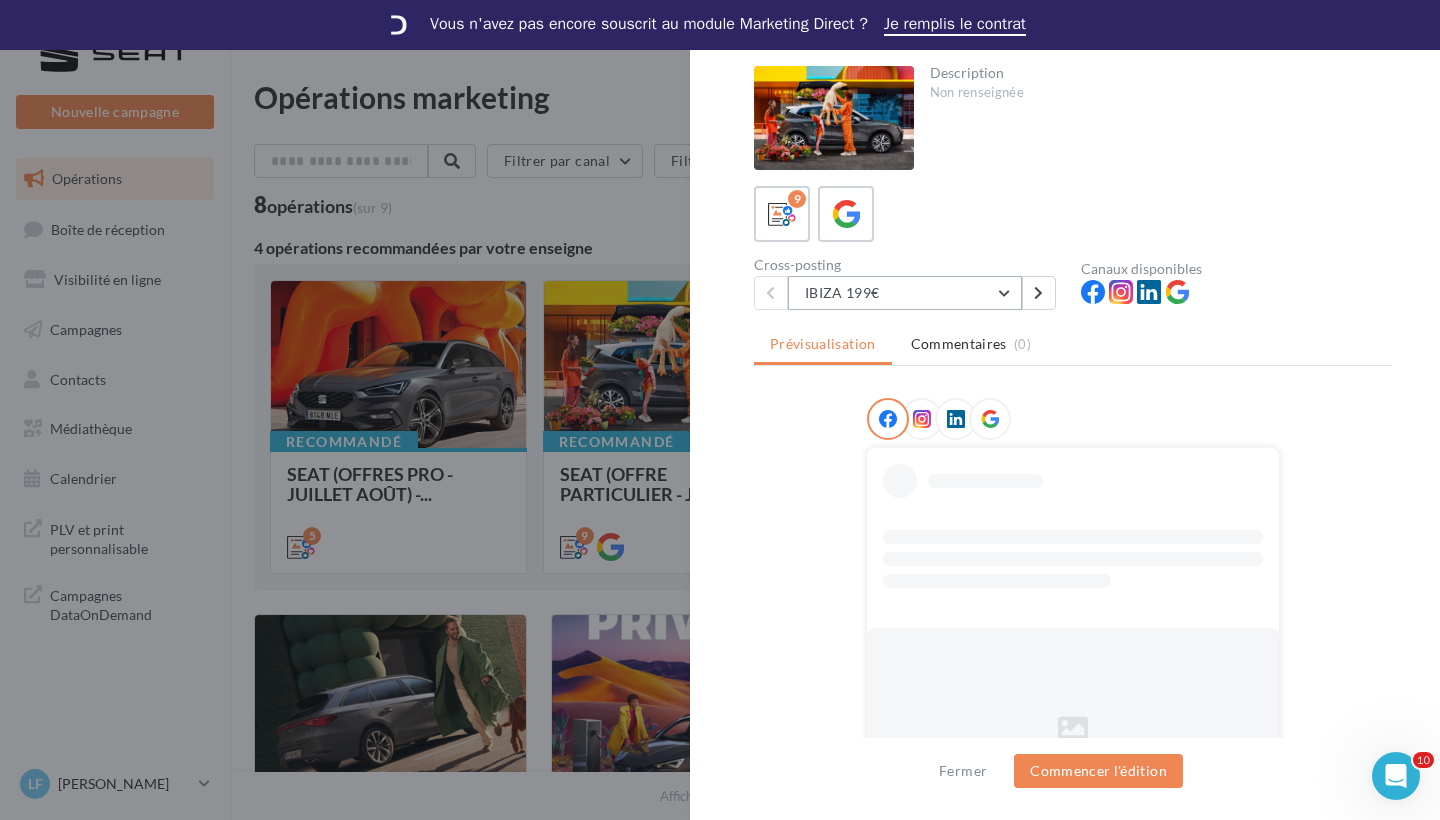 click on "IBIZA 199€" at bounding box center (905, 293) 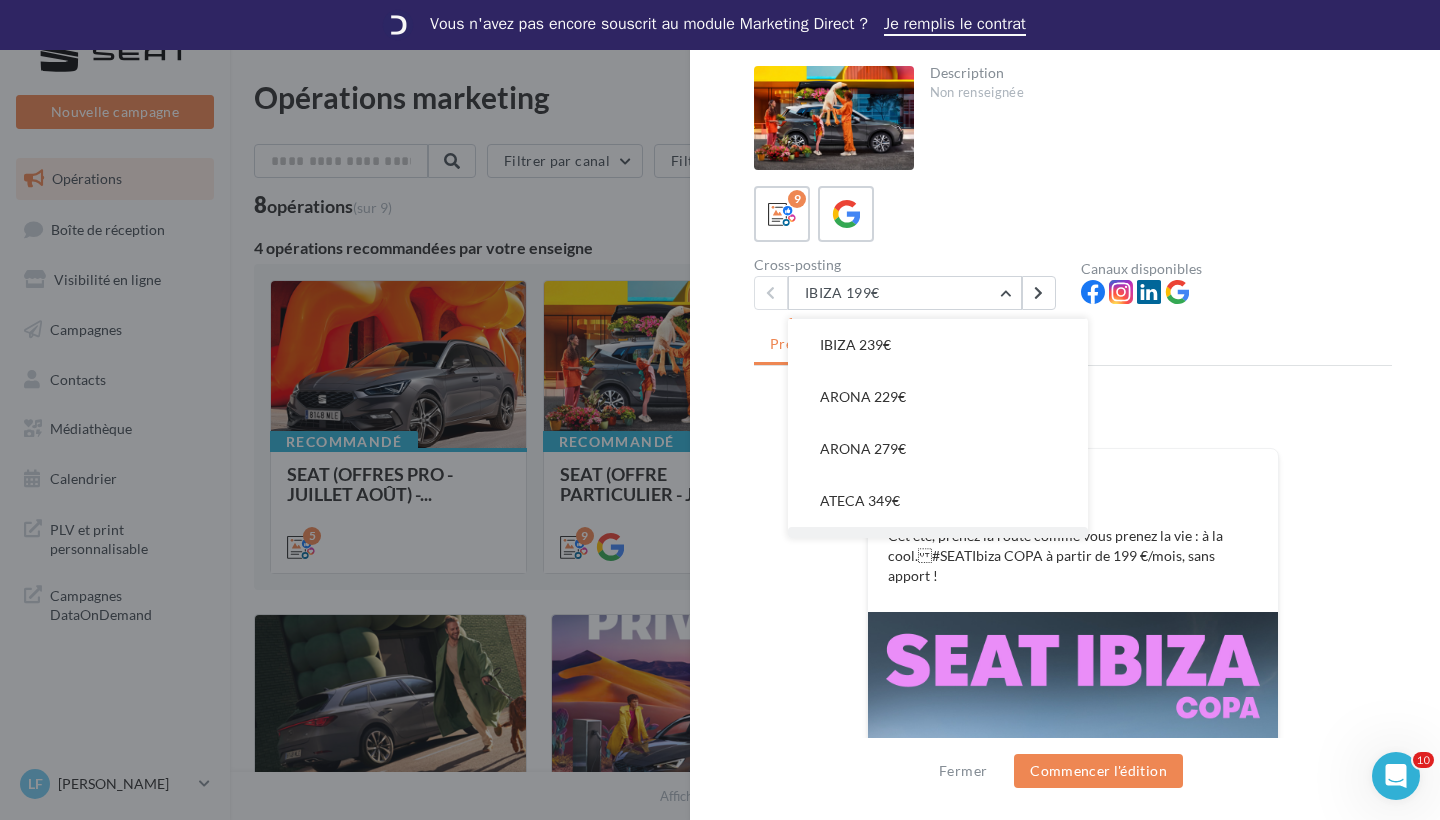 scroll, scrollTop: 50, scrollLeft: 0, axis: vertical 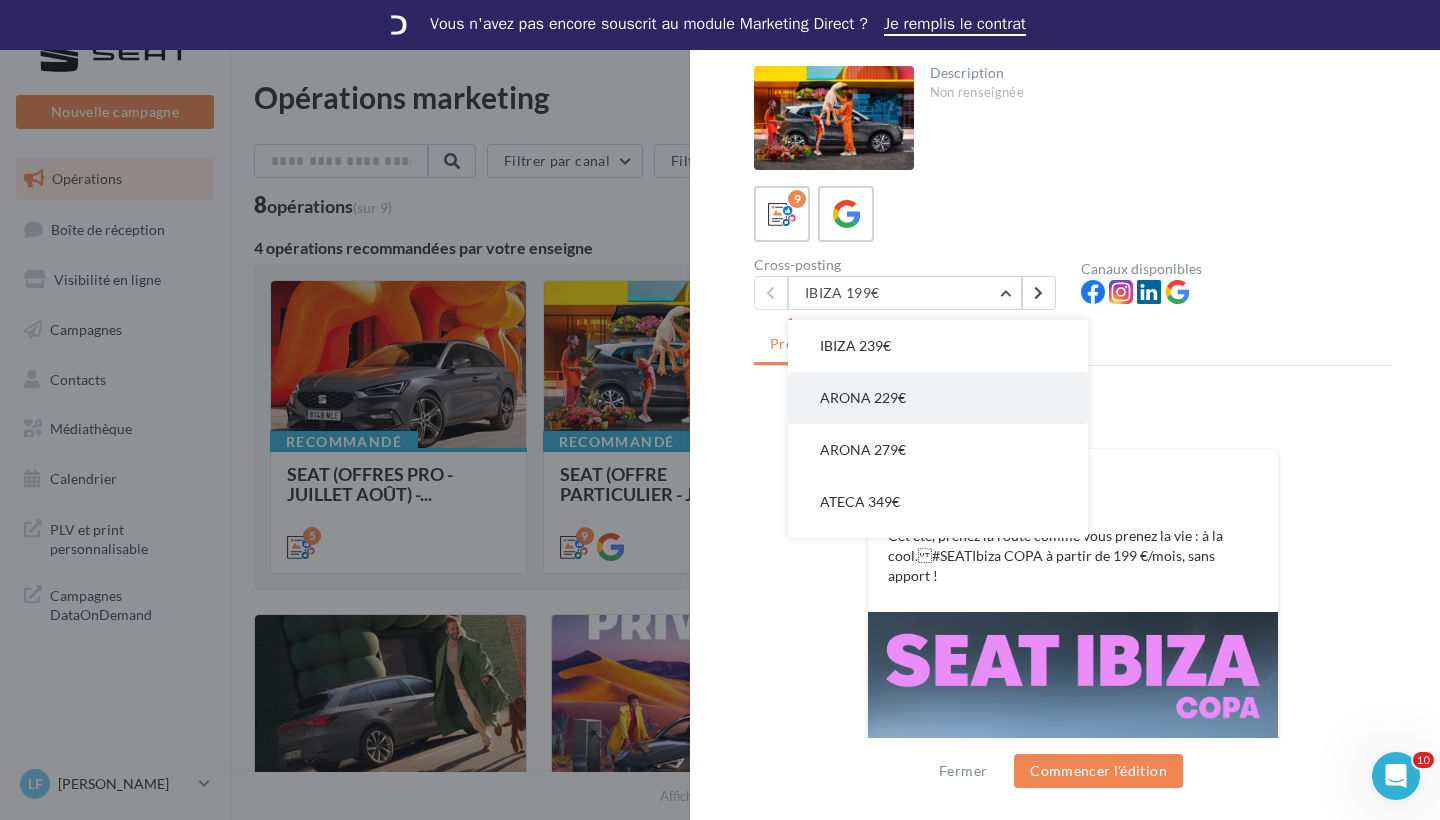 click on "ARONA 229€" at bounding box center (938, 398) 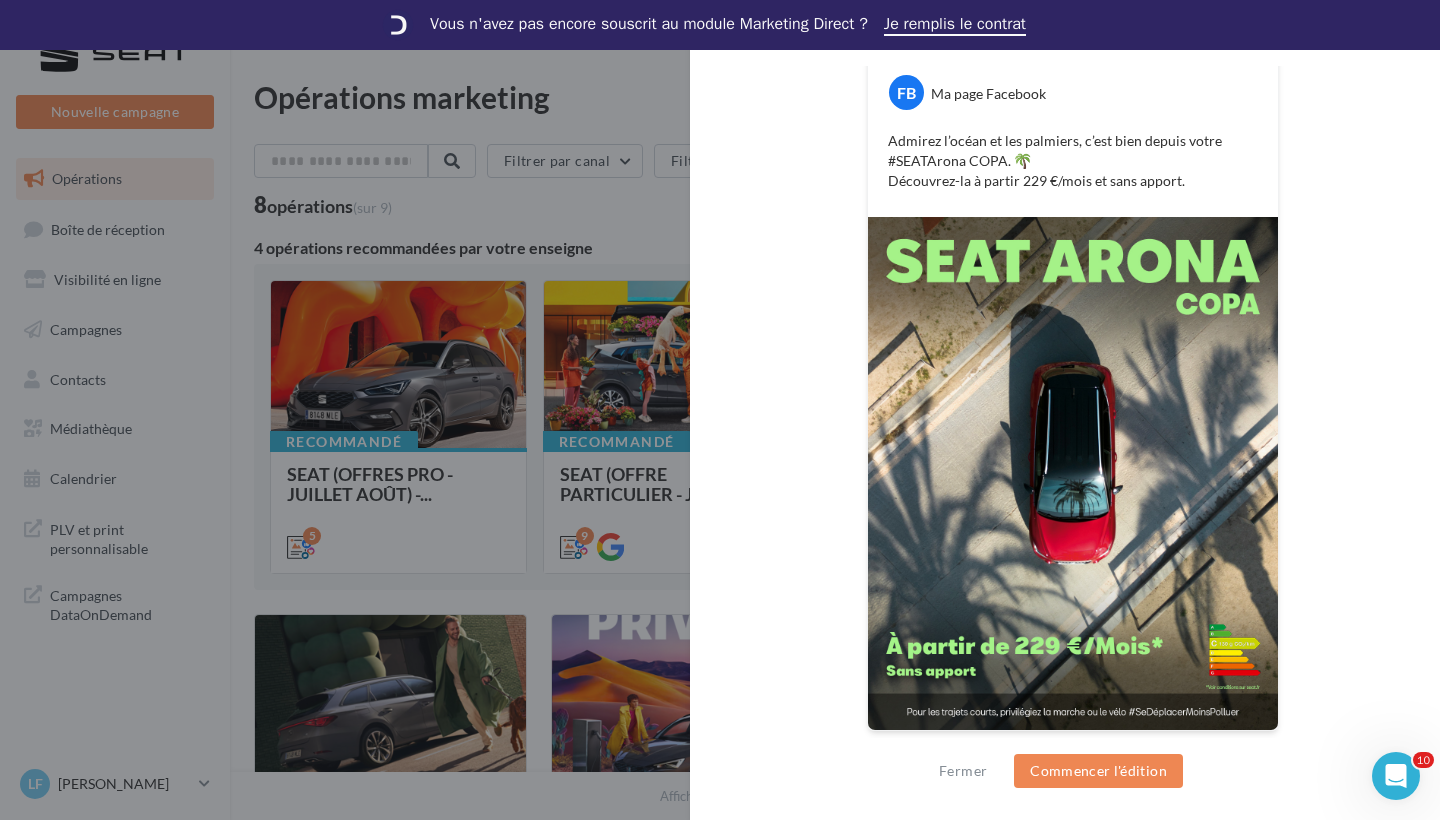 scroll, scrollTop: 395, scrollLeft: 0, axis: vertical 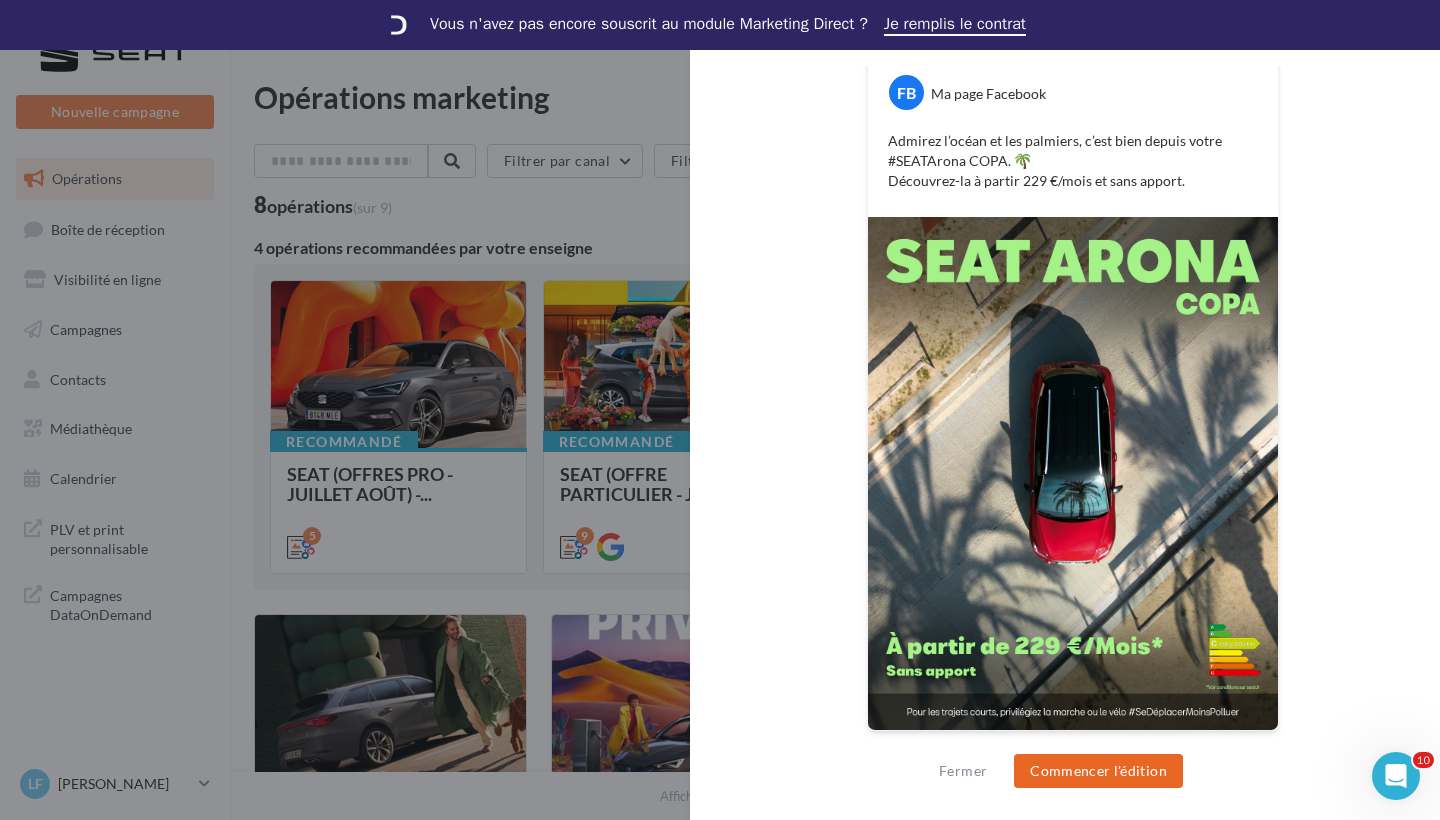 click on "Commencer l'édition" at bounding box center (1098, 771) 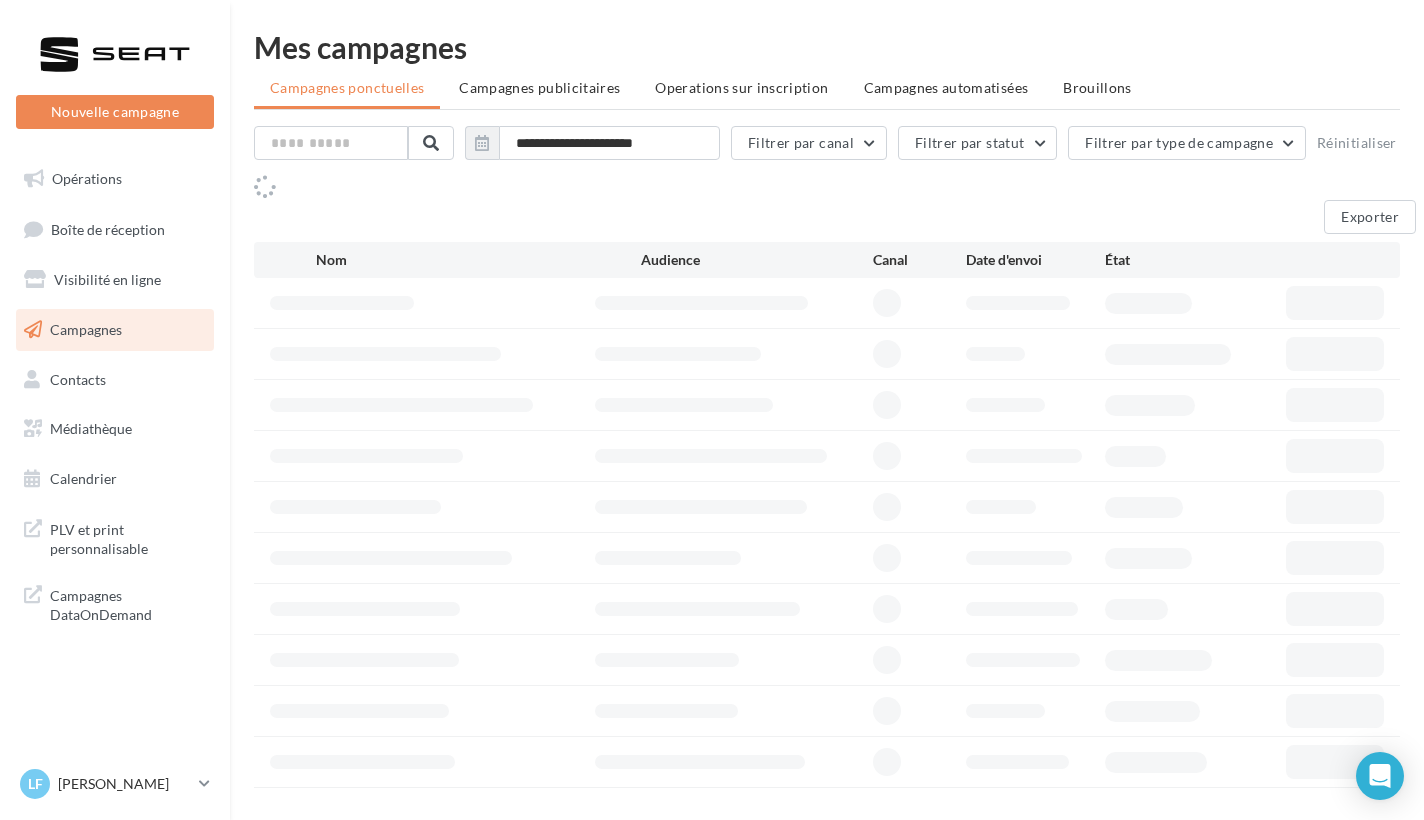 scroll, scrollTop: 0, scrollLeft: 0, axis: both 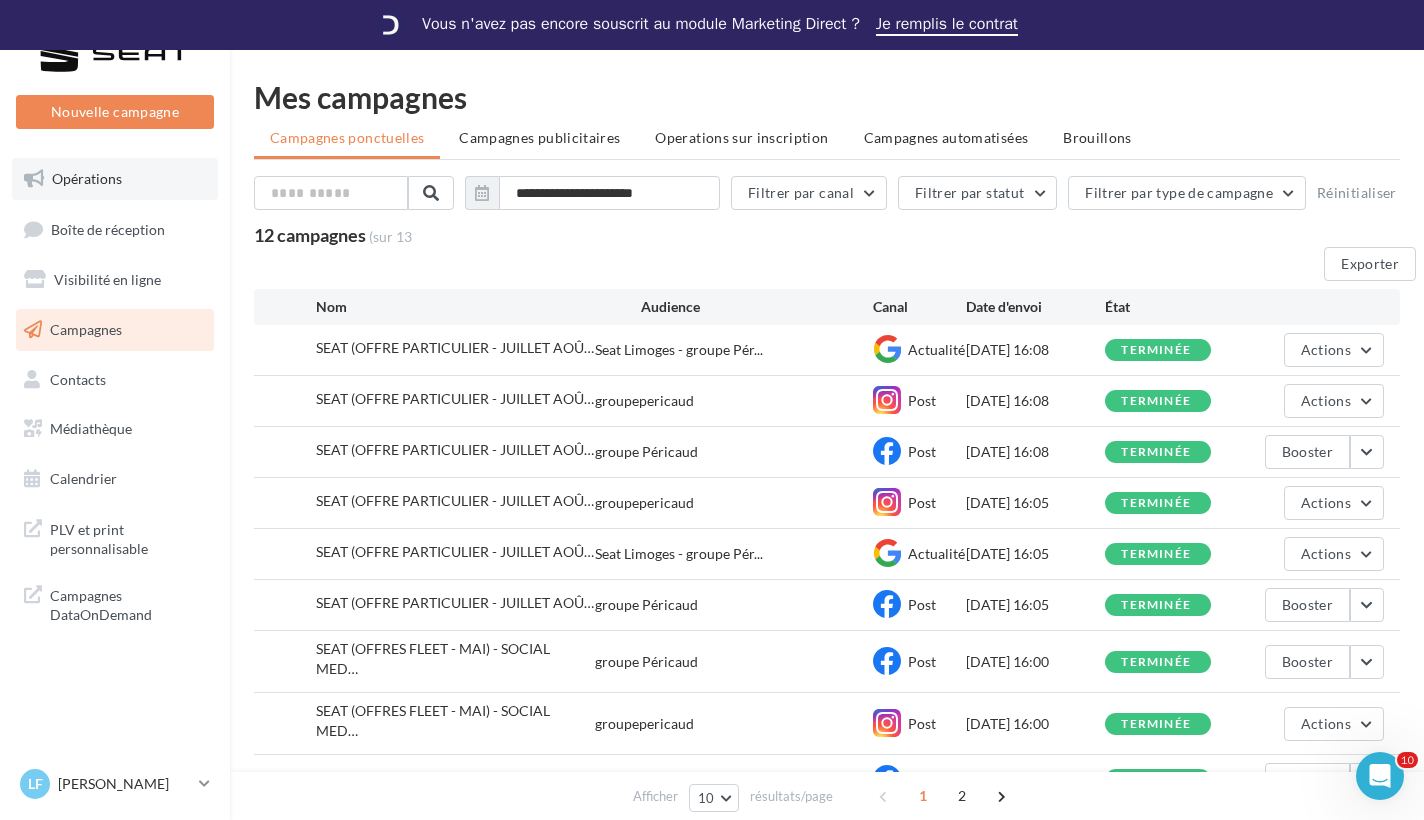 click on "Opérations" at bounding box center [115, 179] 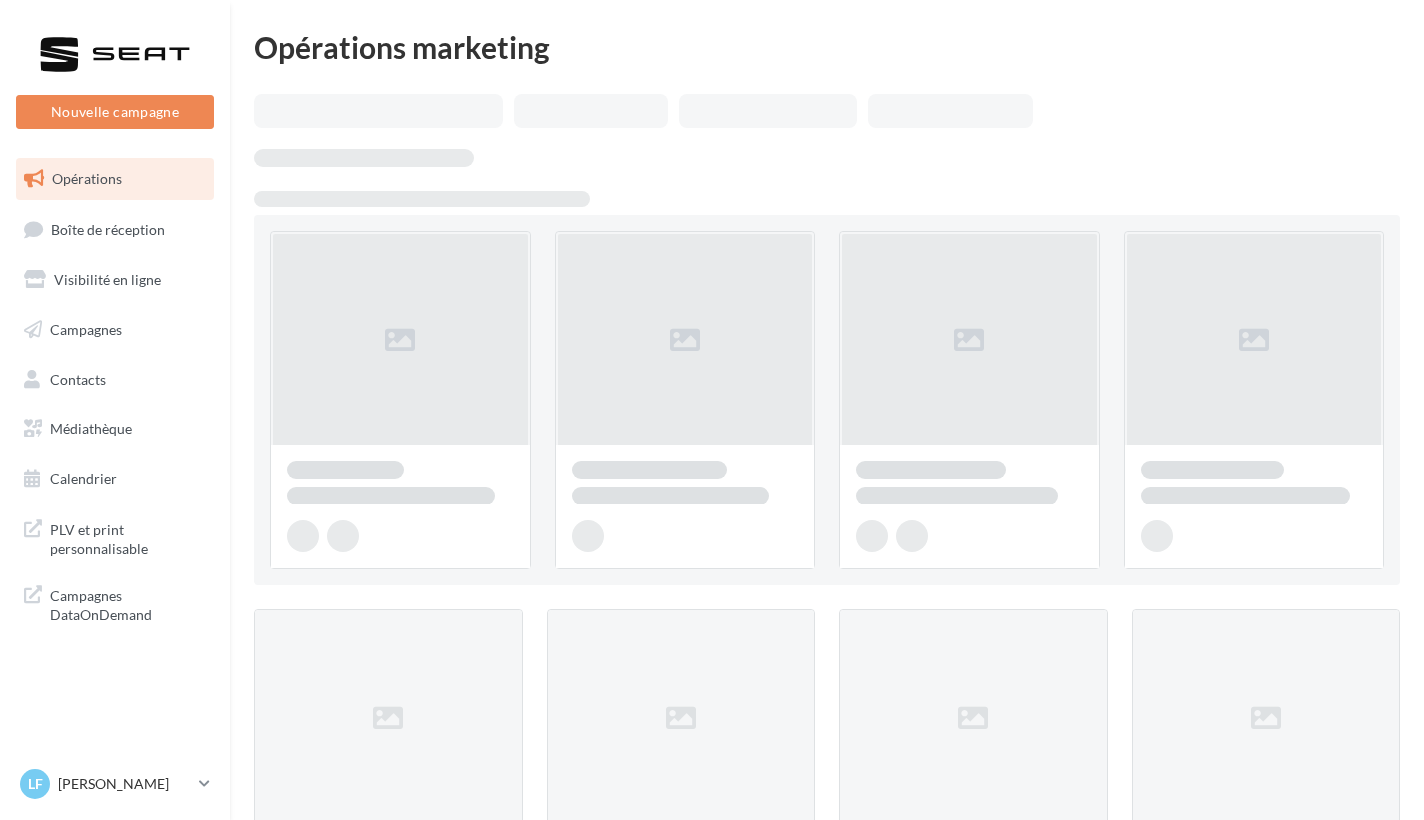 scroll, scrollTop: 0, scrollLeft: 0, axis: both 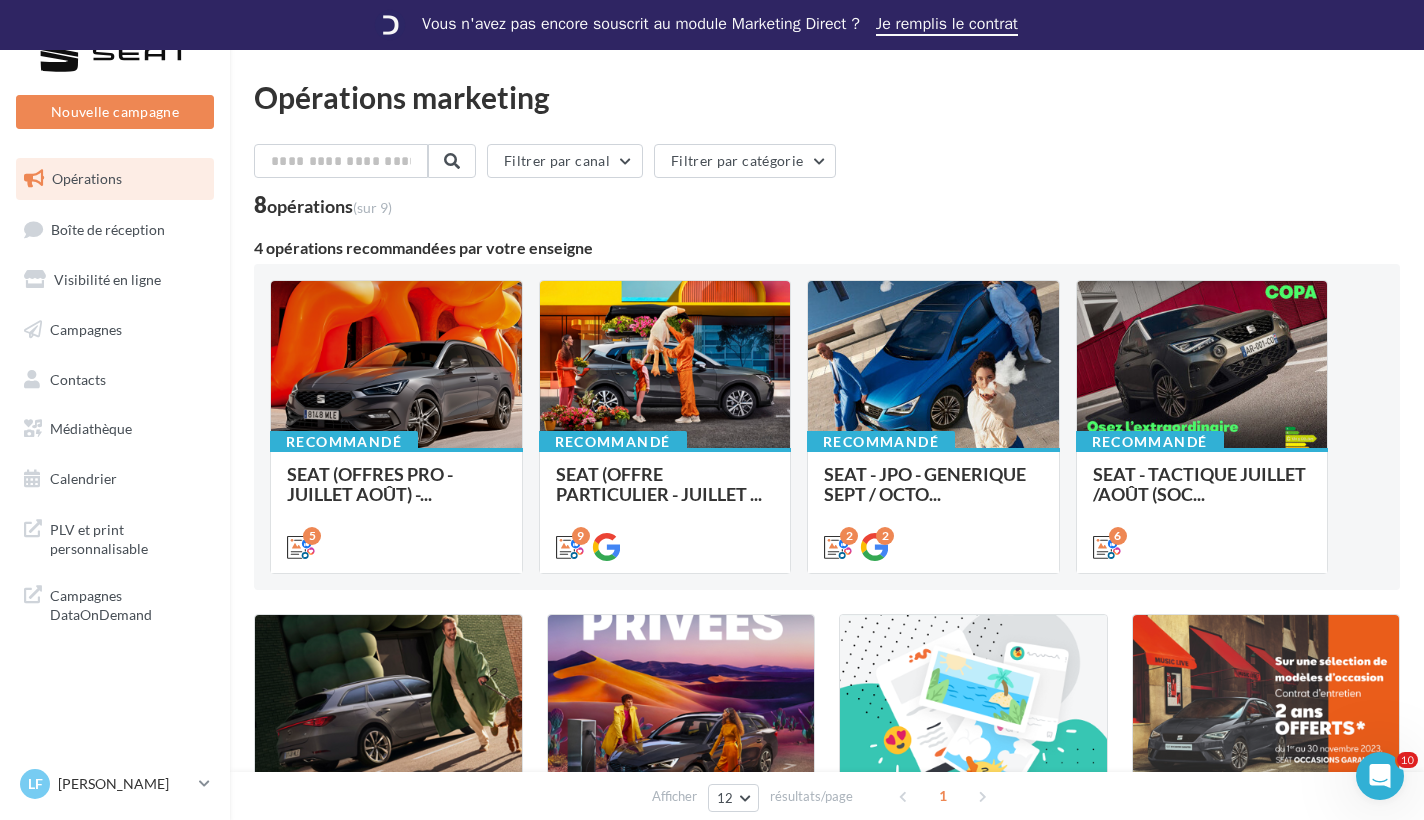 drag, startPoint x: 1137, startPoint y: 42, endPoint x: 955, endPoint y: 214, distance: 250.41565 